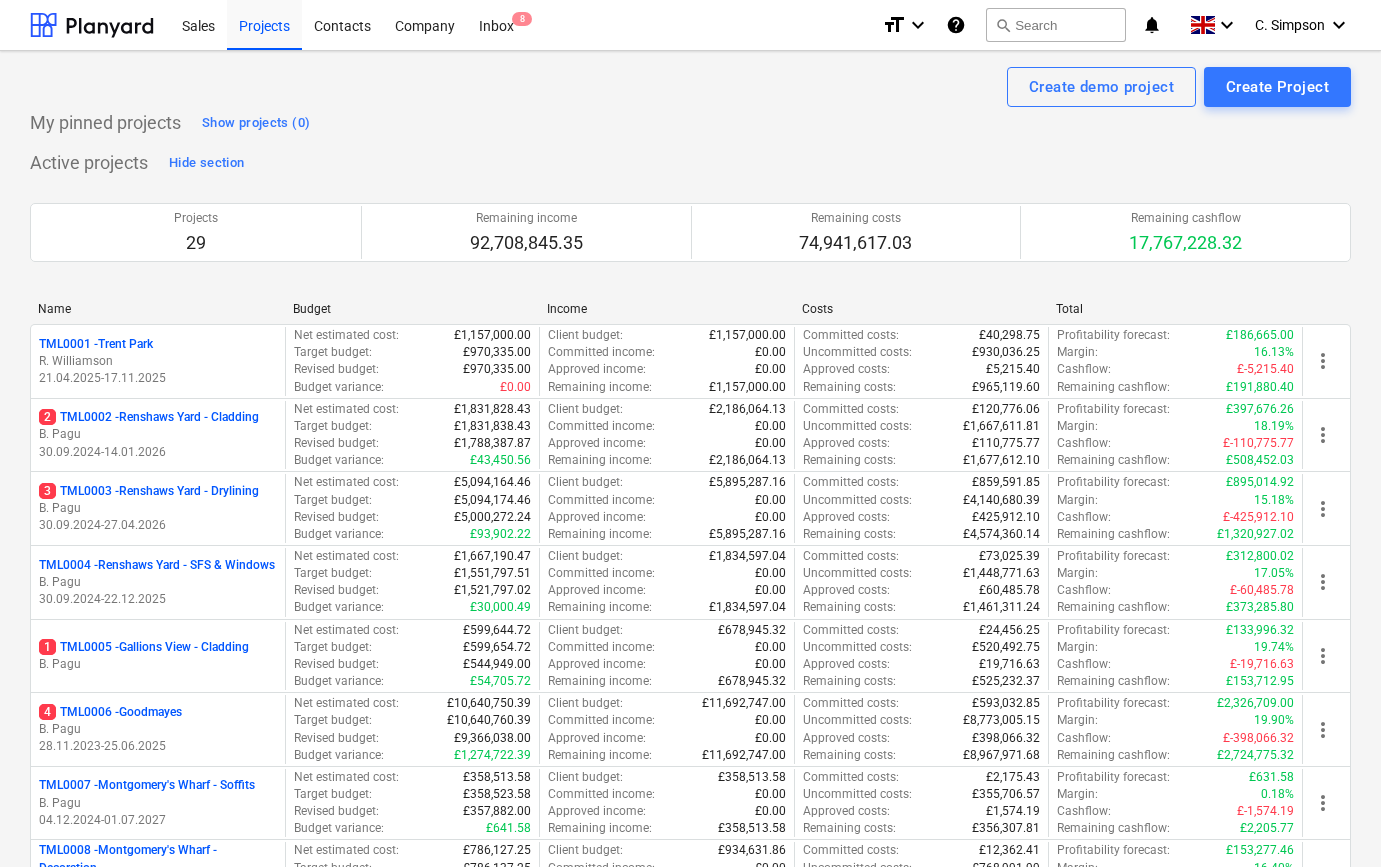 scroll, scrollTop: 0, scrollLeft: 0, axis: both 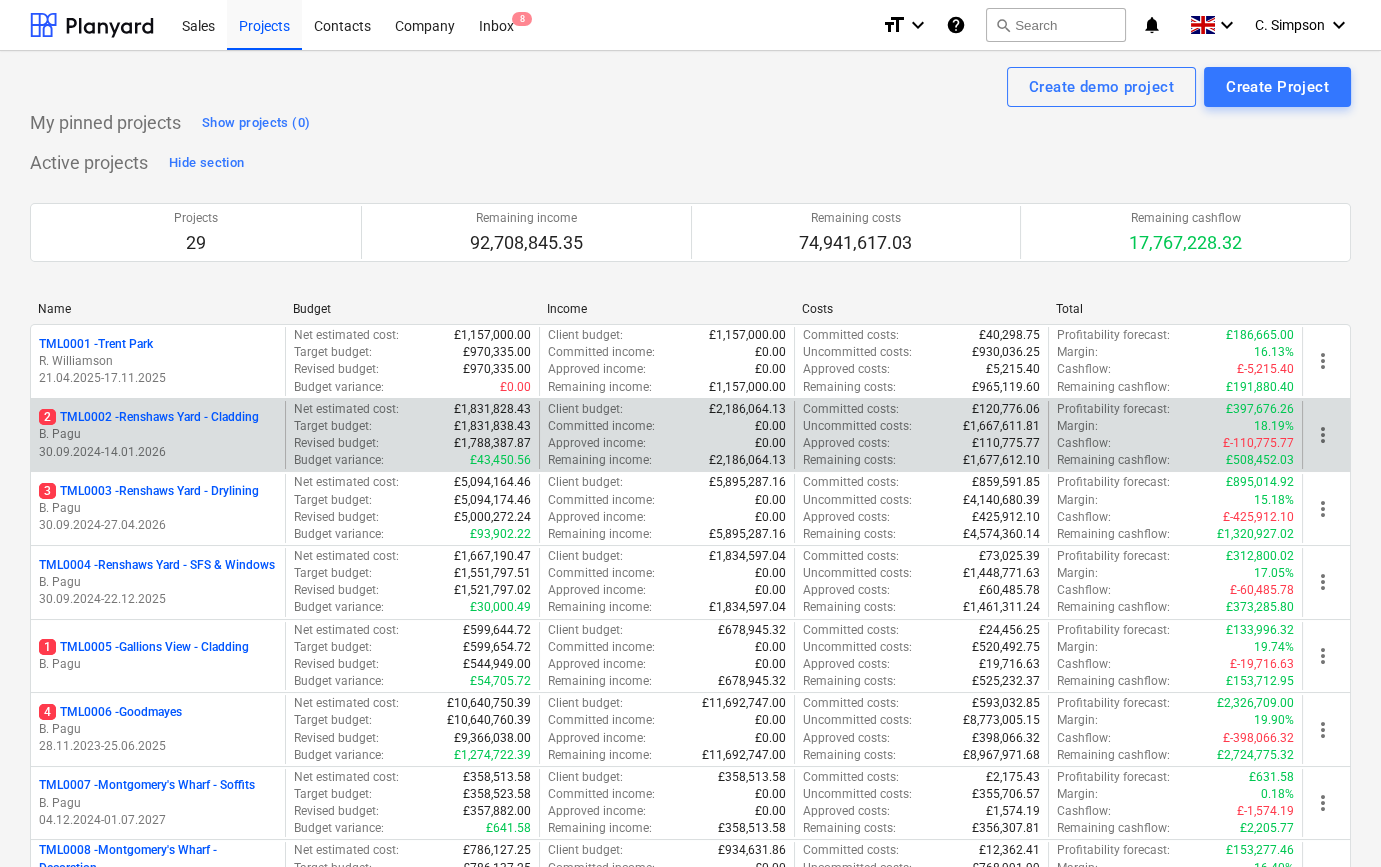 click on "B. Pagu" at bounding box center [158, 434] 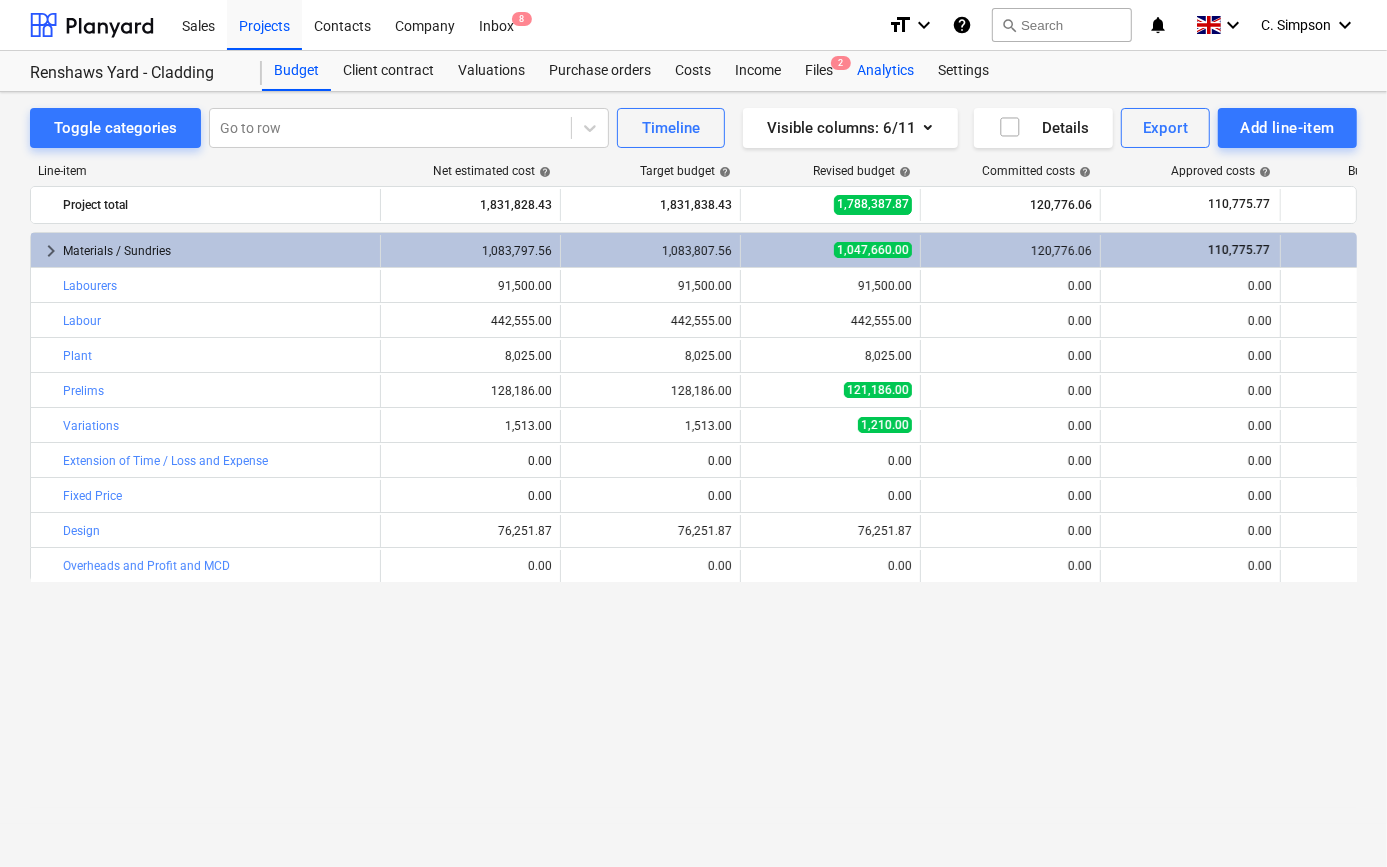 click on "Analytics" at bounding box center (885, 71) 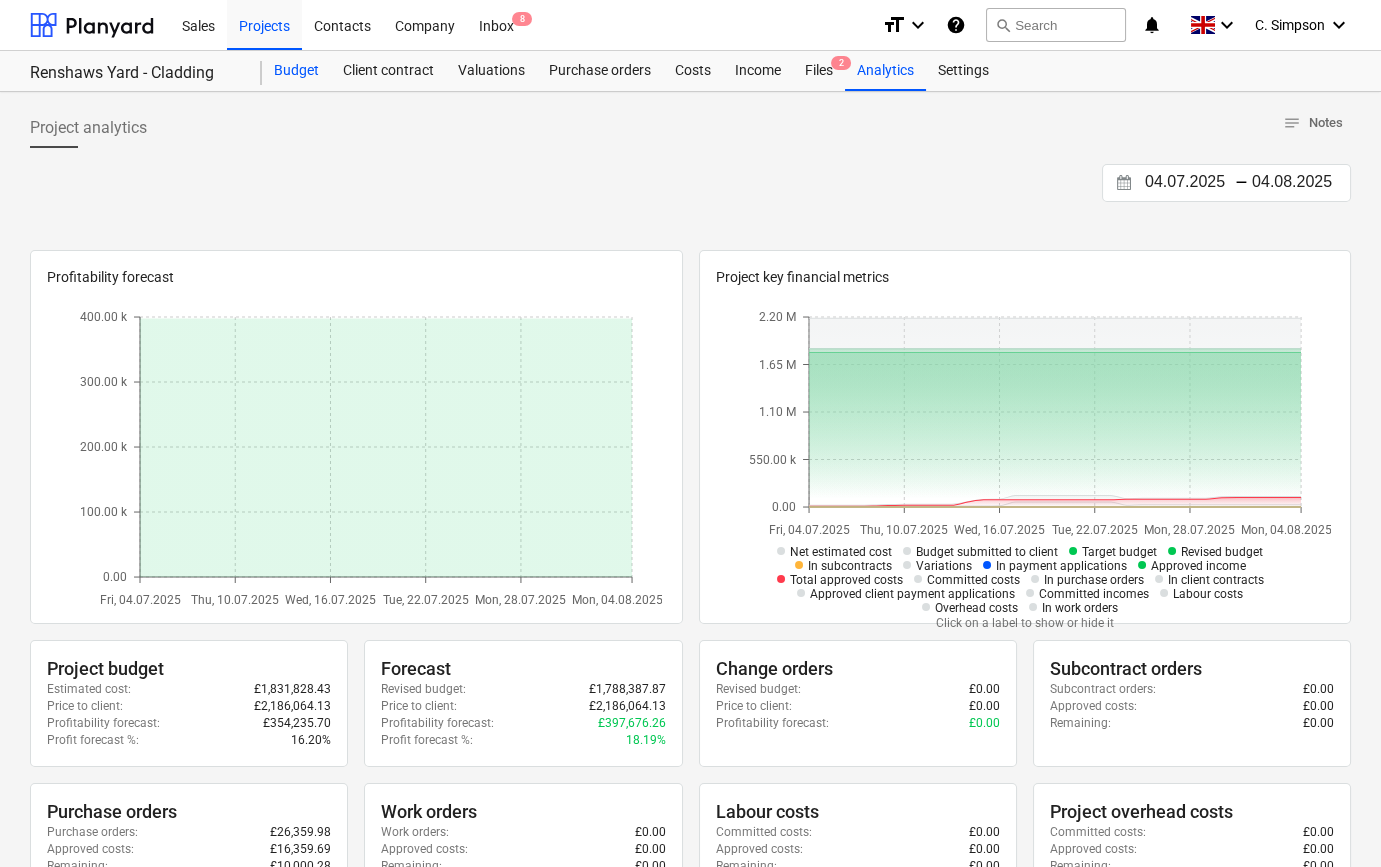 click on "Budget" at bounding box center [296, 71] 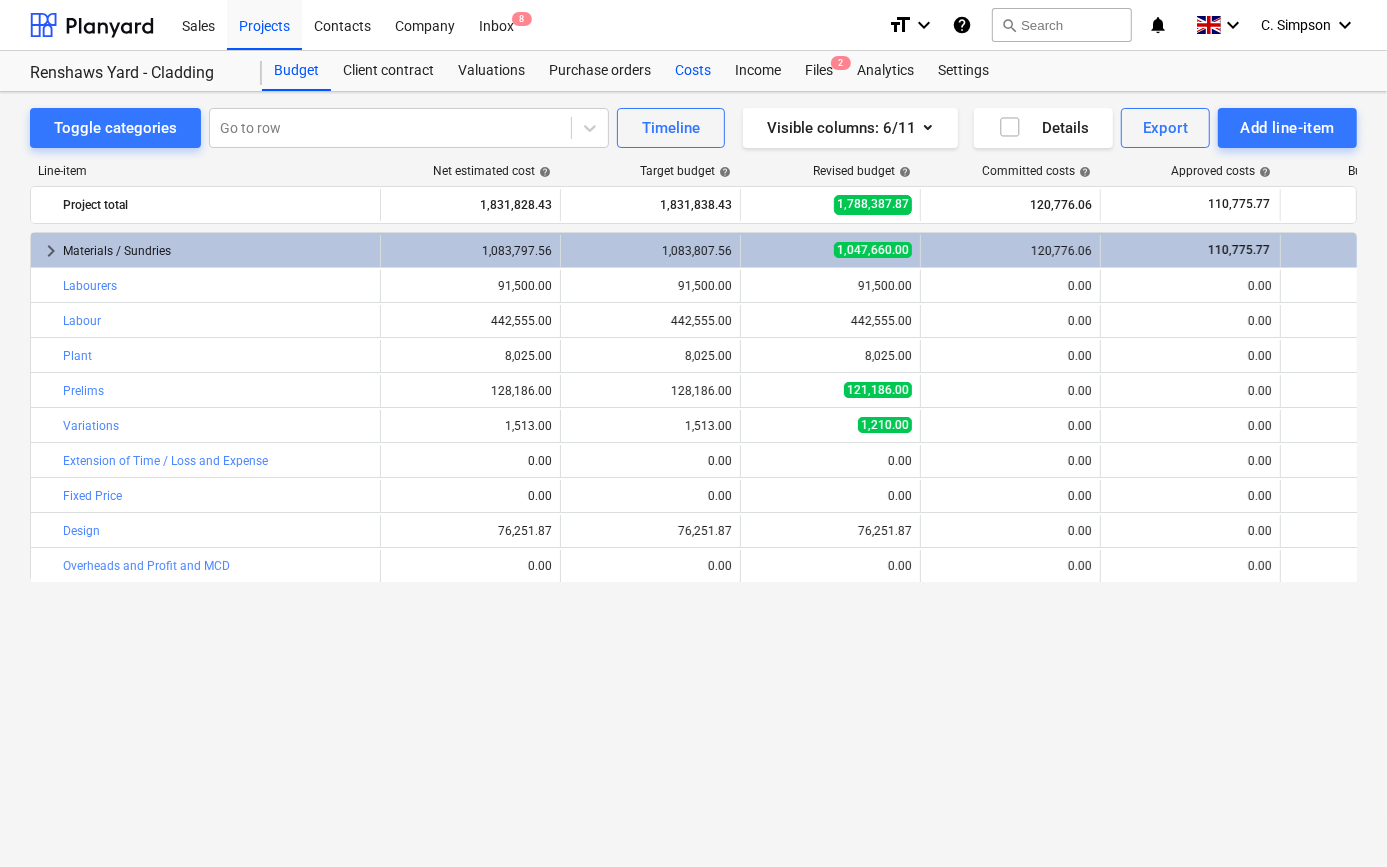 click on "Costs" at bounding box center [693, 71] 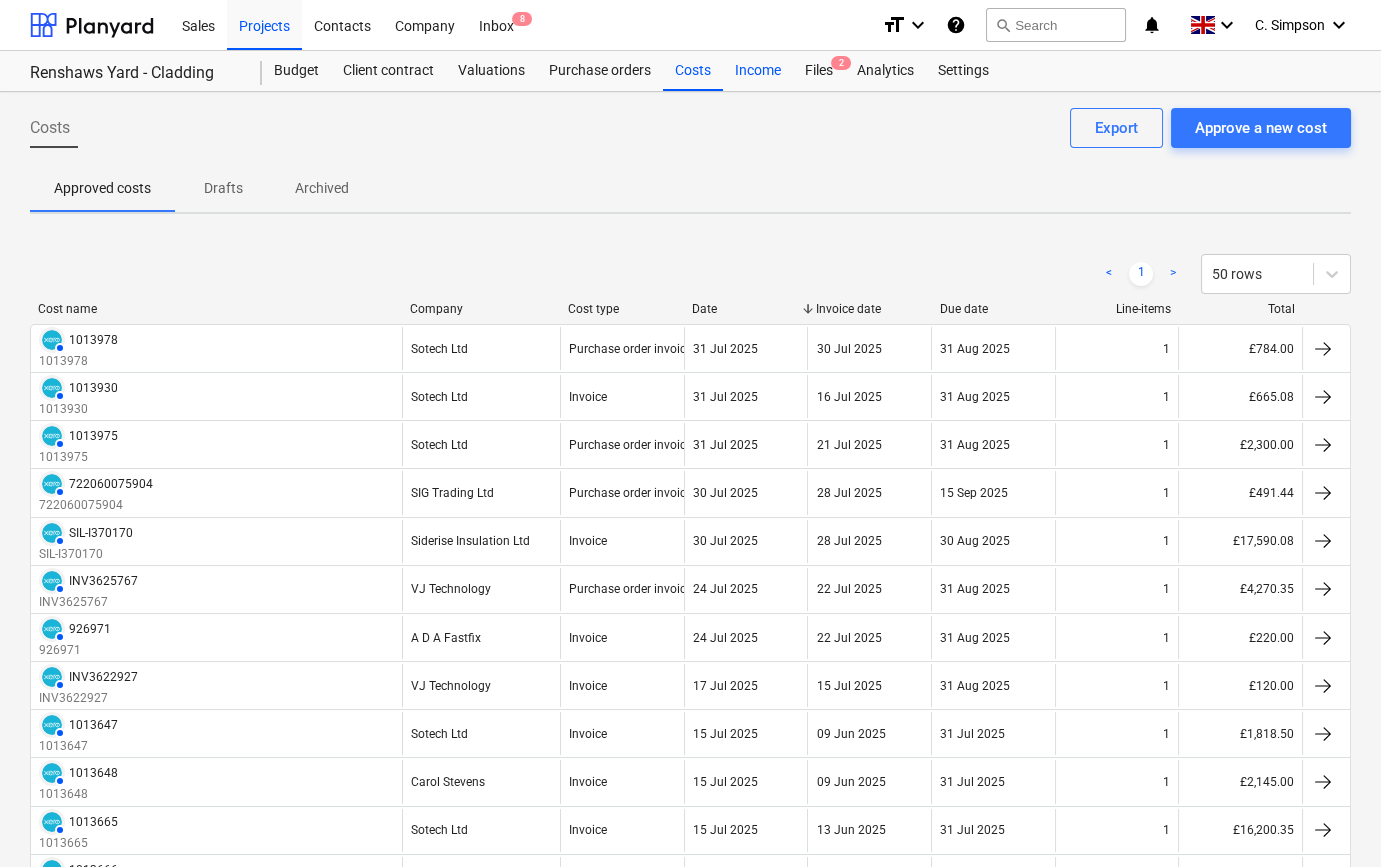 click on "Income" at bounding box center [758, 71] 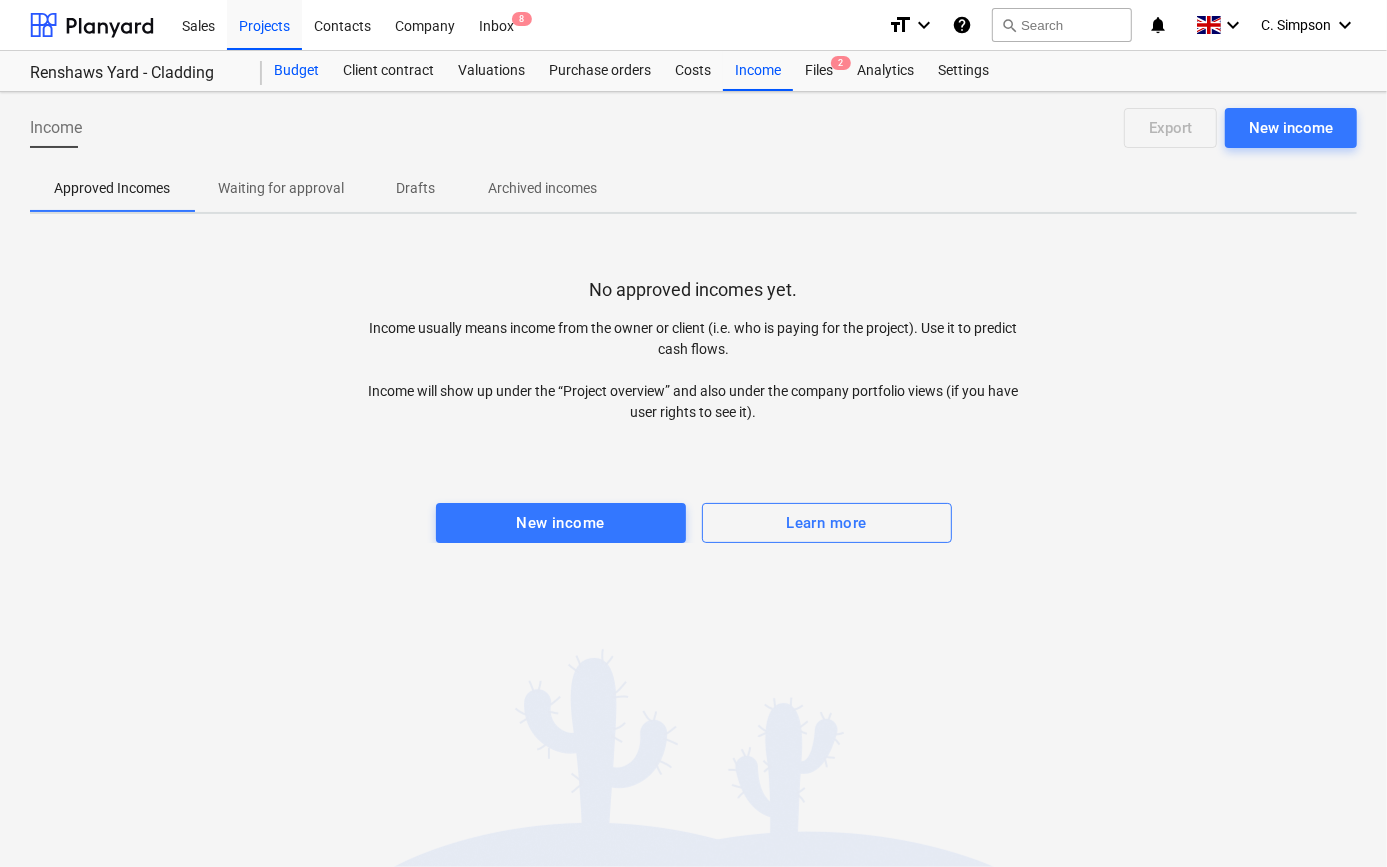 click on "Budget" at bounding box center (296, 71) 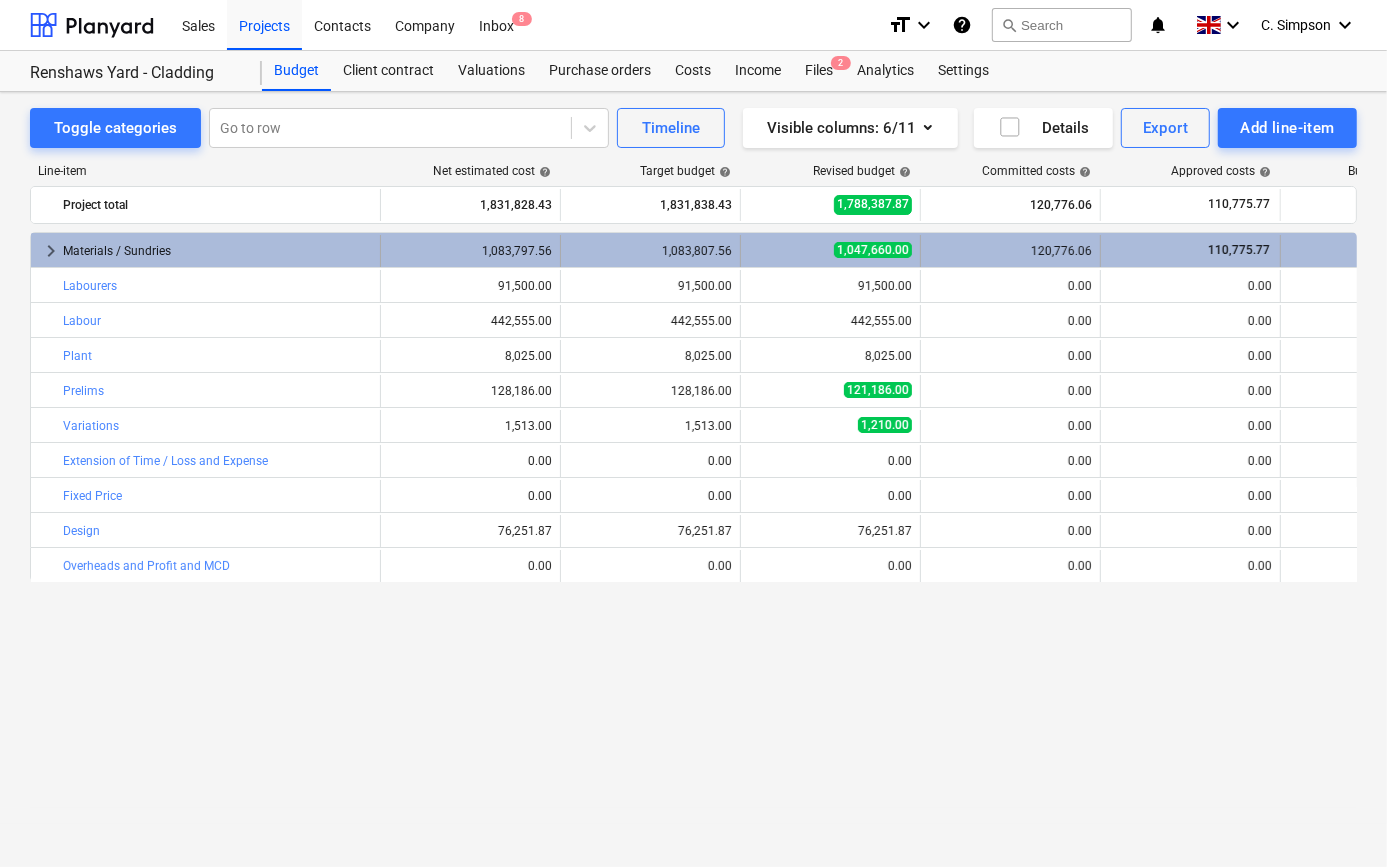 click on "keyboard_arrow_right" at bounding box center [51, 251] 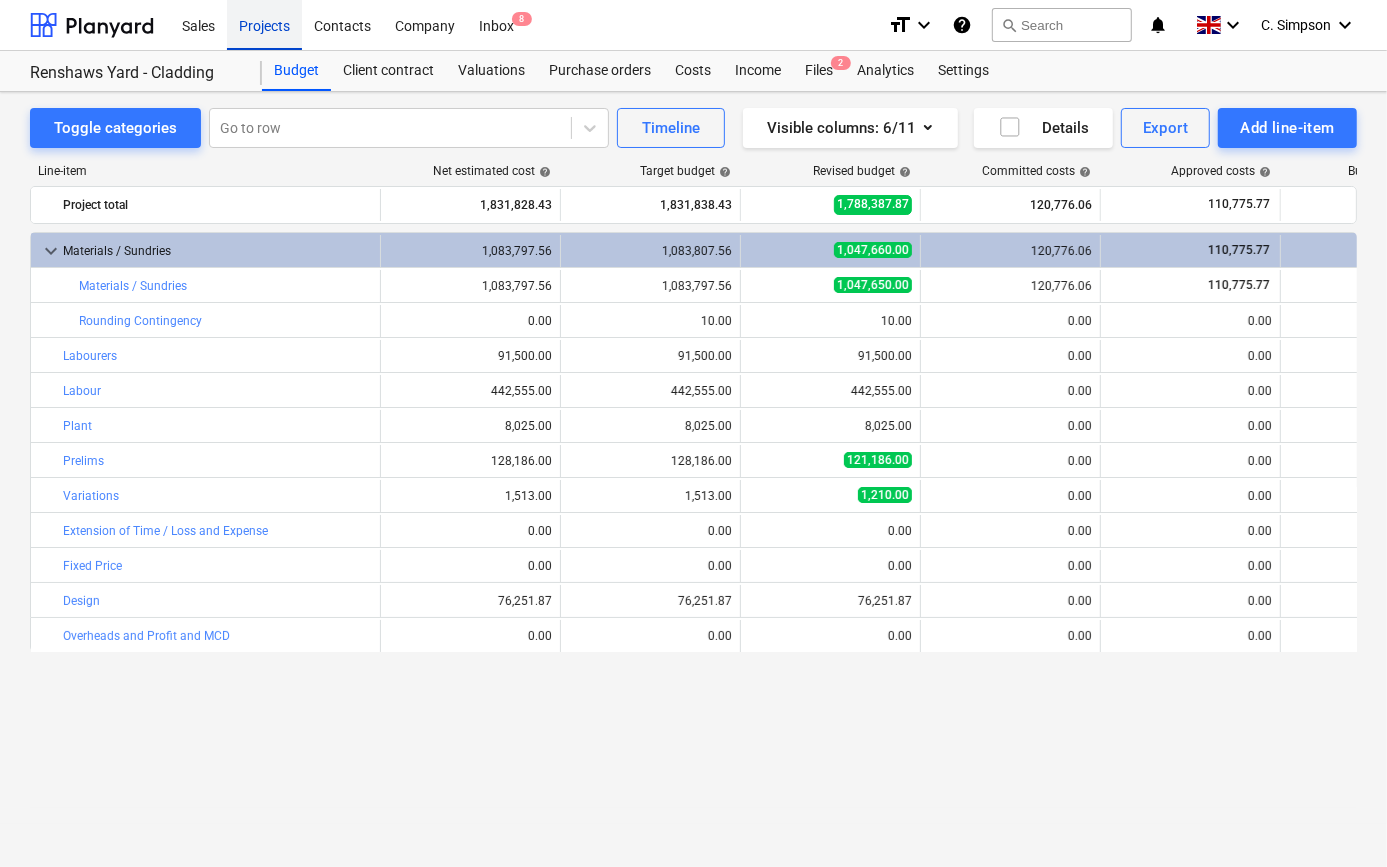 click on "Projects" at bounding box center [264, 24] 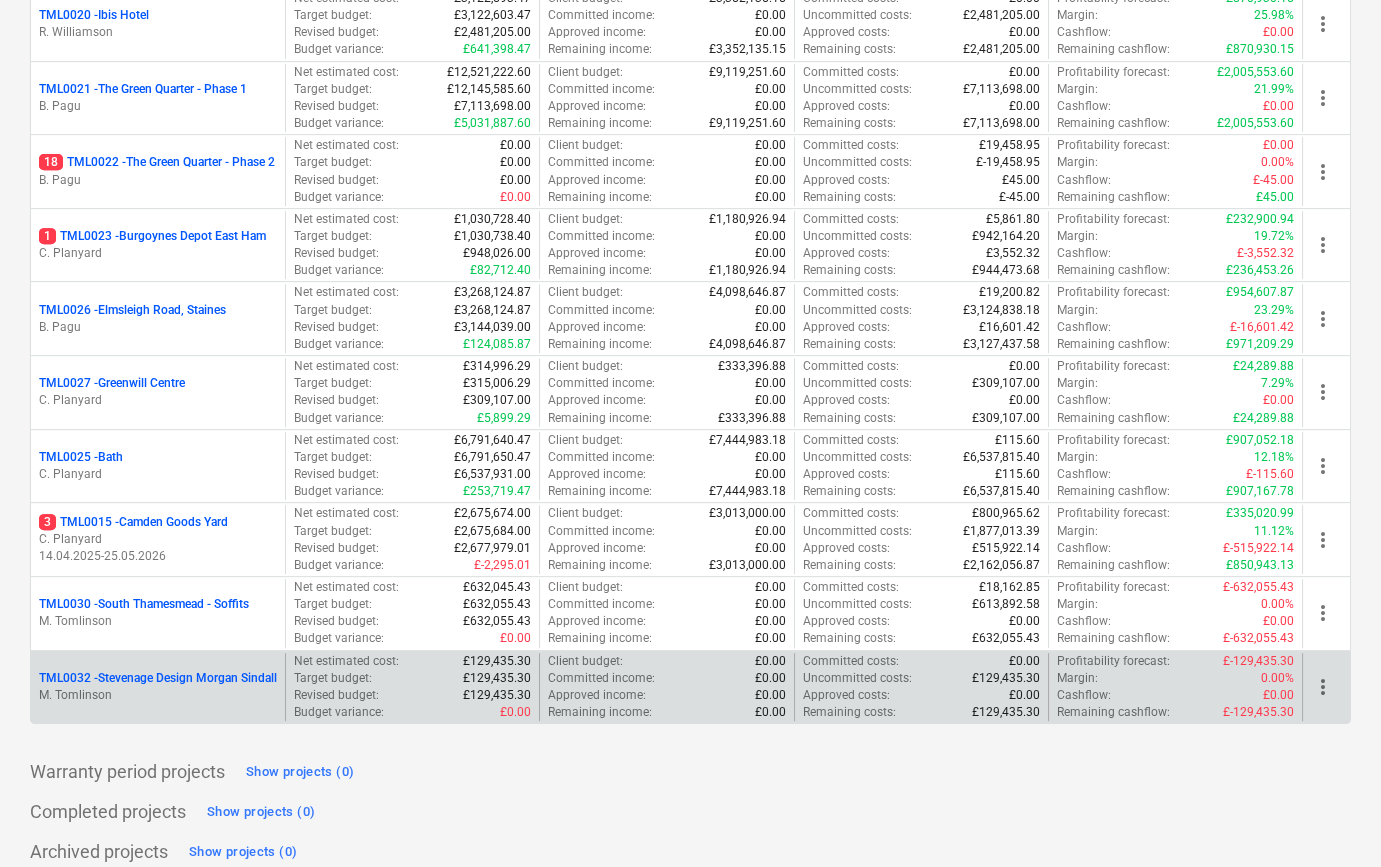scroll, scrollTop: 1750, scrollLeft: 0, axis: vertical 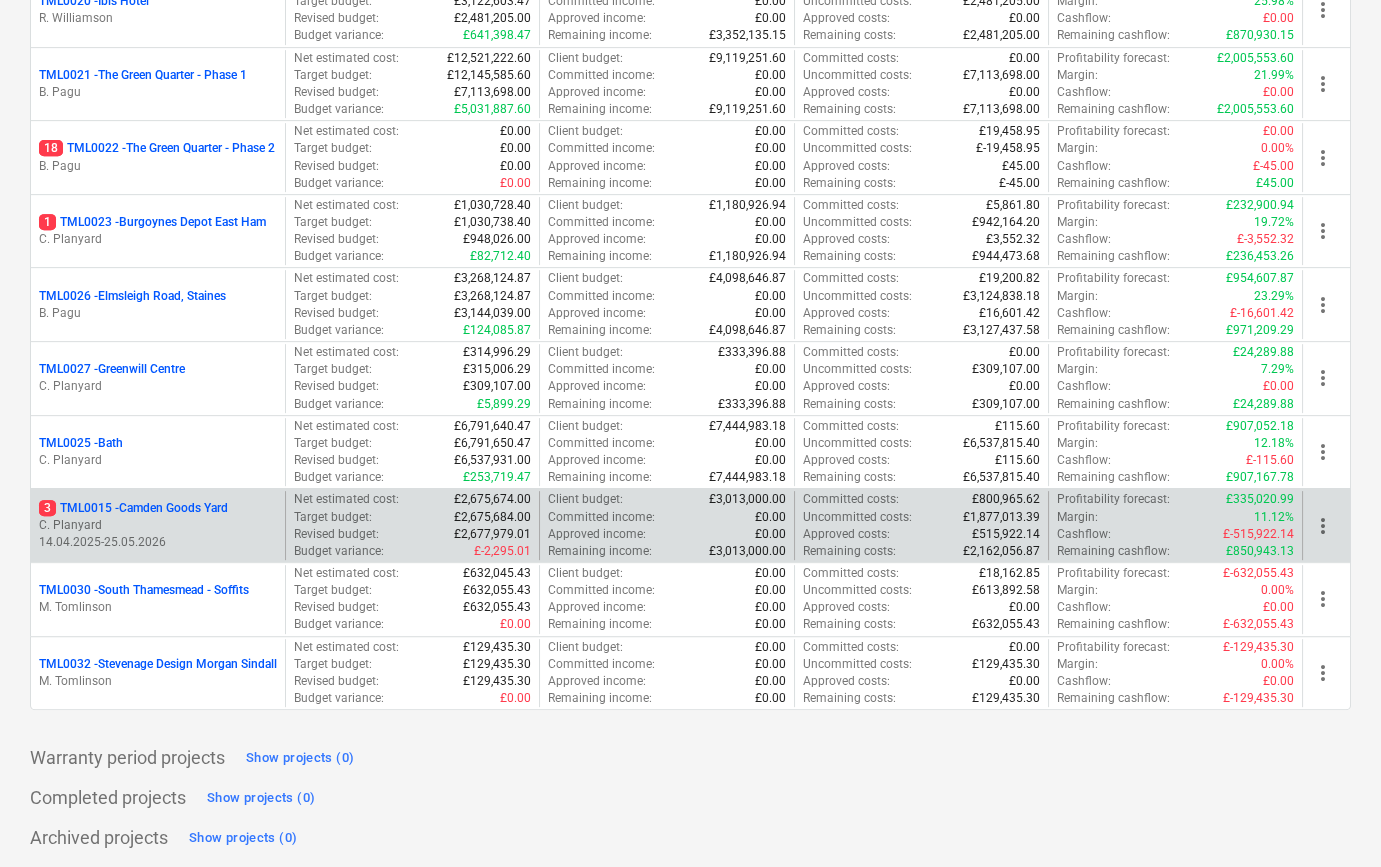 click on "C. Planyard" at bounding box center (158, 525) 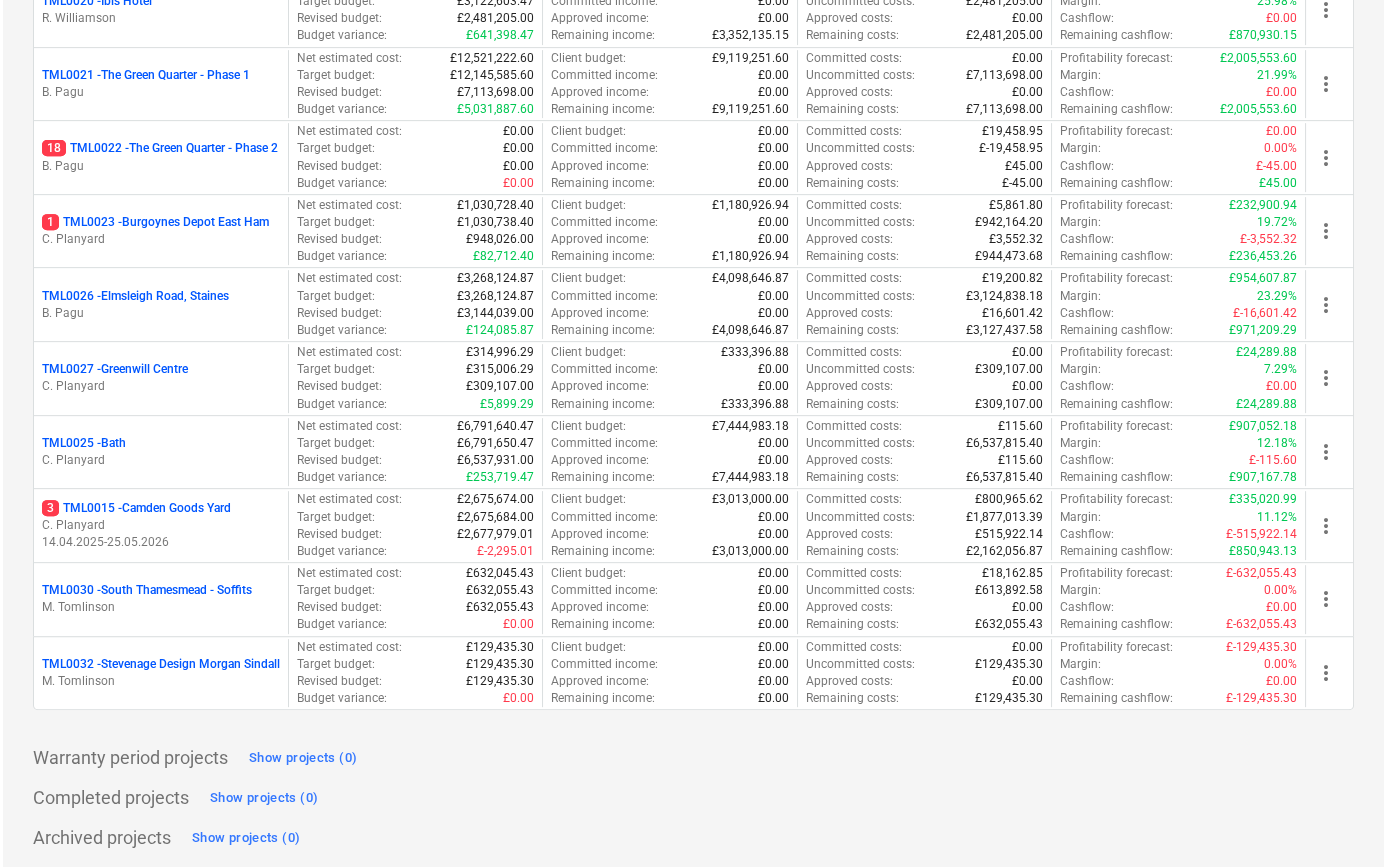 scroll, scrollTop: 0, scrollLeft: 0, axis: both 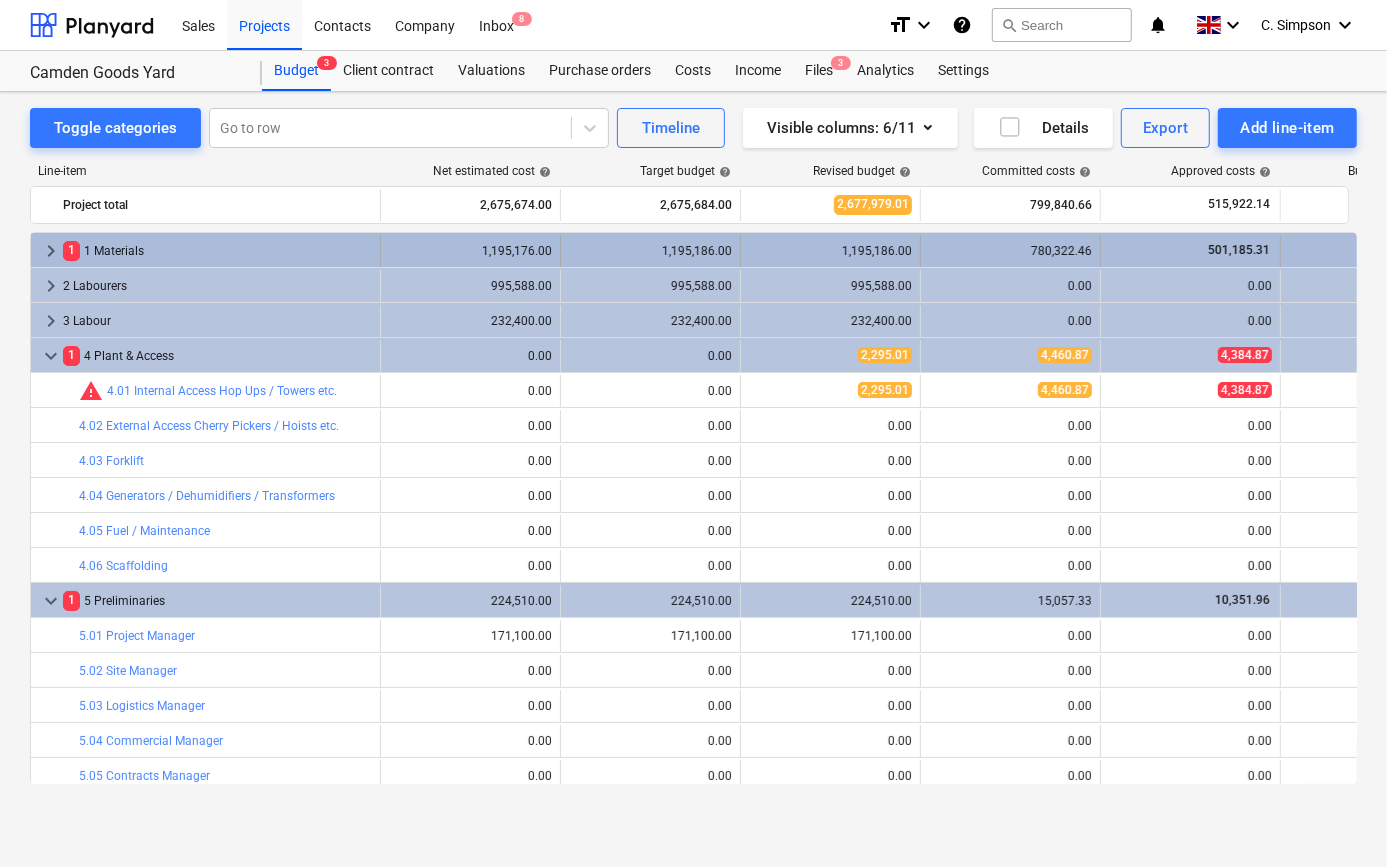 click on "keyboard_arrow_right" at bounding box center (51, 251) 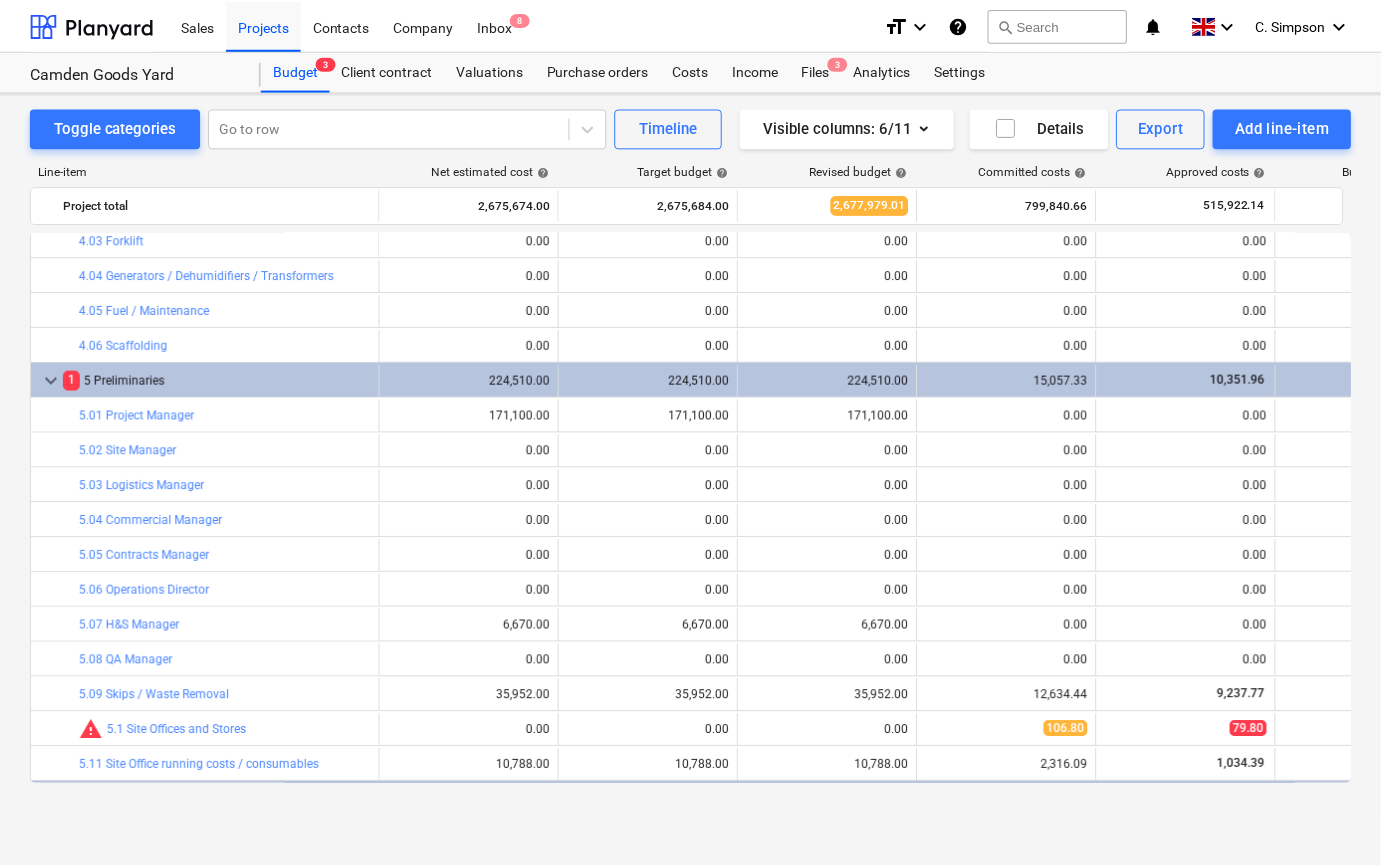 scroll, scrollTop: 1272, scrollLeft: 0, axis: vertical 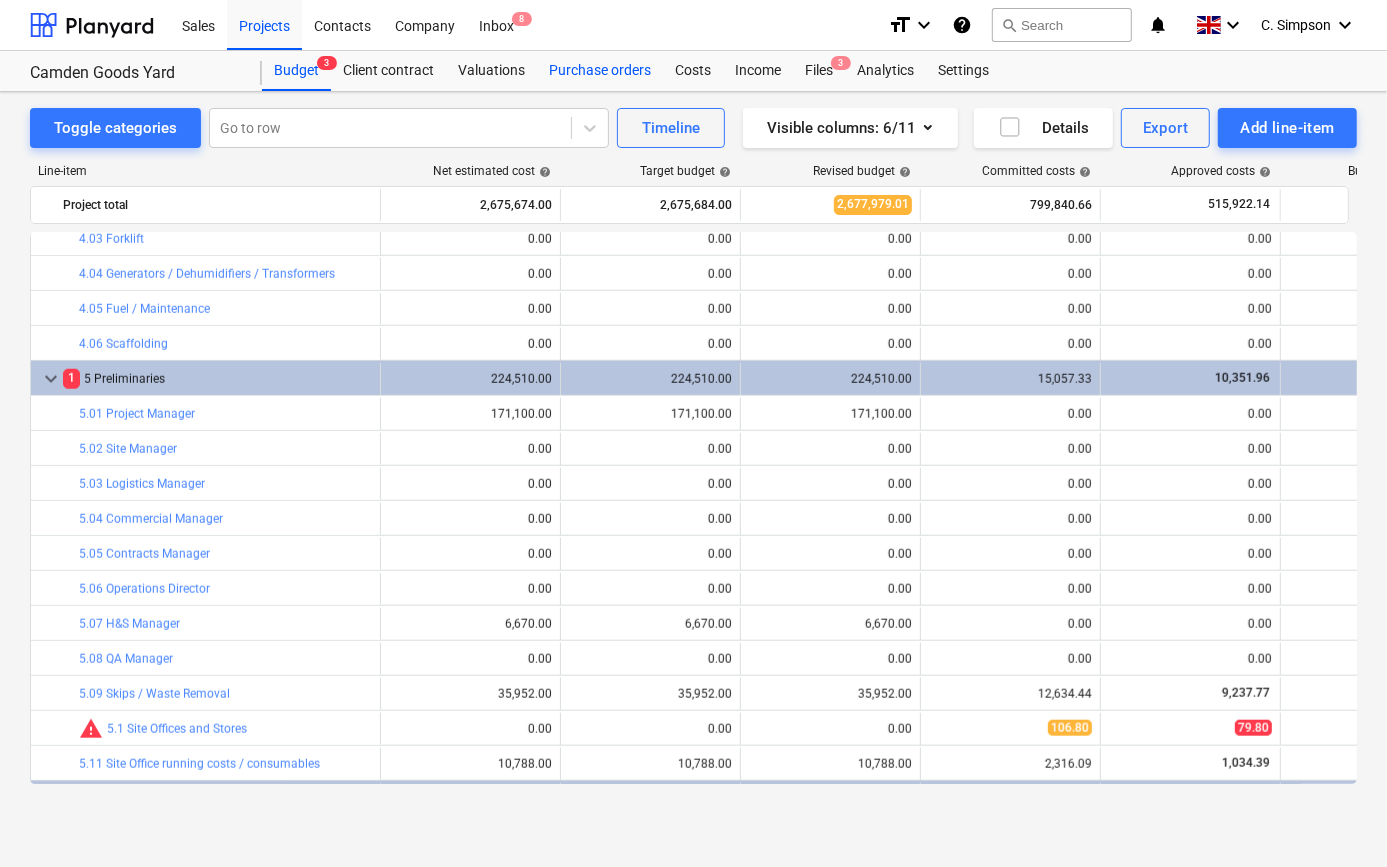 click on "Purchase orders" at bounding box center [600, 71] 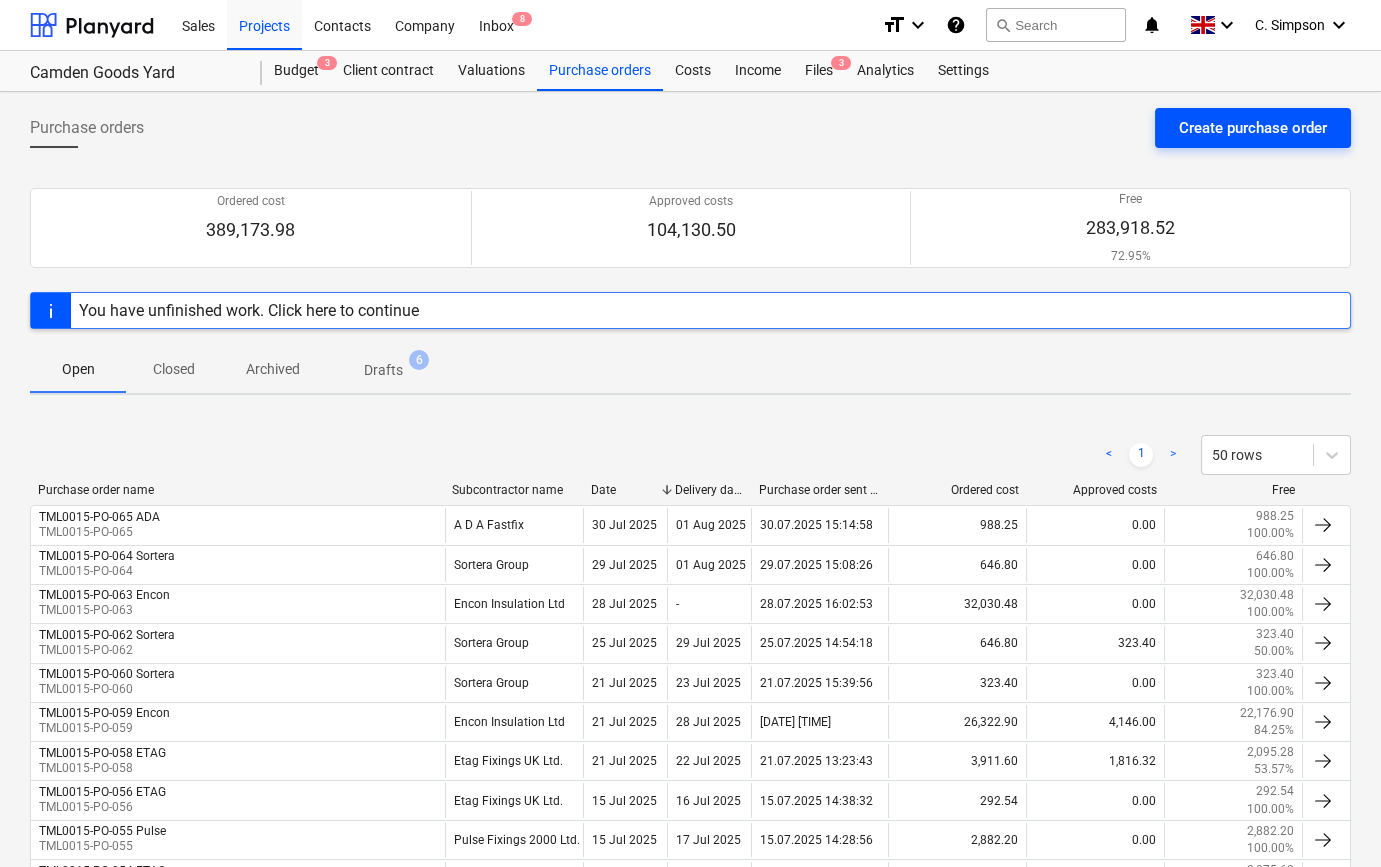 click on "Create purchase order" at bounding box center [1253, 128] 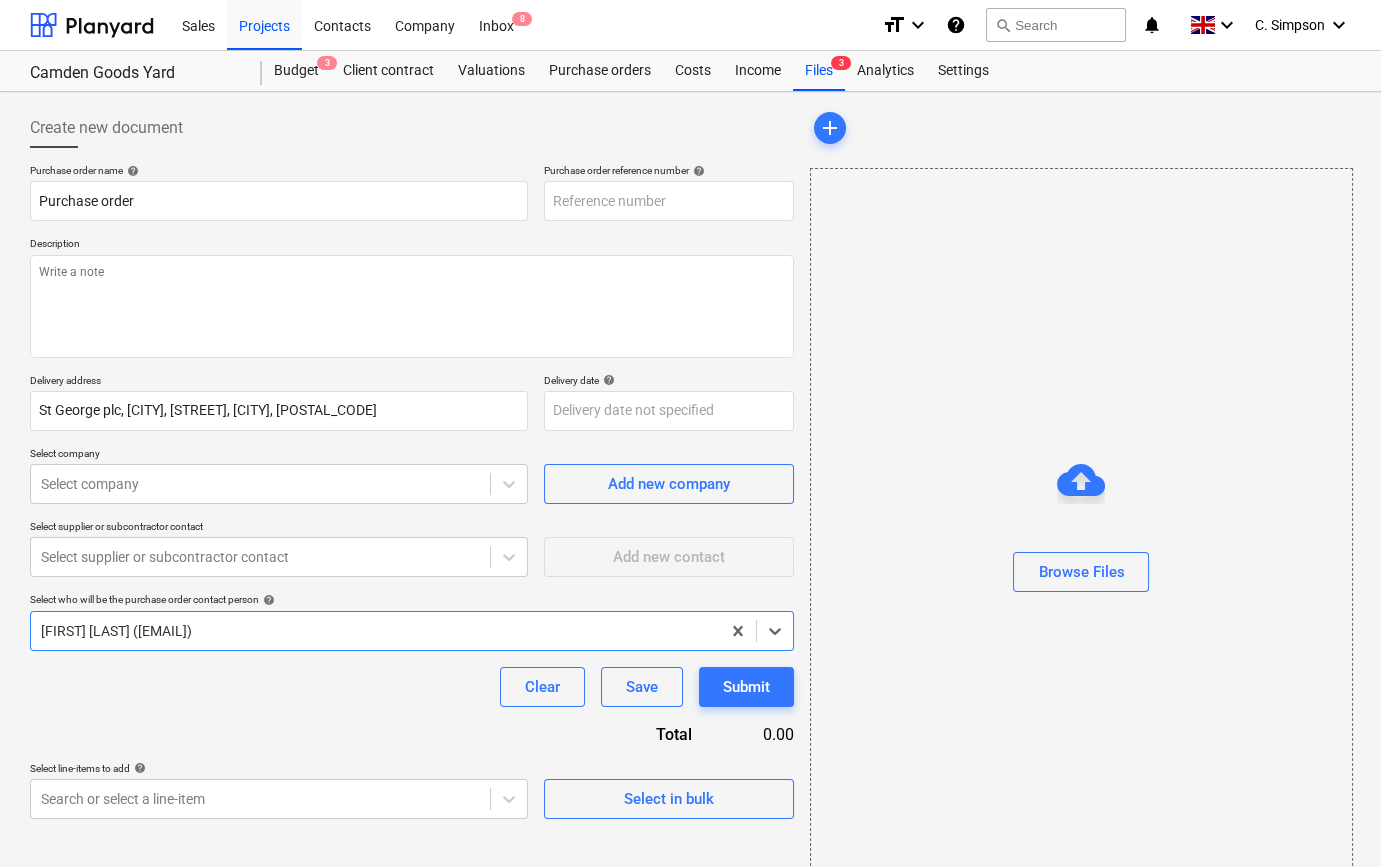 type on "x" 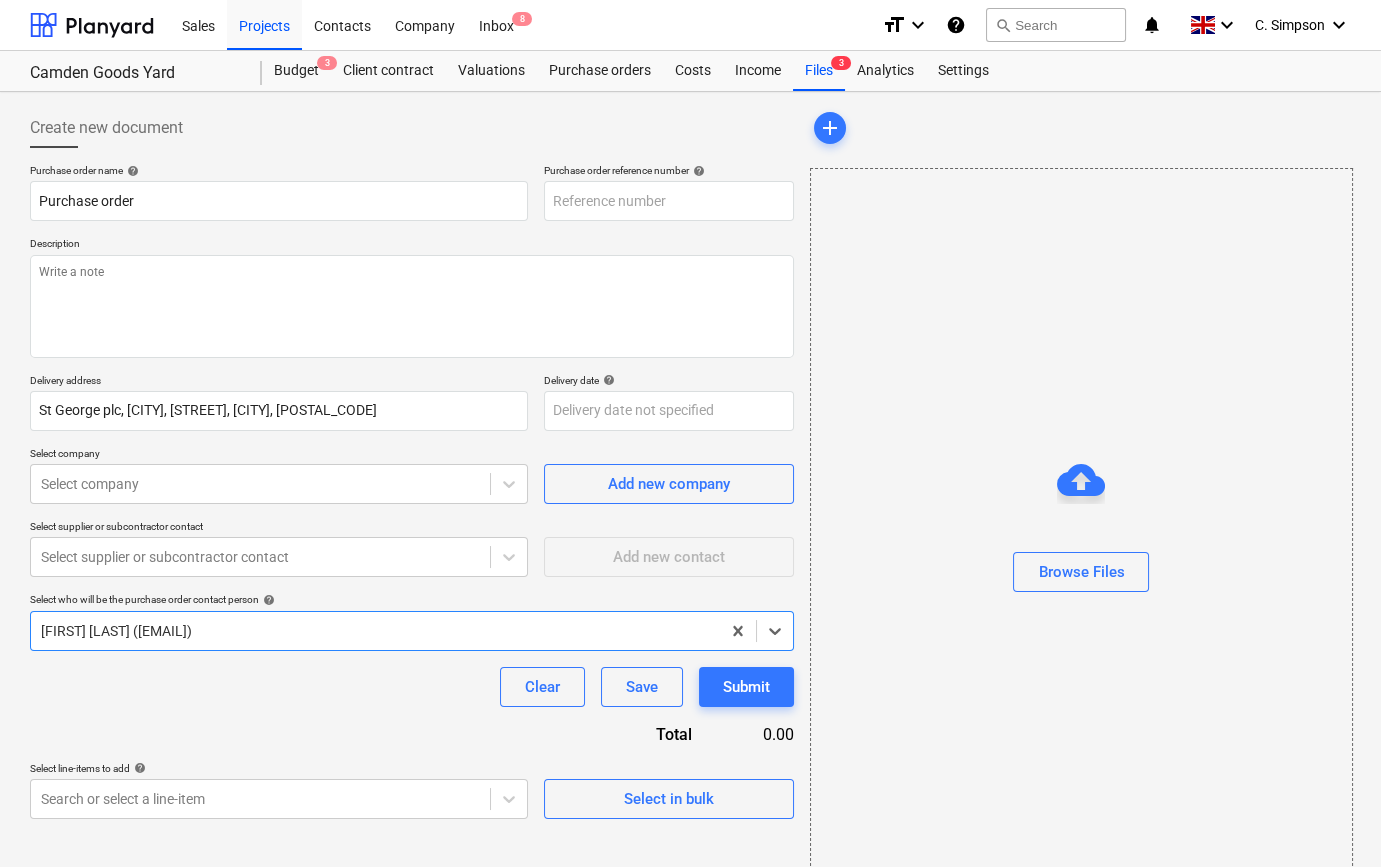 type on "TML0015-PO-066" 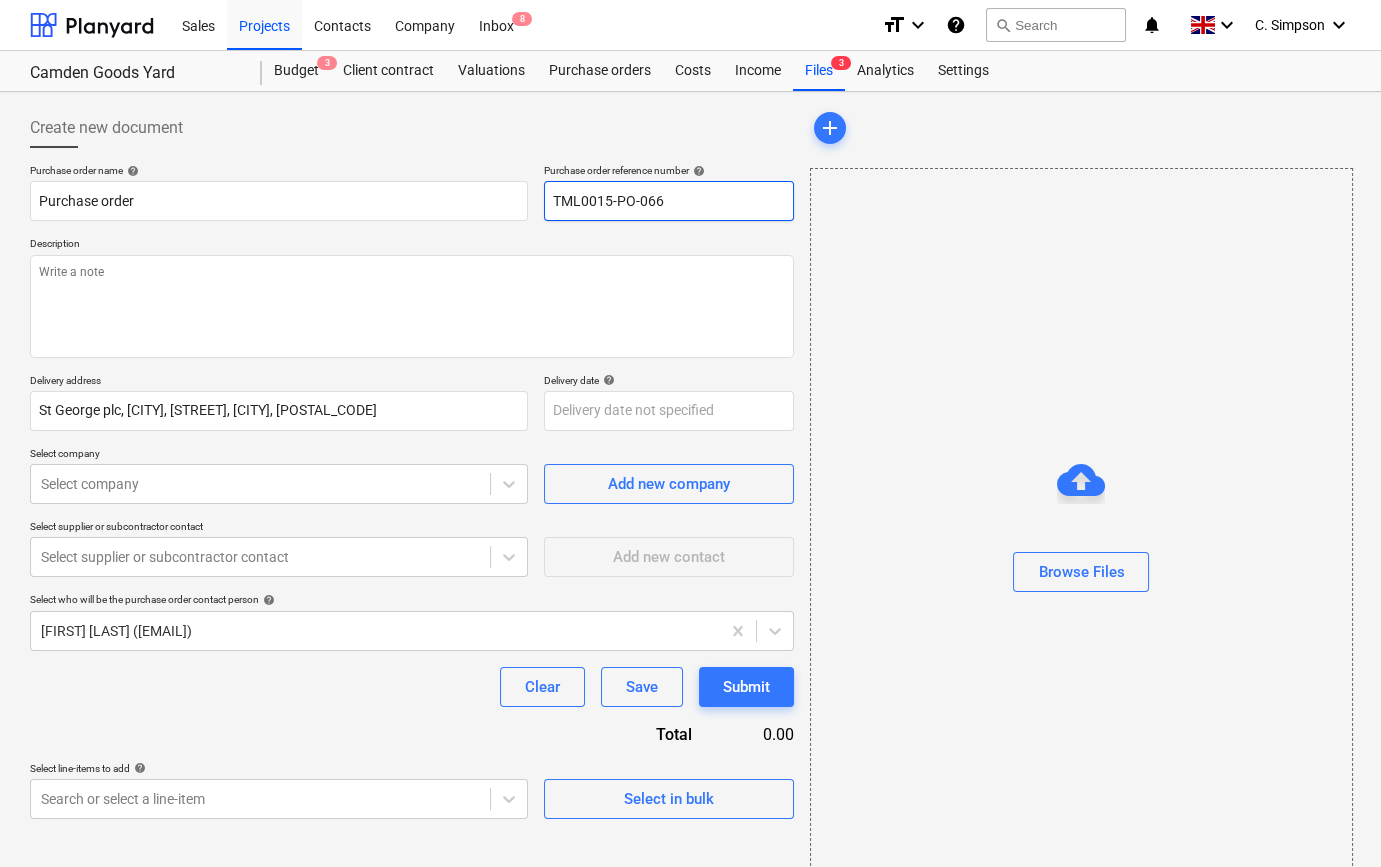 drag, startPoint x: 669, startPoint y: 200, endPoint x: 555, endPoint y: 202, distance: 114.01754 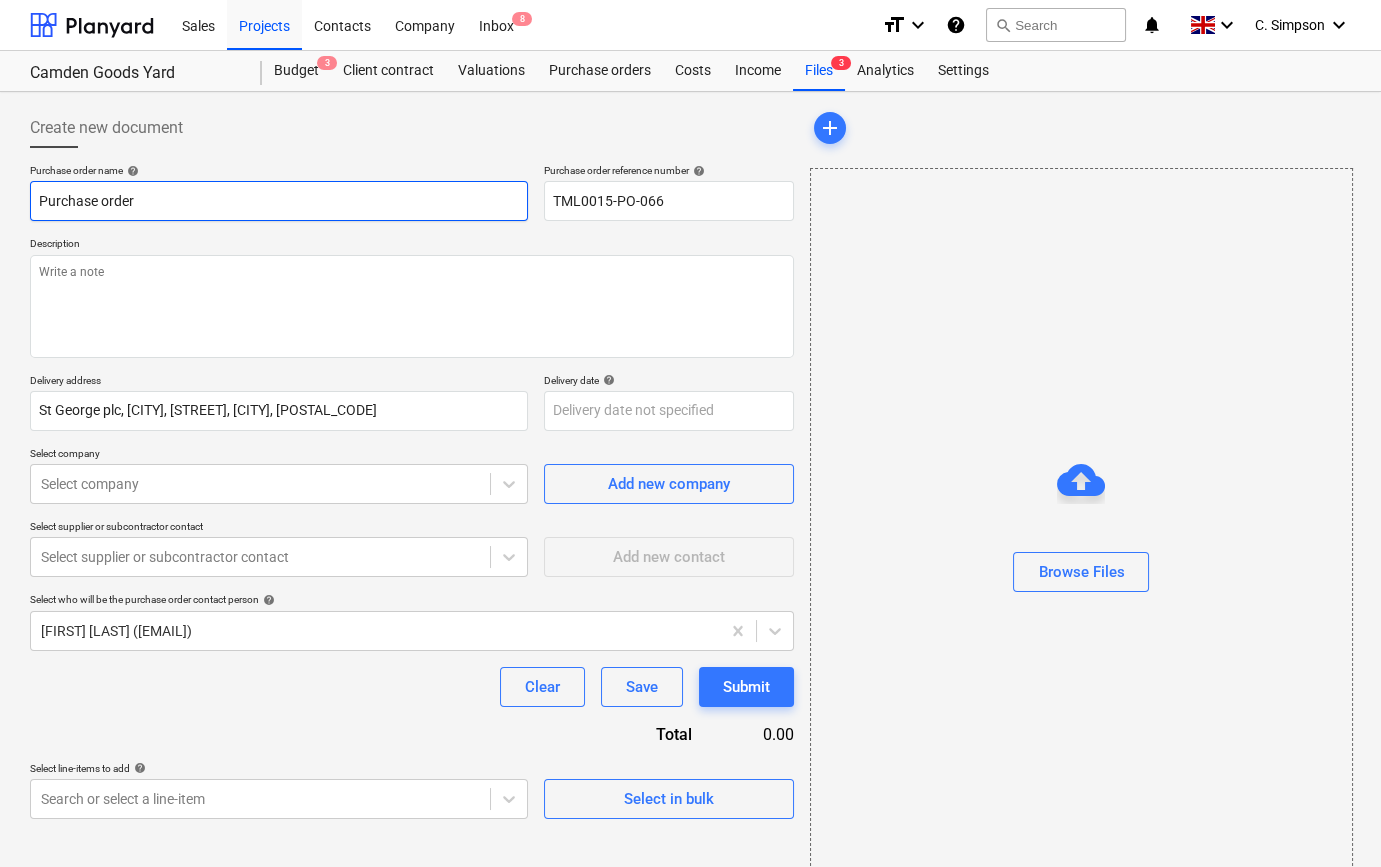paste on "TML0015-PO-066" 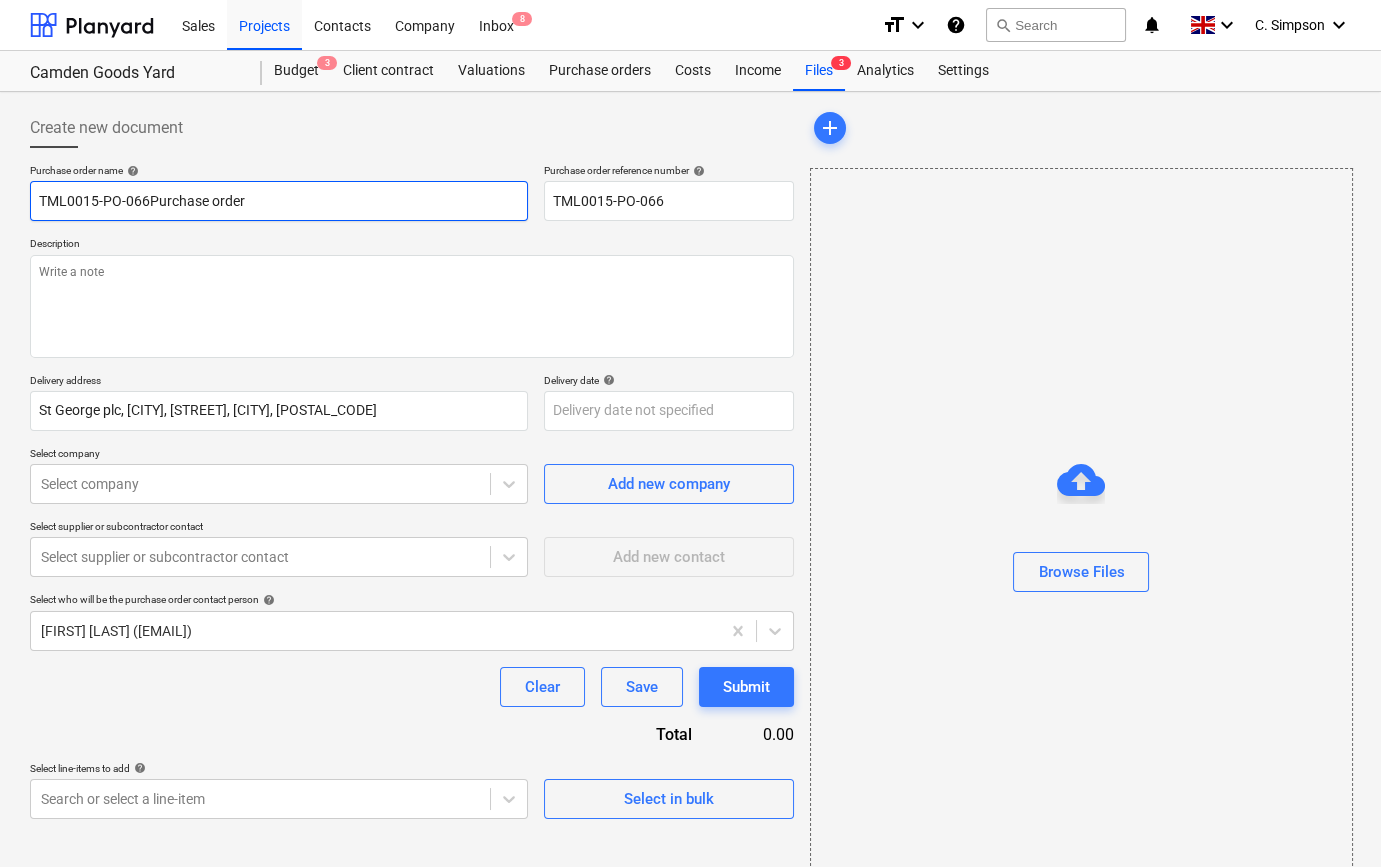 type on "x" 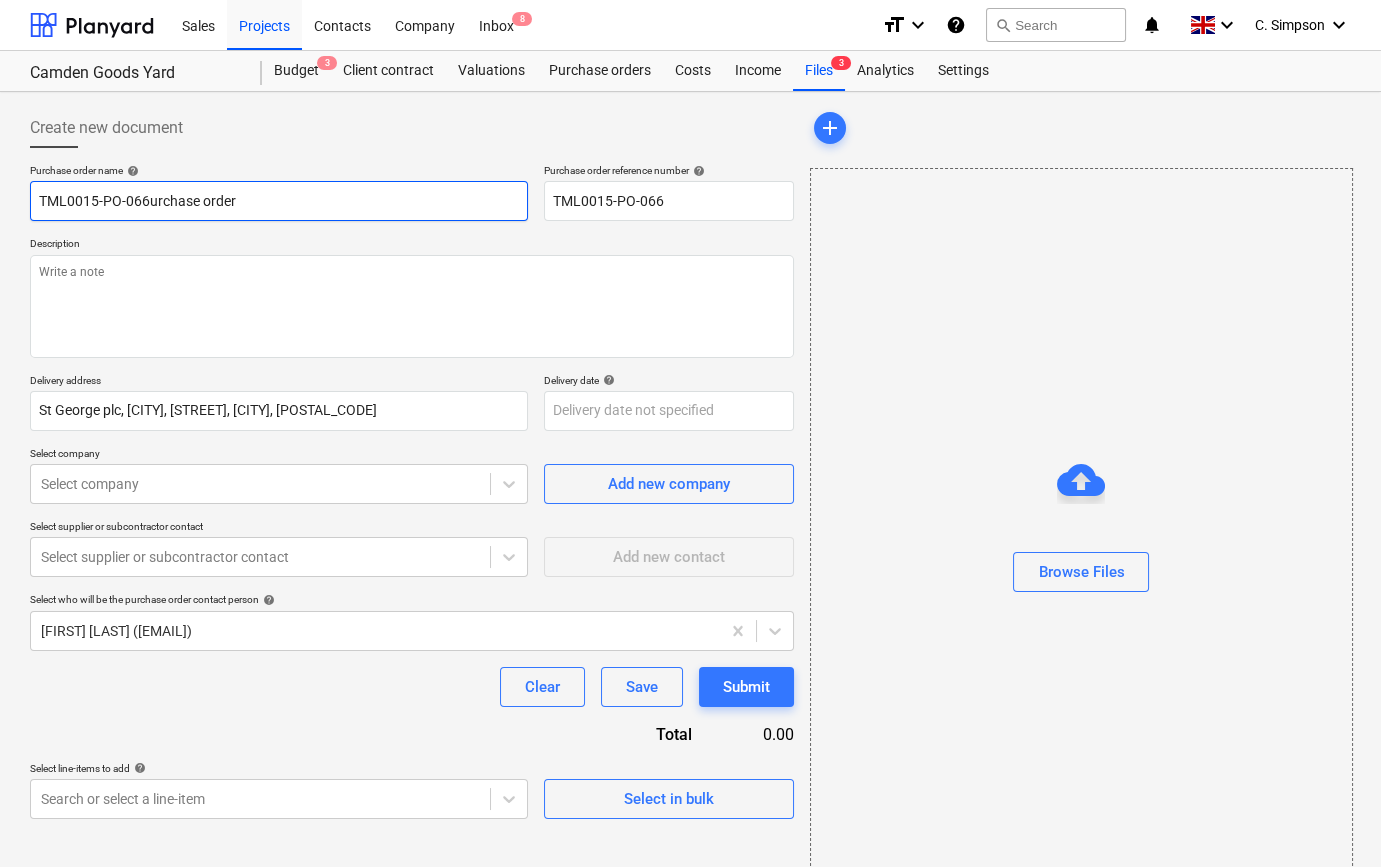 type on "x" 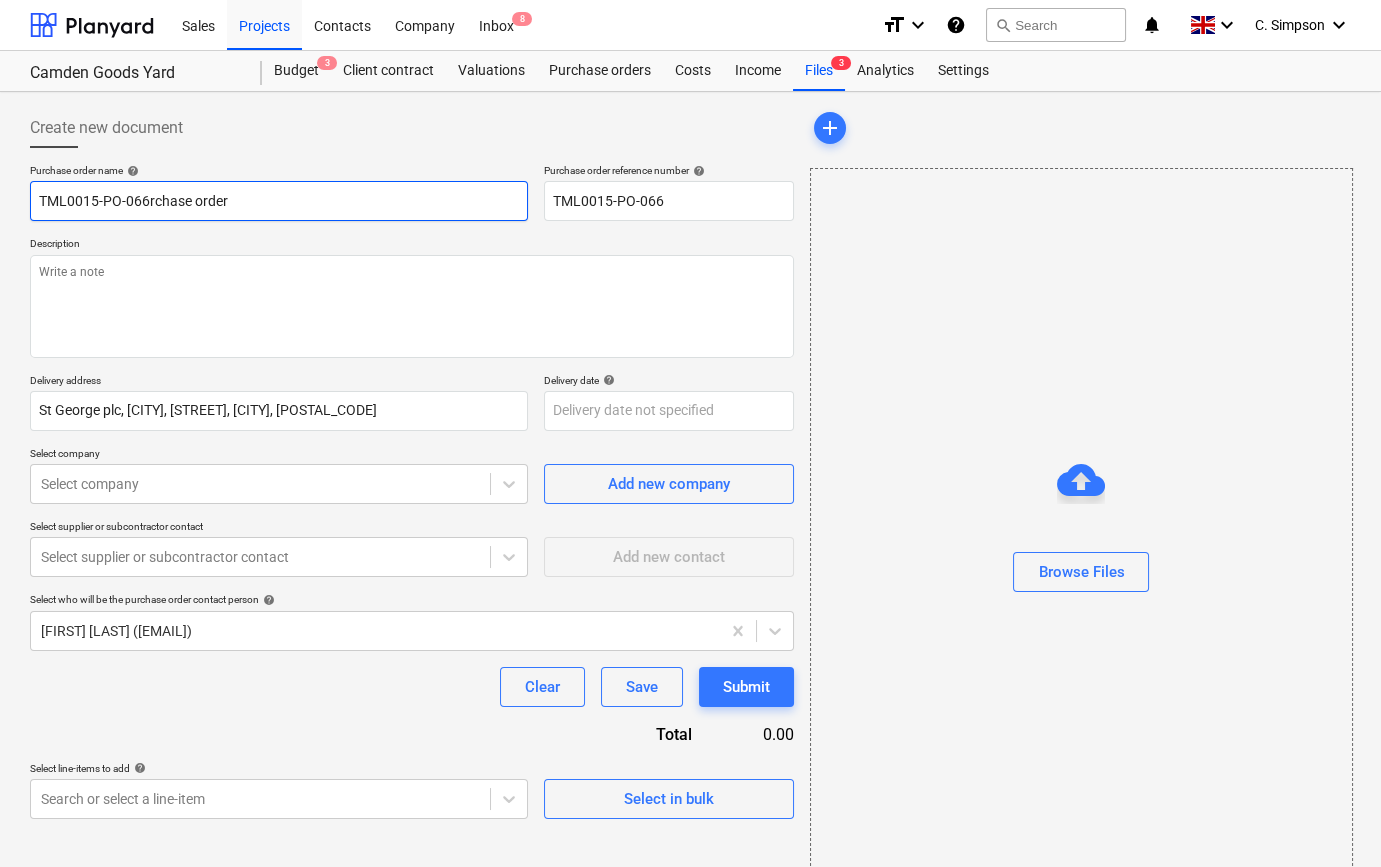 type on "x" 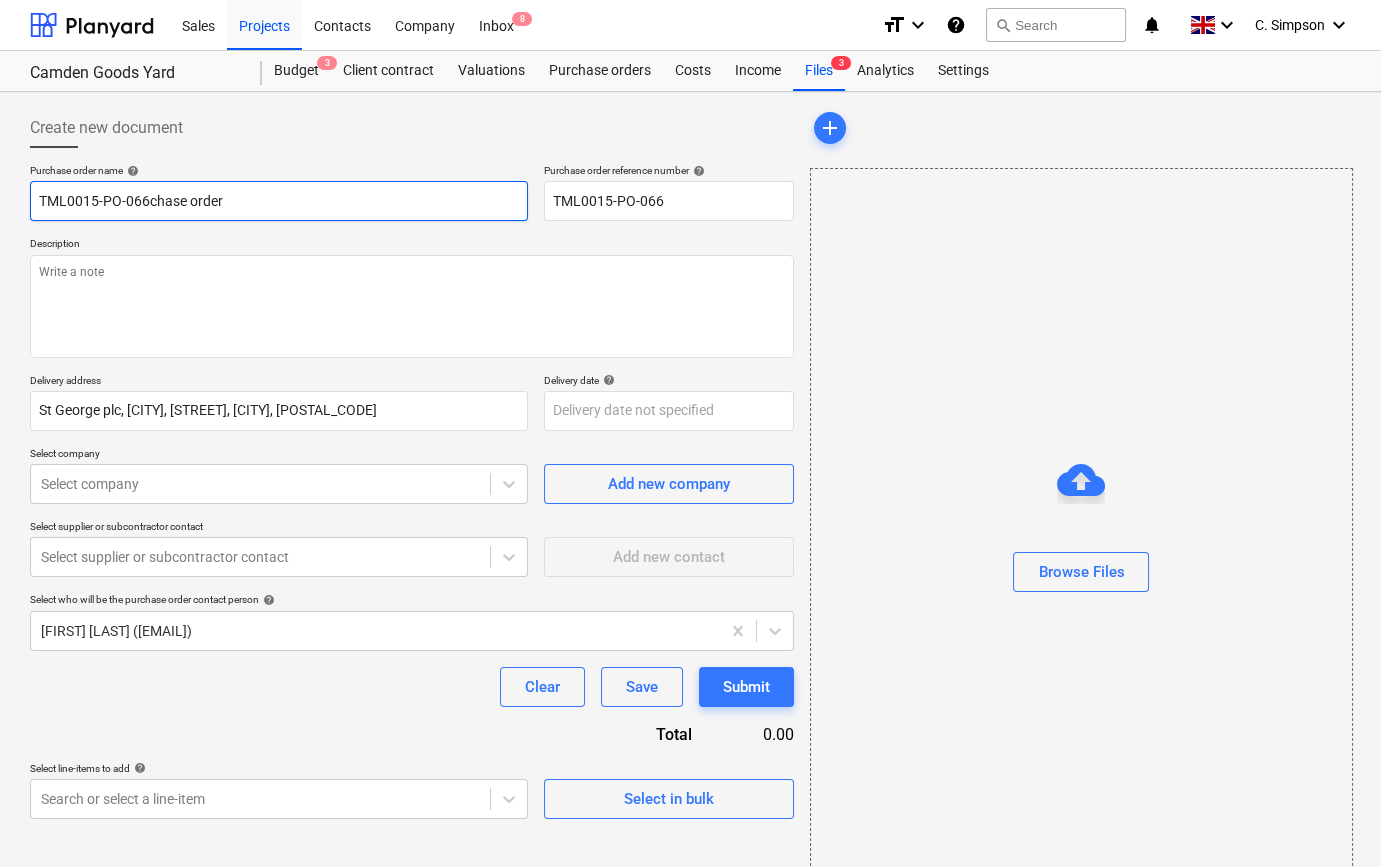 type on "x" 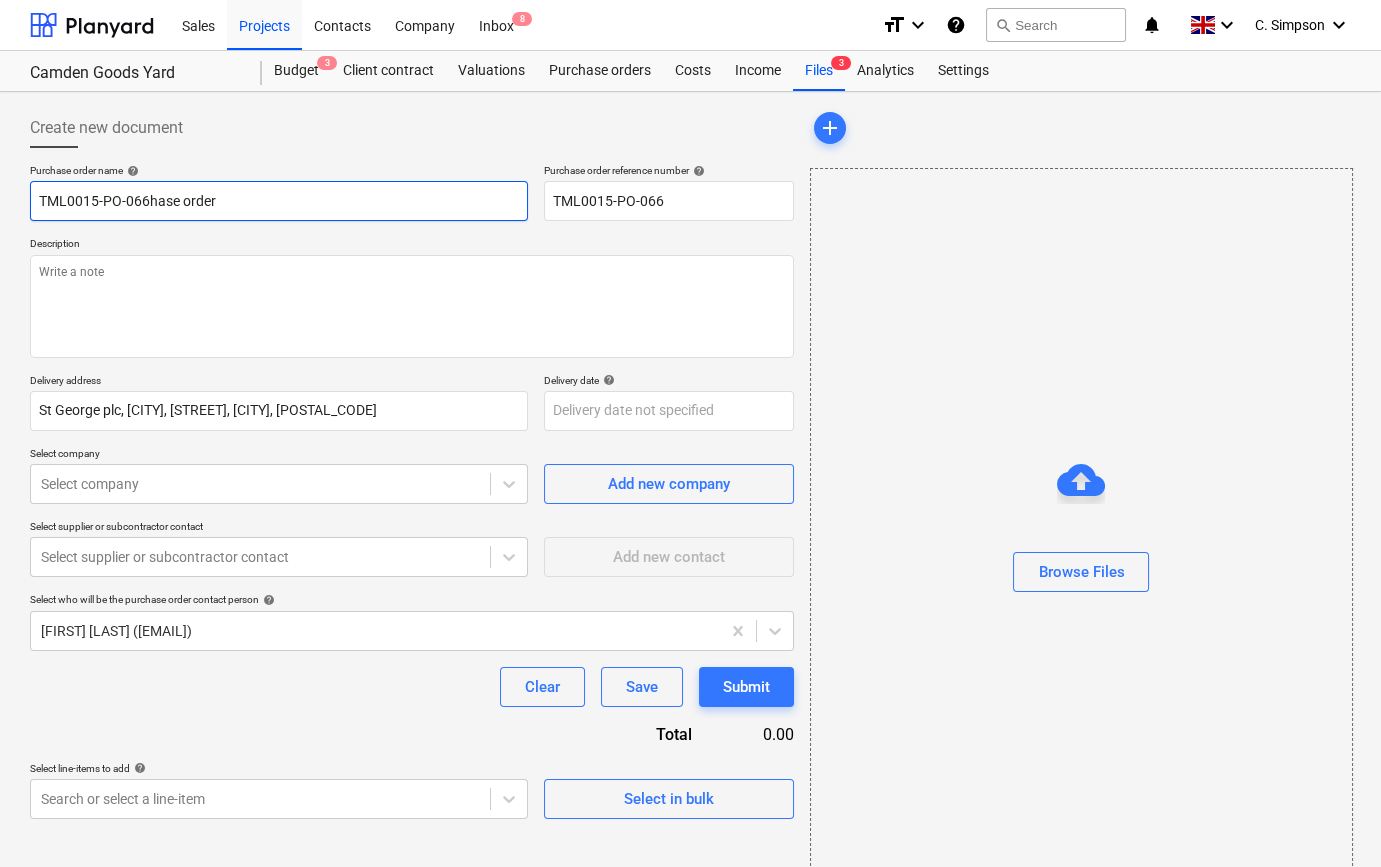 type on "x" 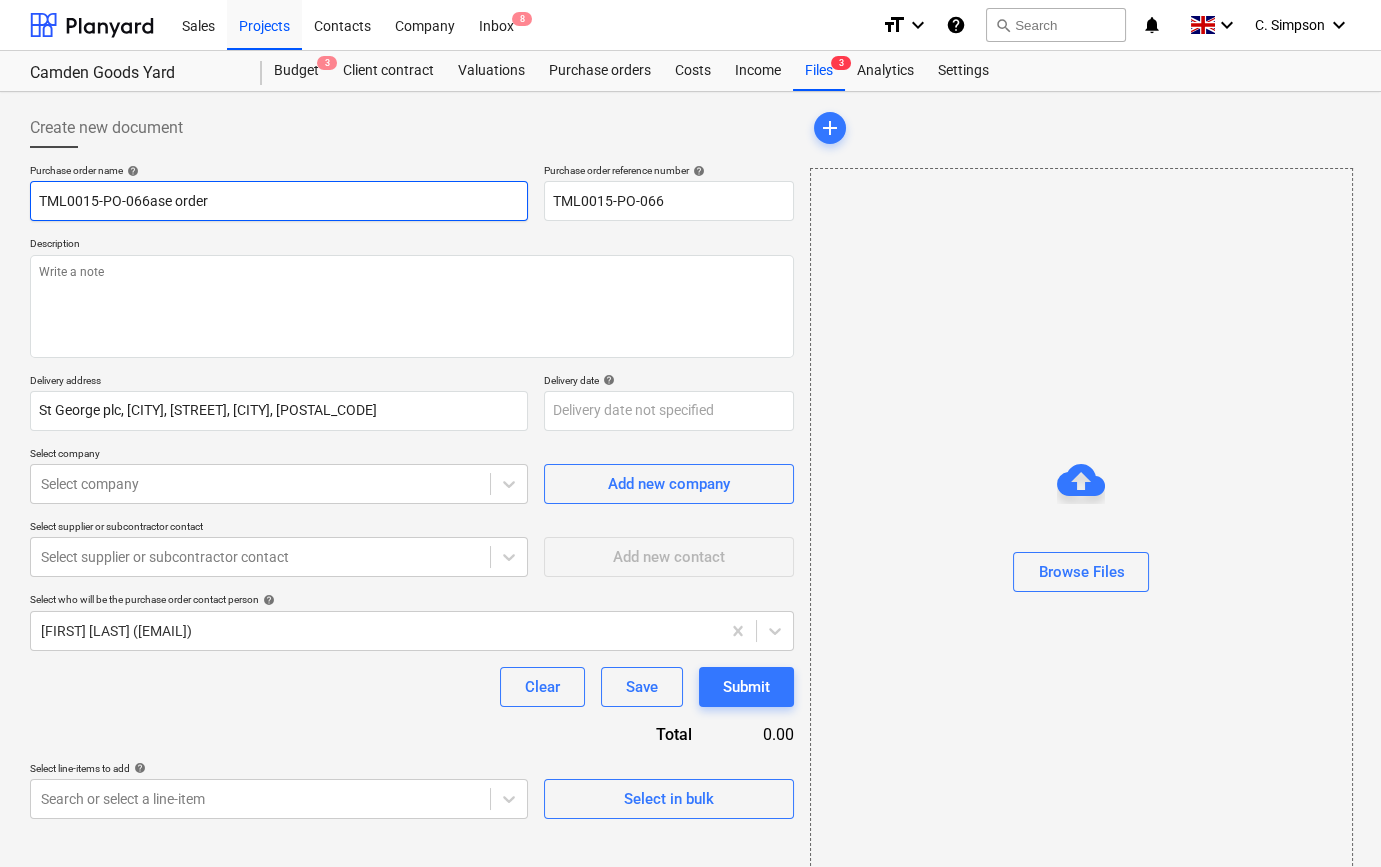type on "x" 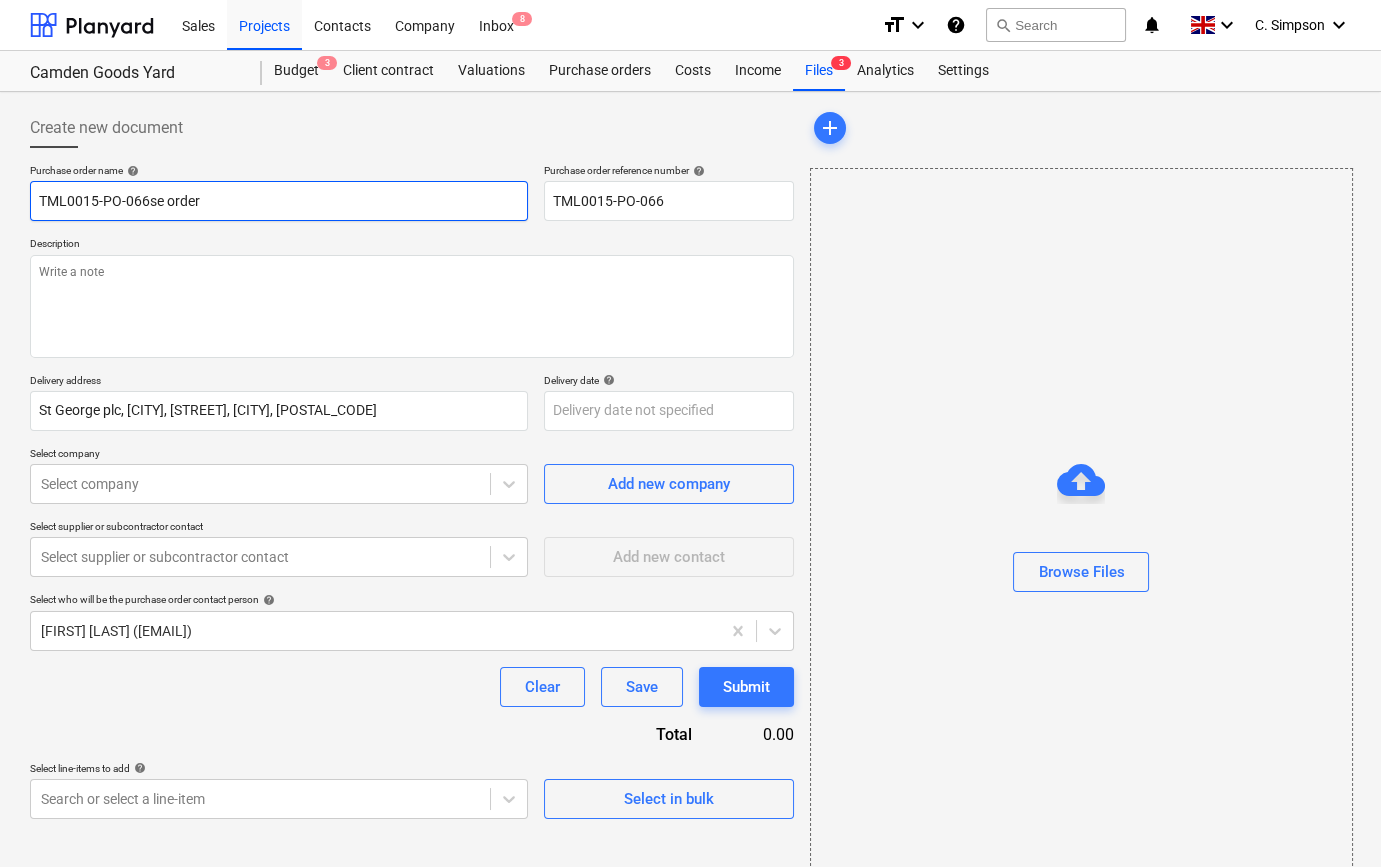type on "x" 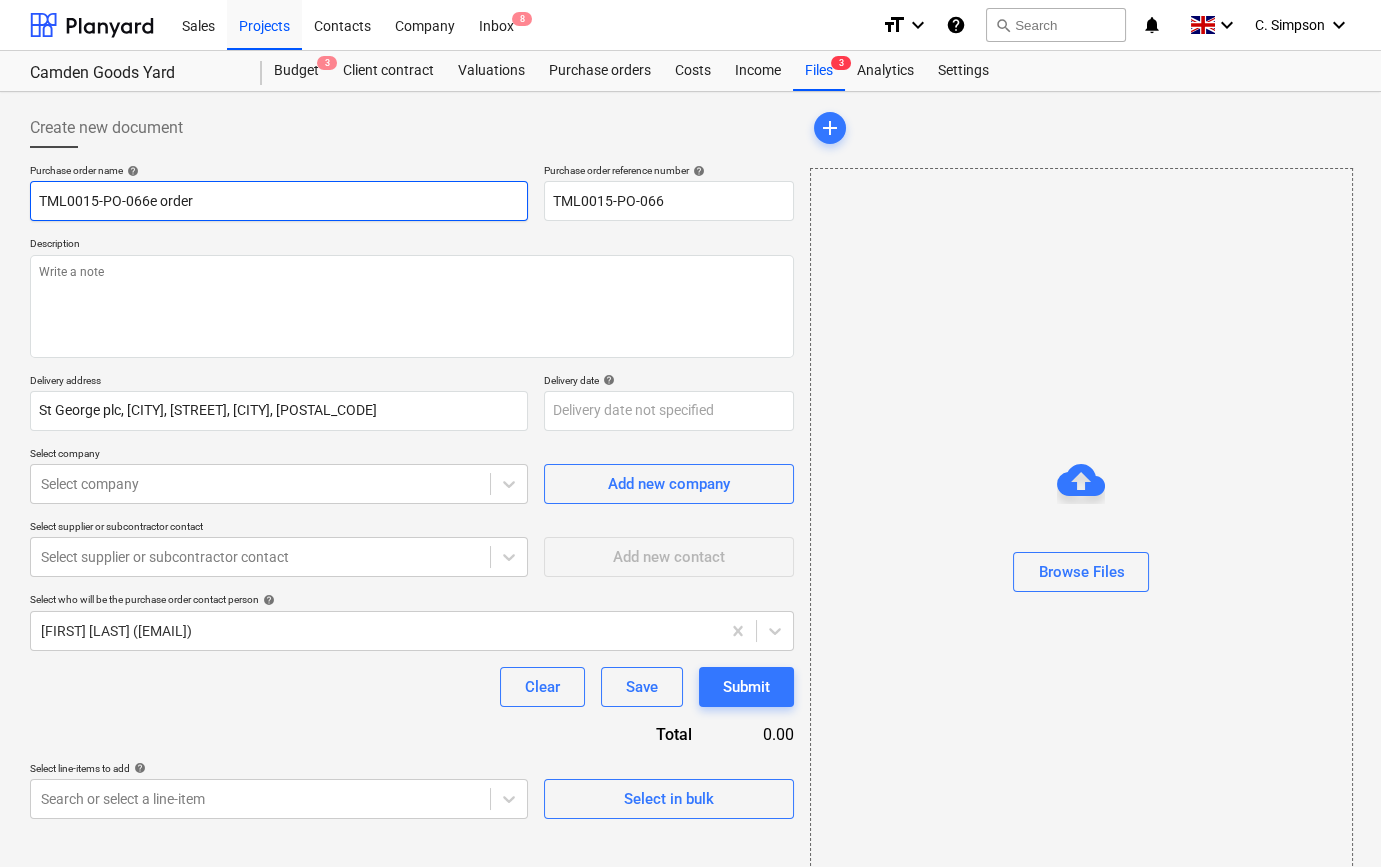 type on "x" 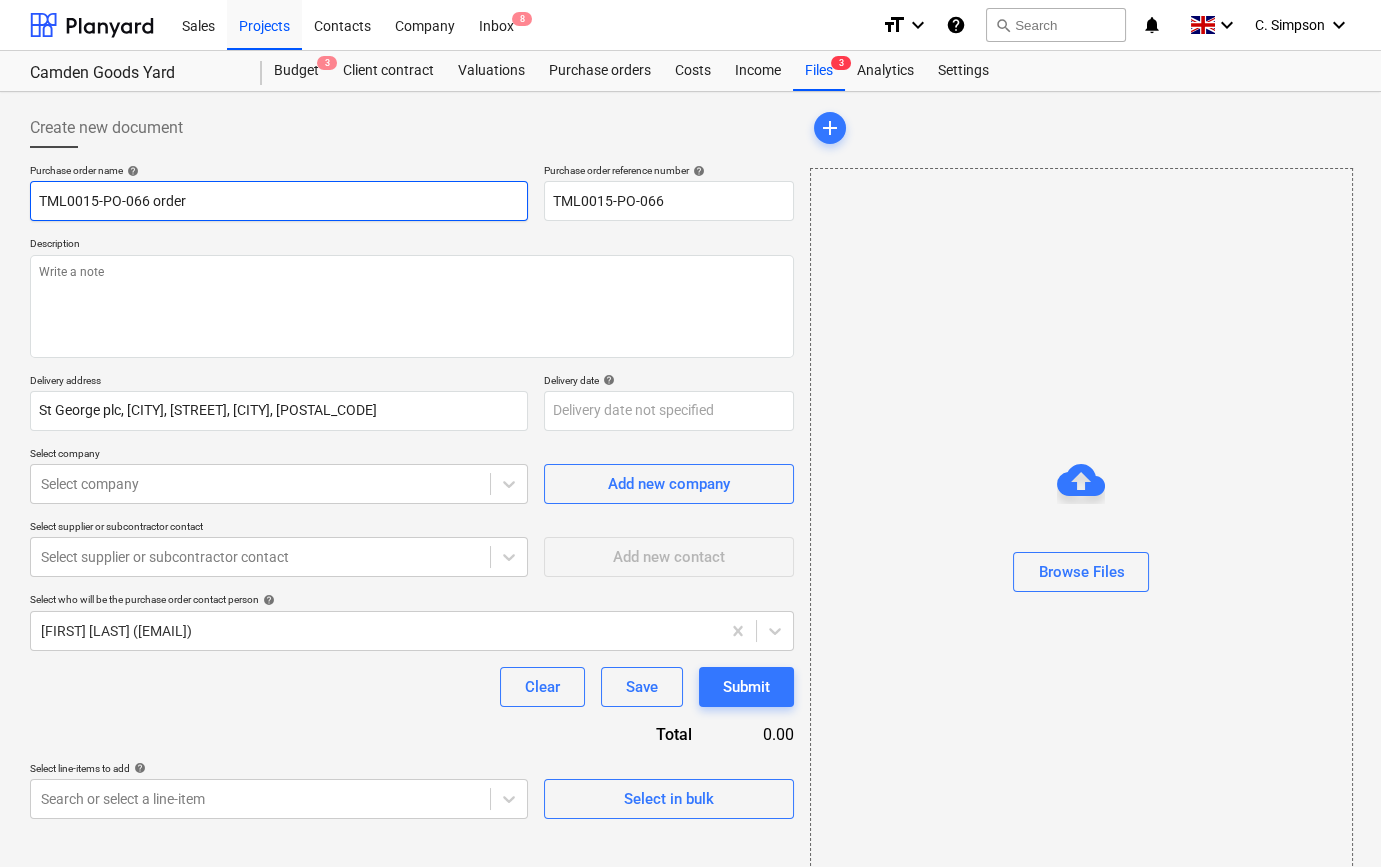 type on "x" 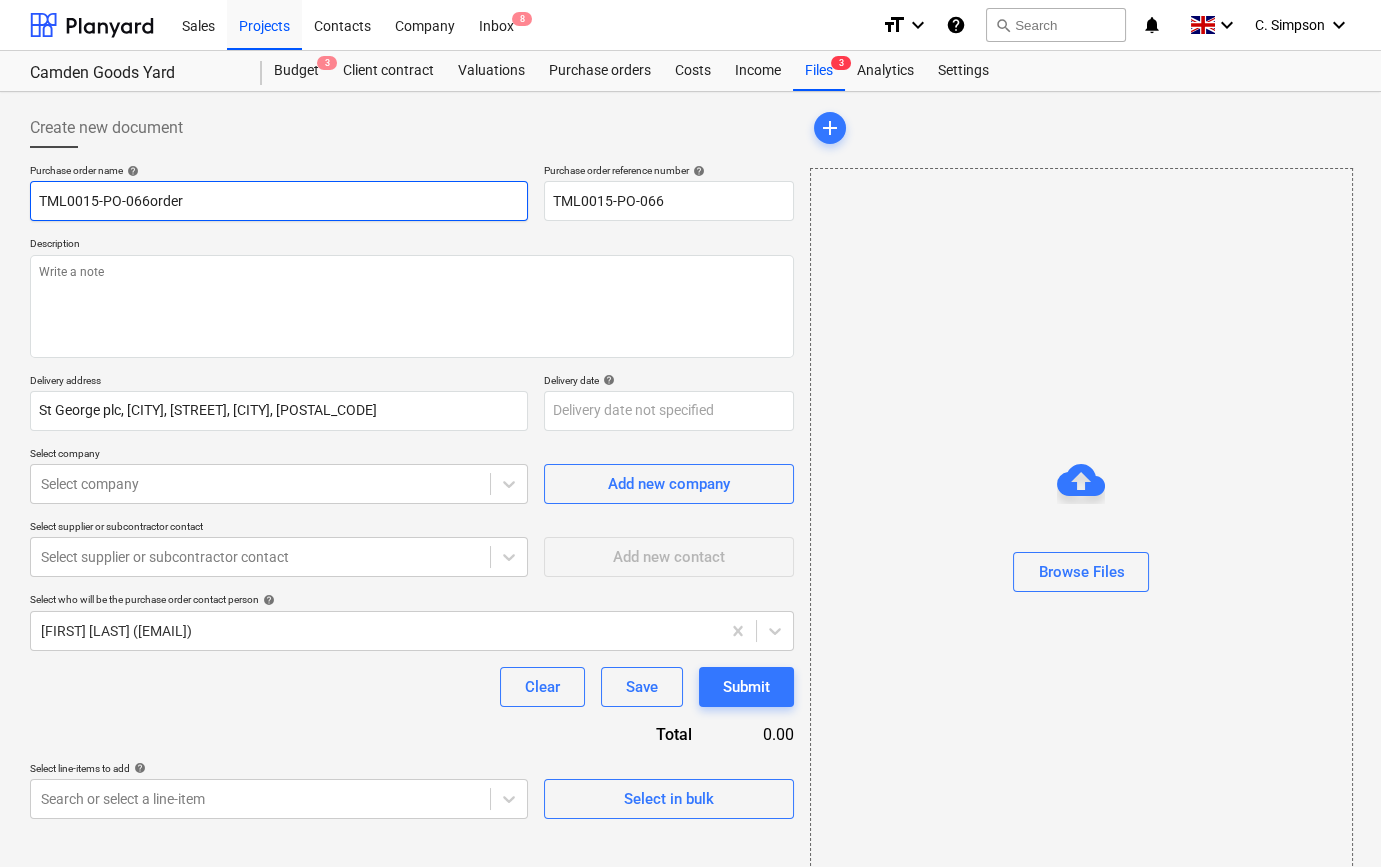 type on "x" 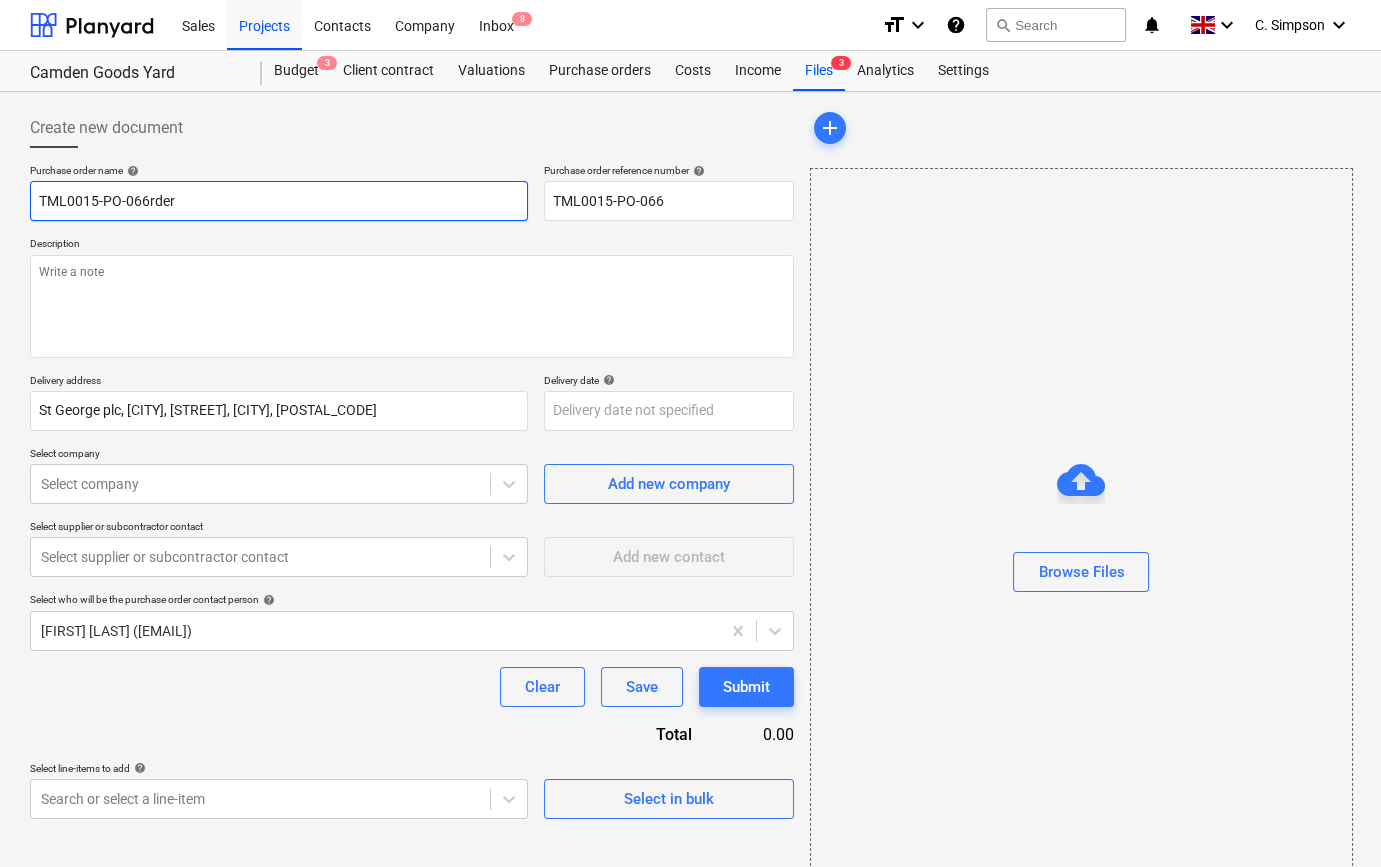 type on "x" 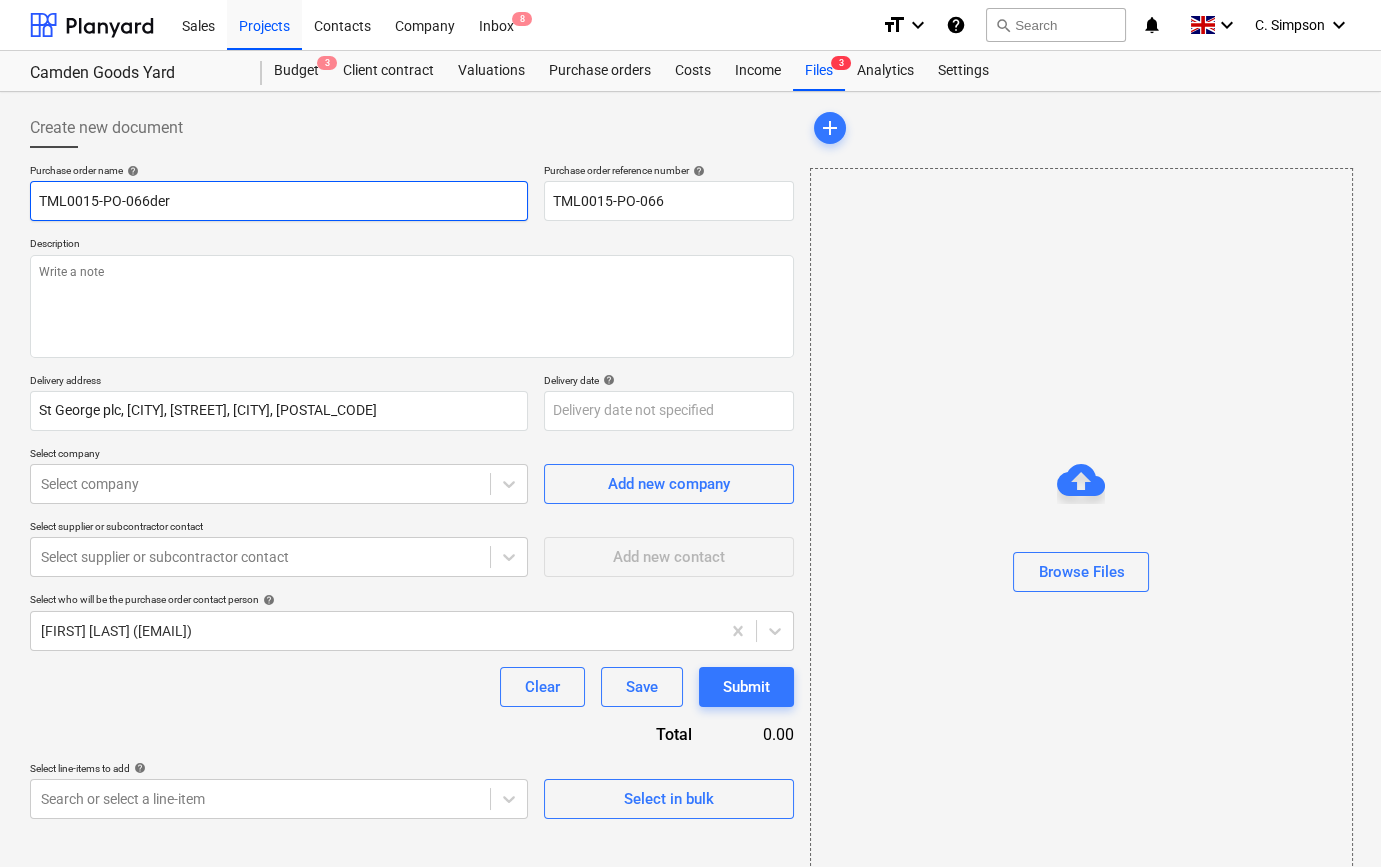 type on "x" 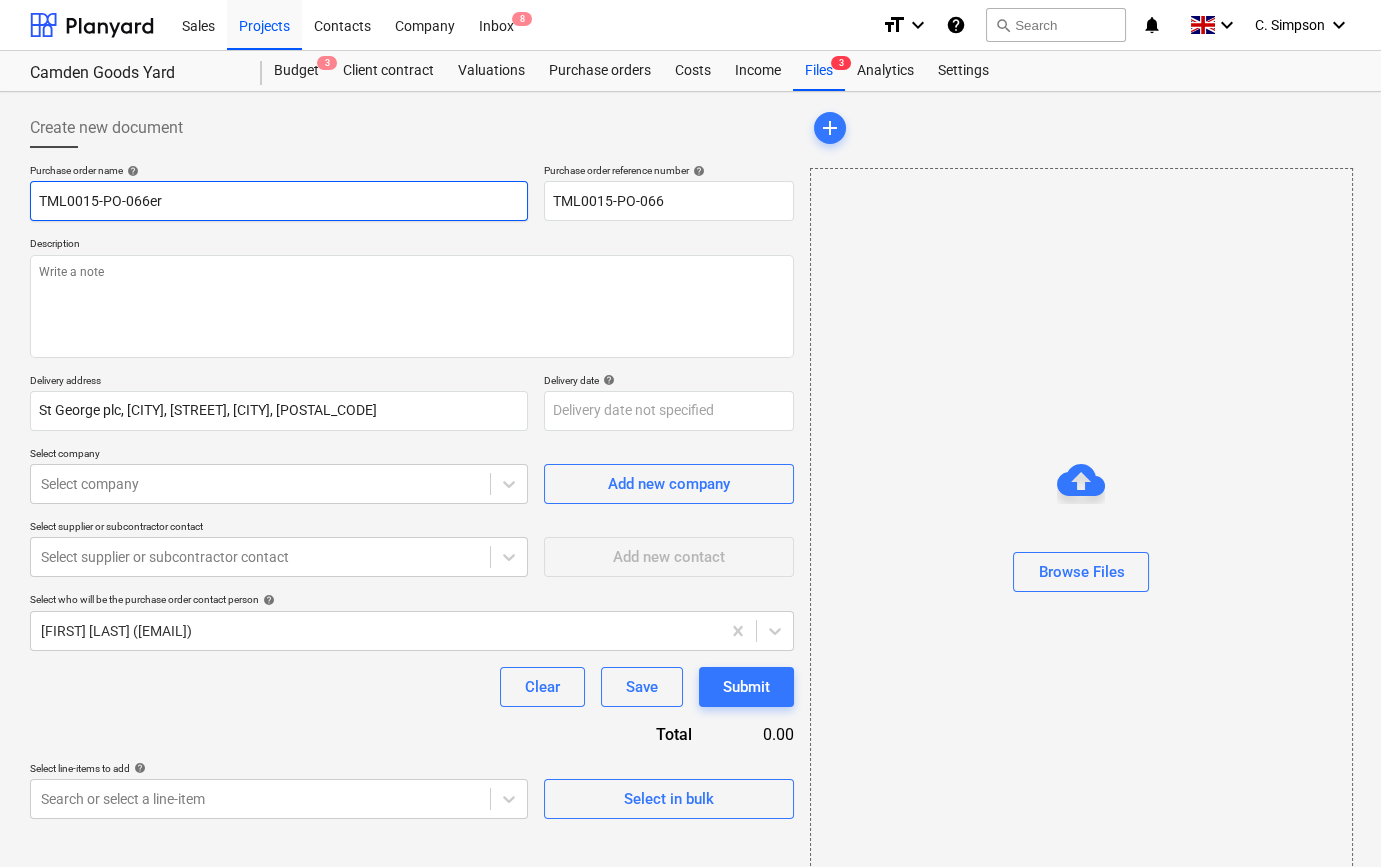 type on "x" 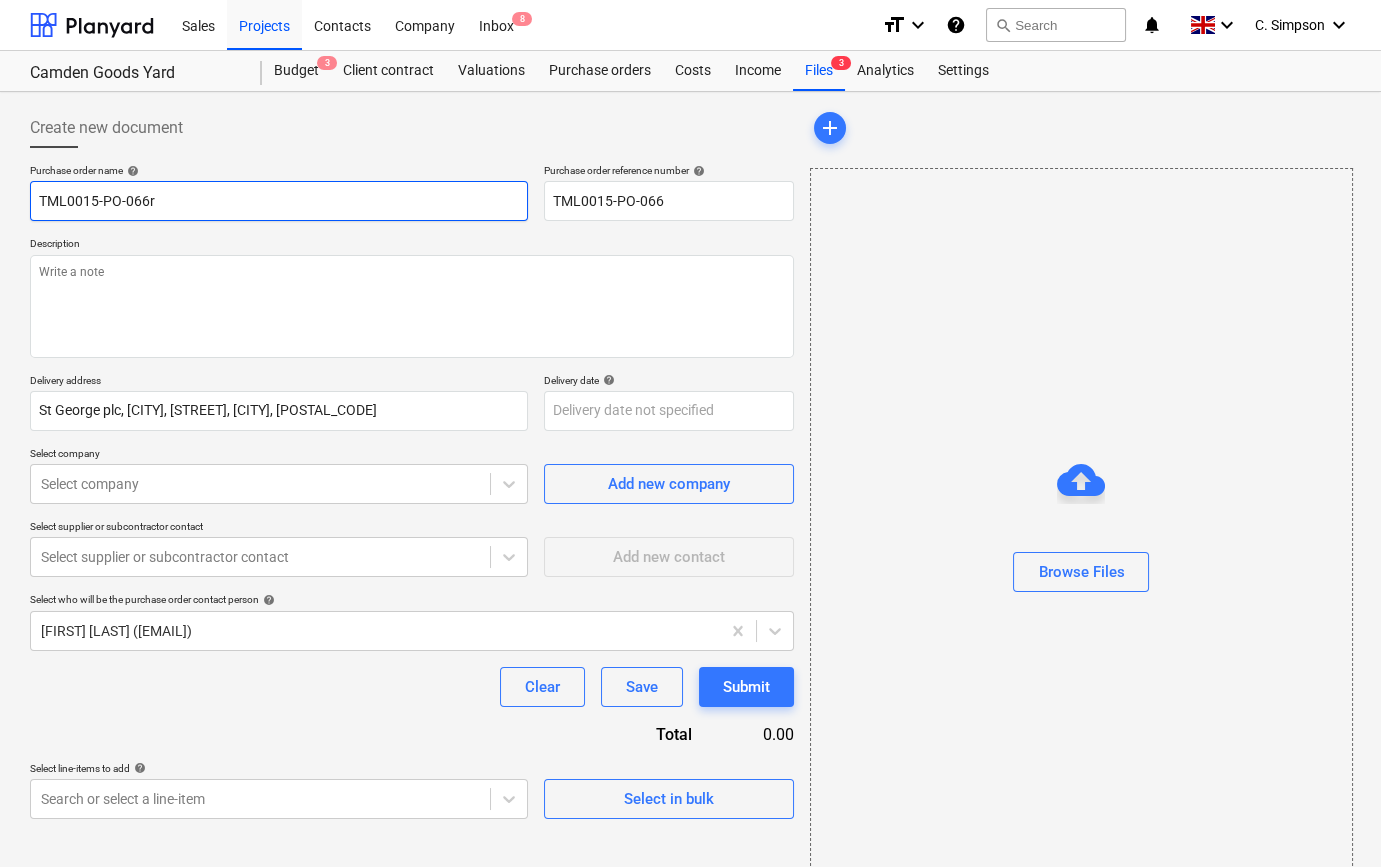 type on "x" 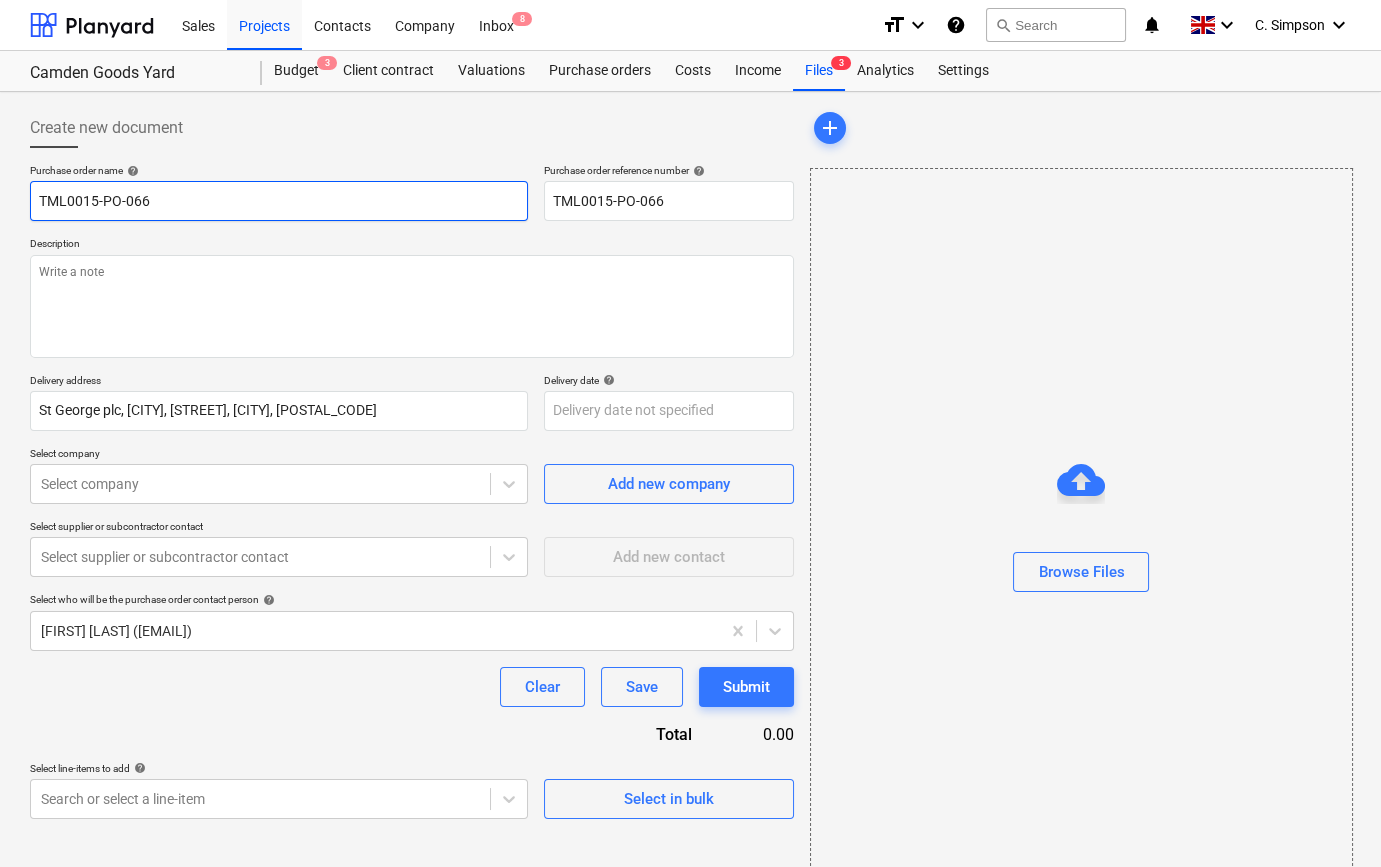 type on "x" 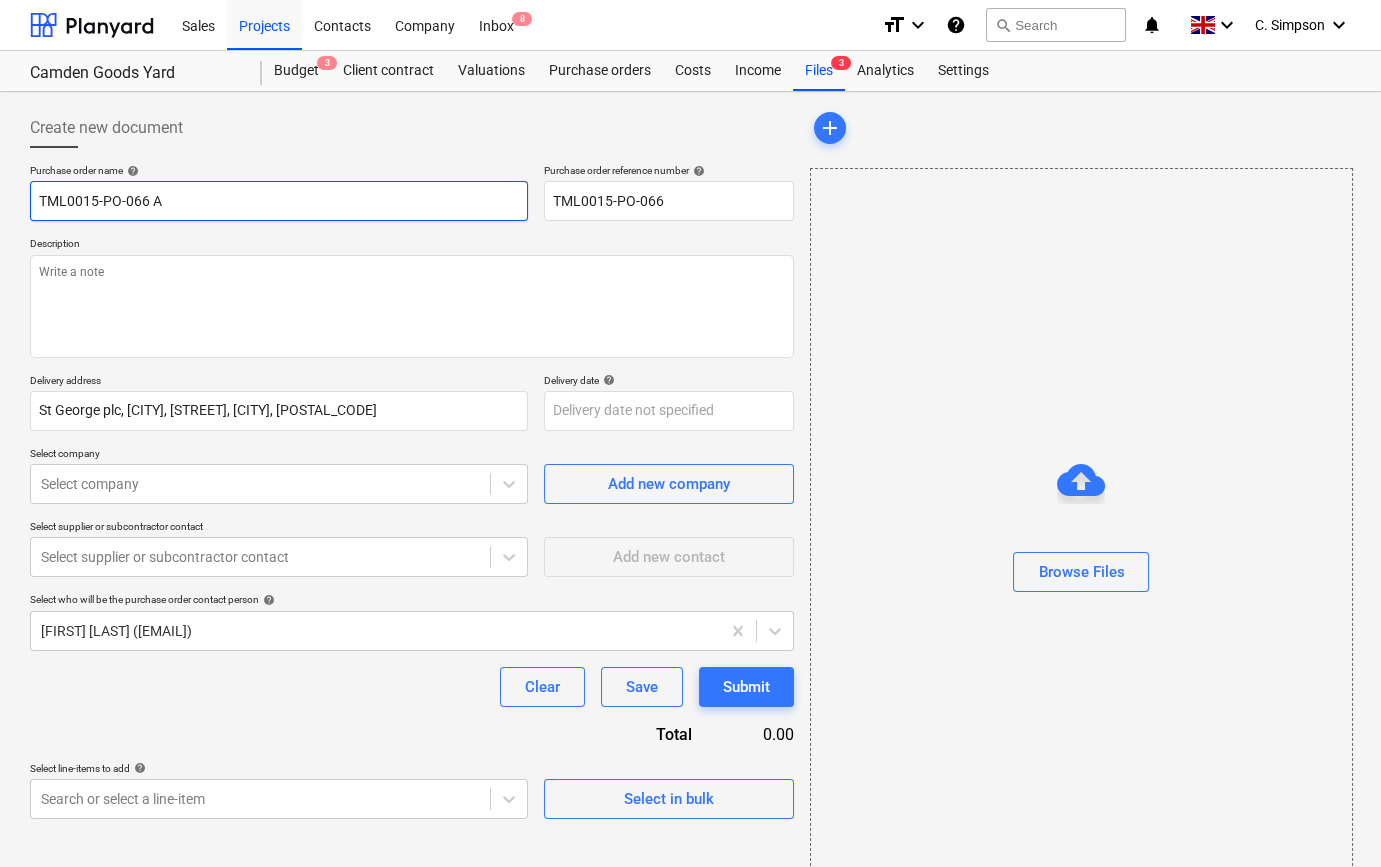 type on "x" 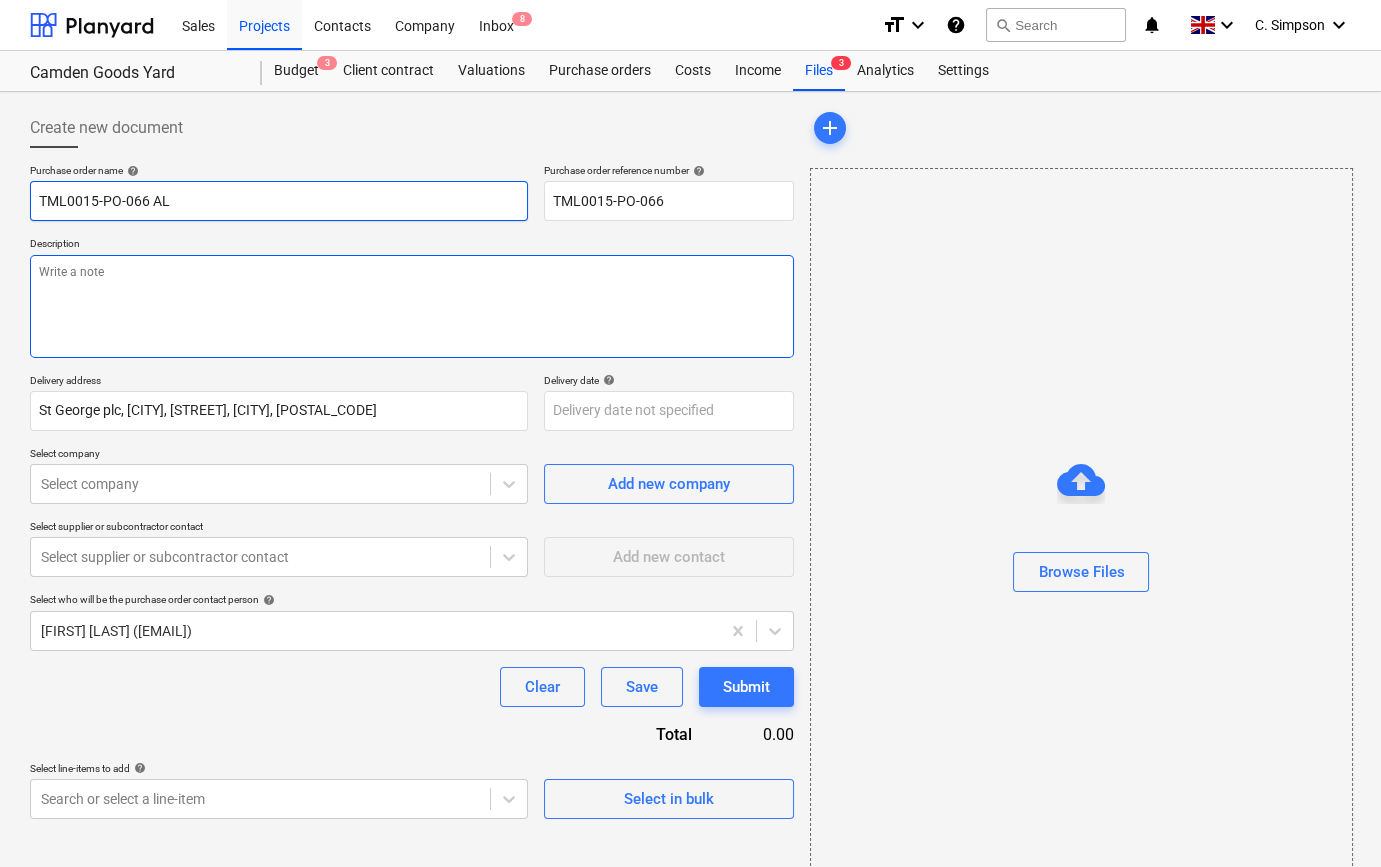 type on "TML0015-PO-066 AL" 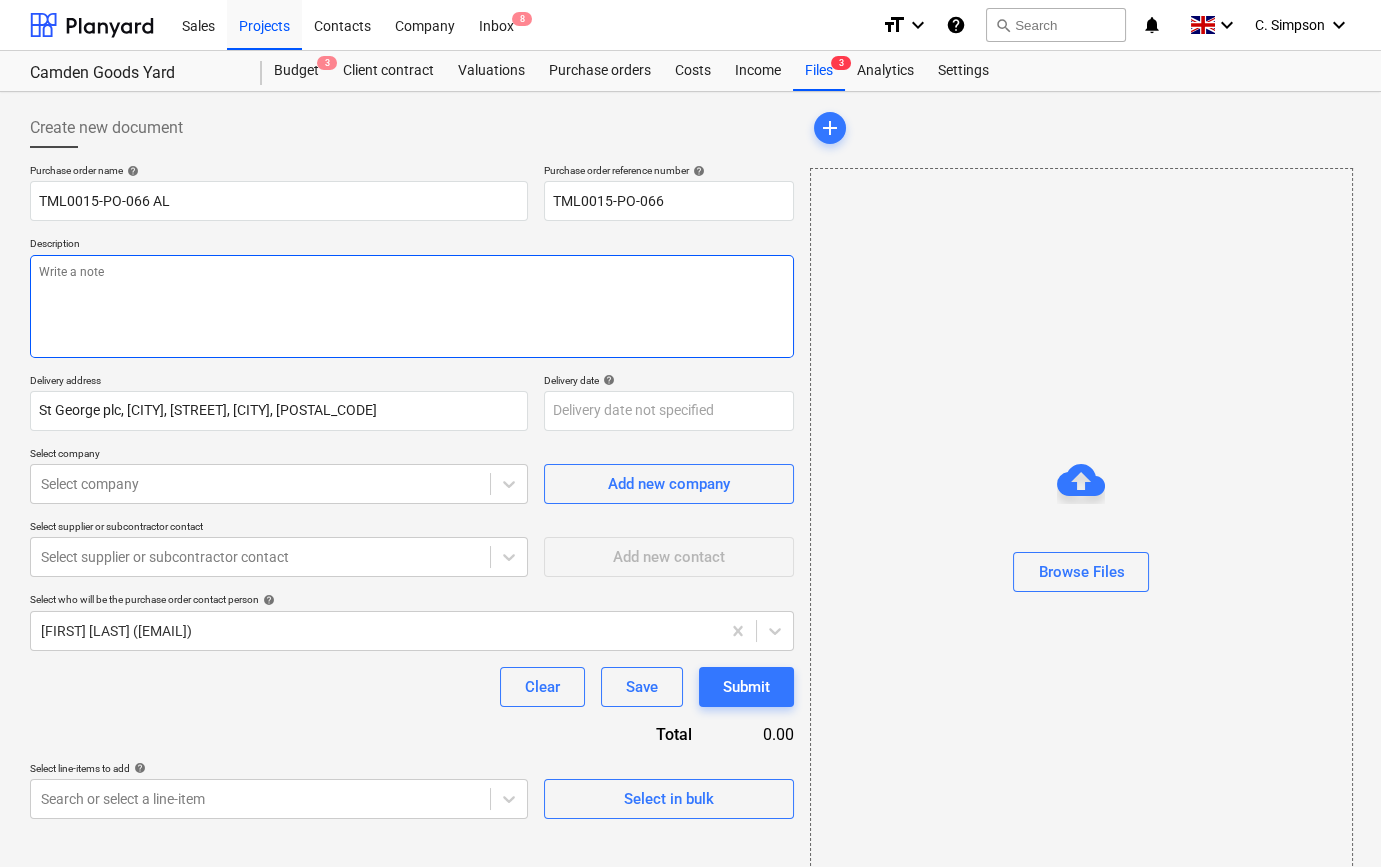 click at bounding box center [412, 306] 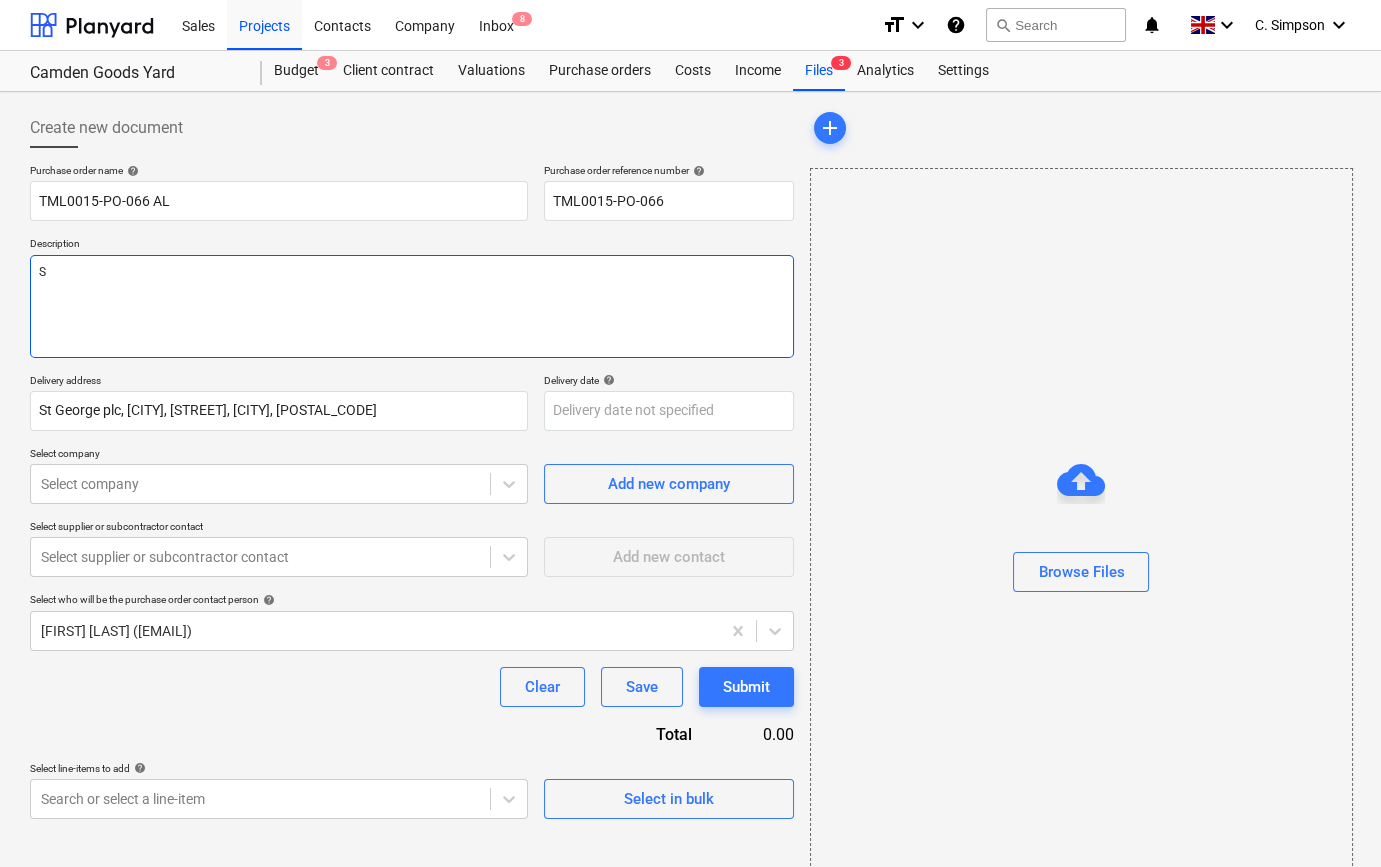 type on "x" 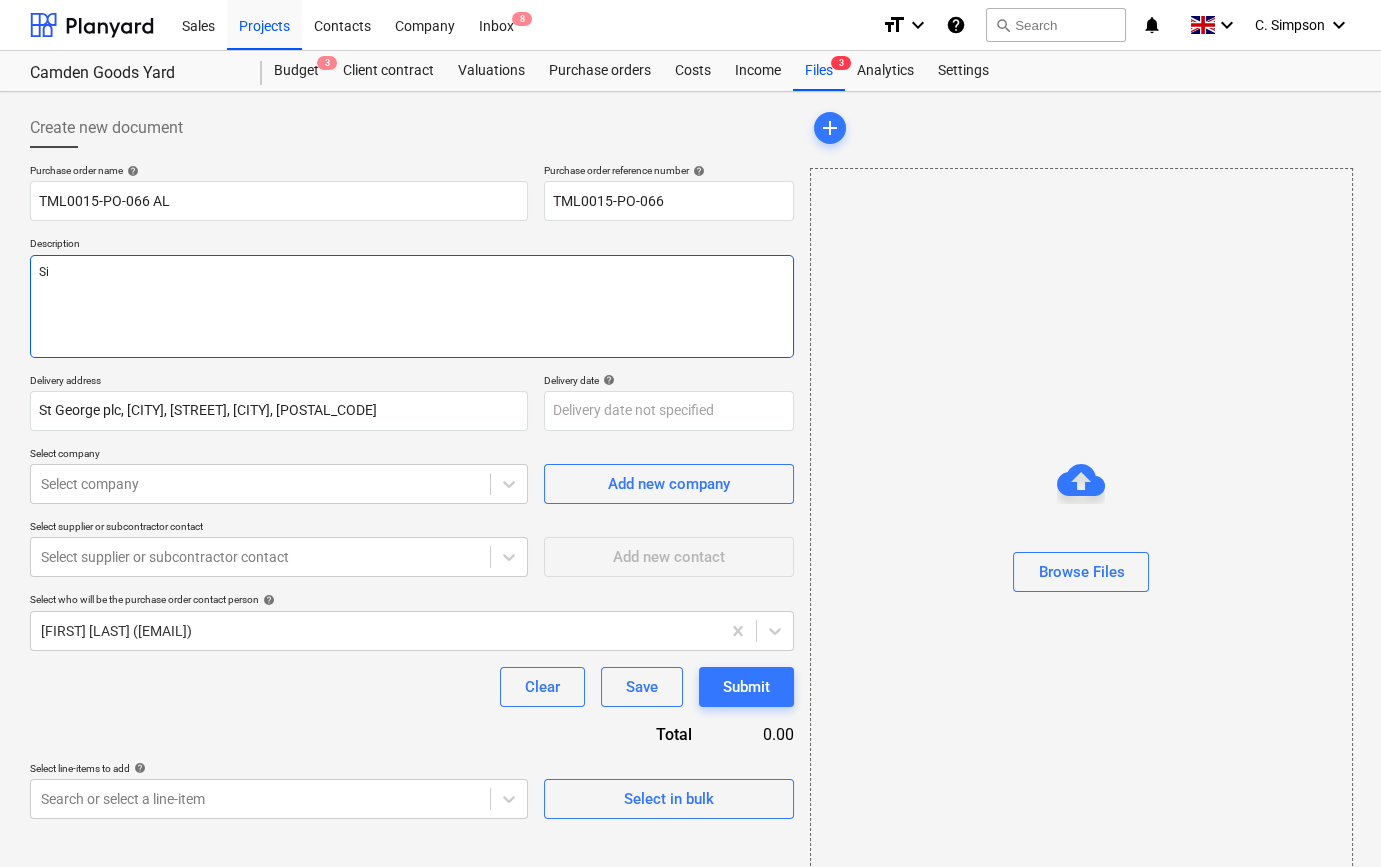 type on "x" 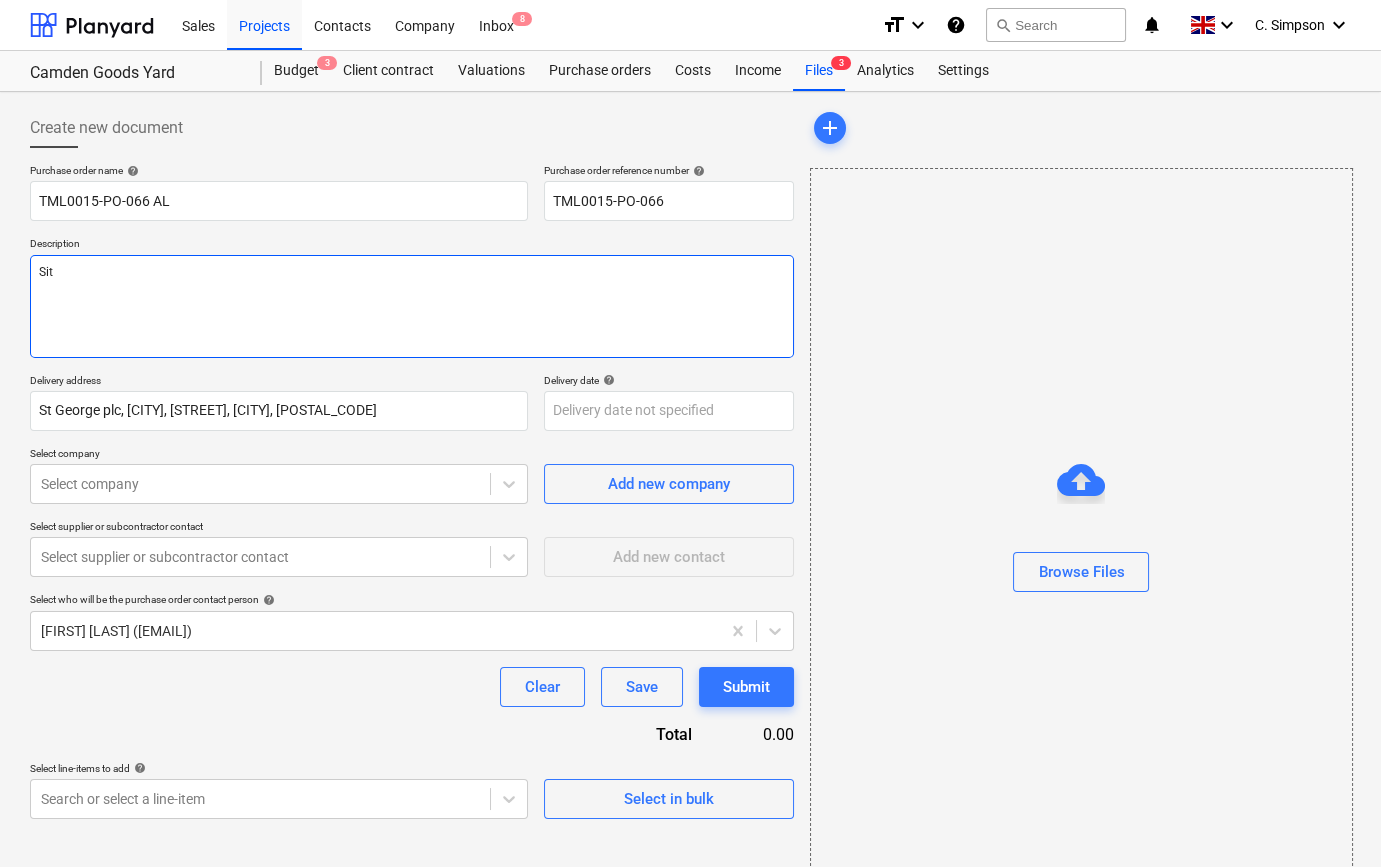 type on "x" 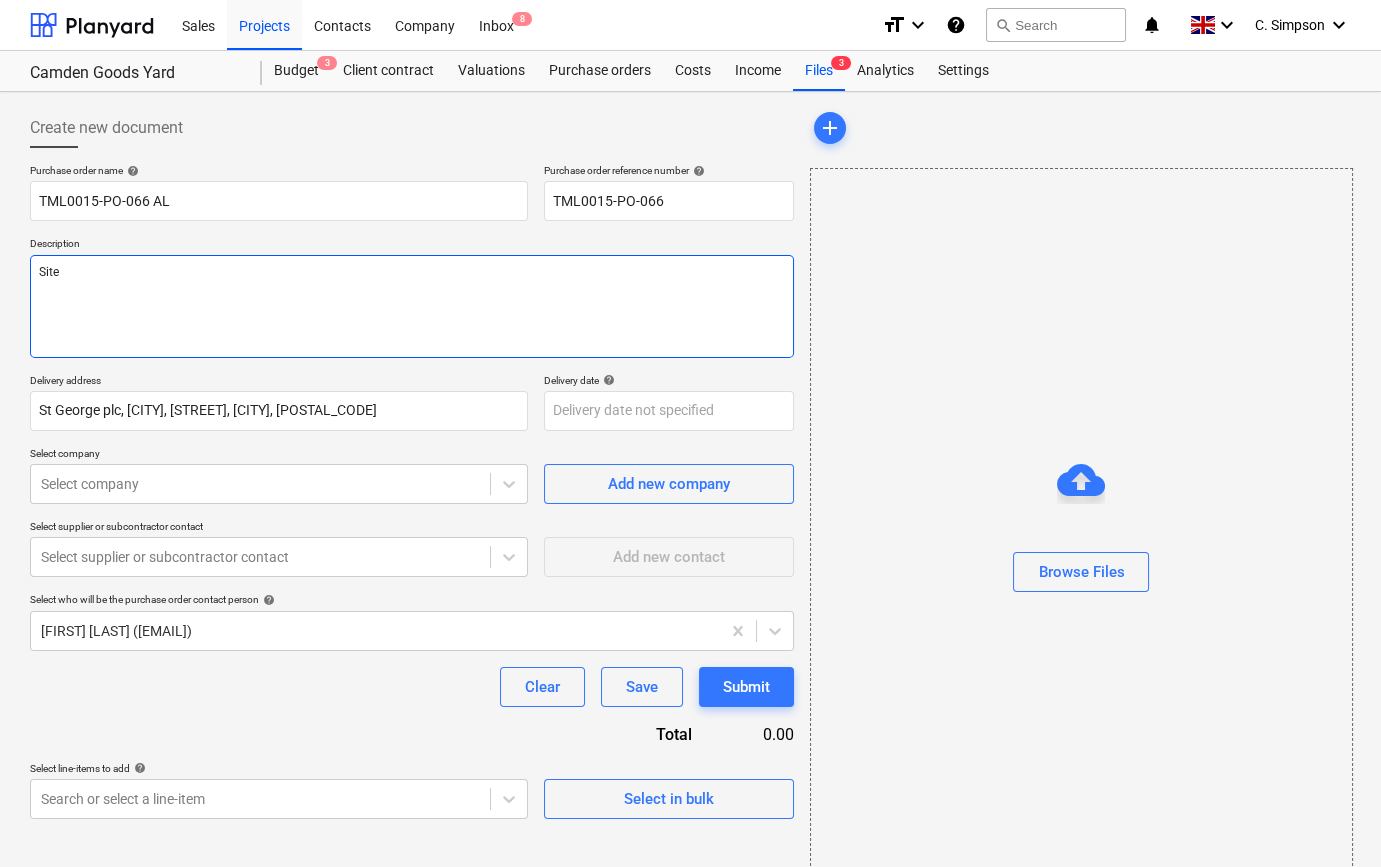 type on "x" 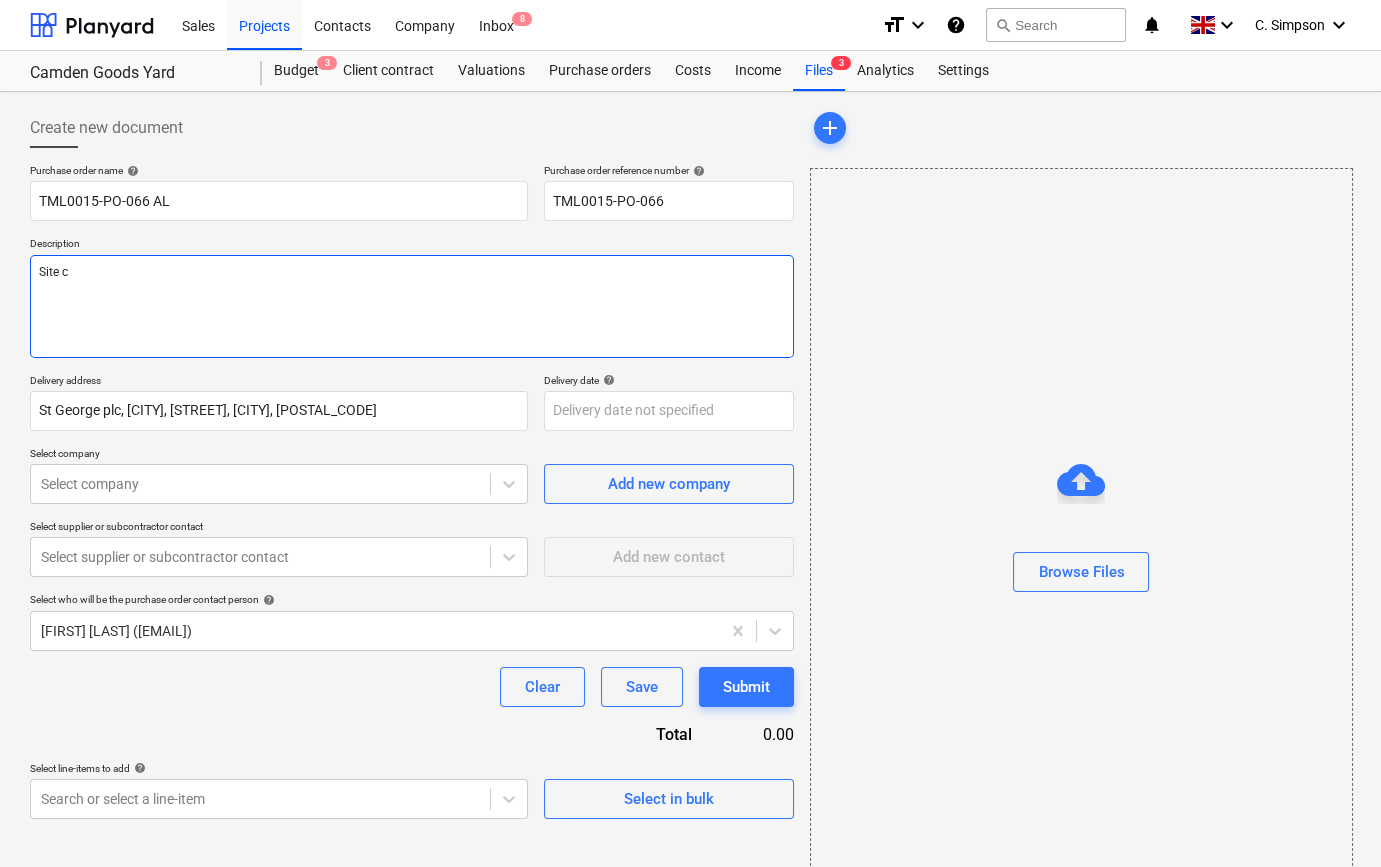 type on "x" 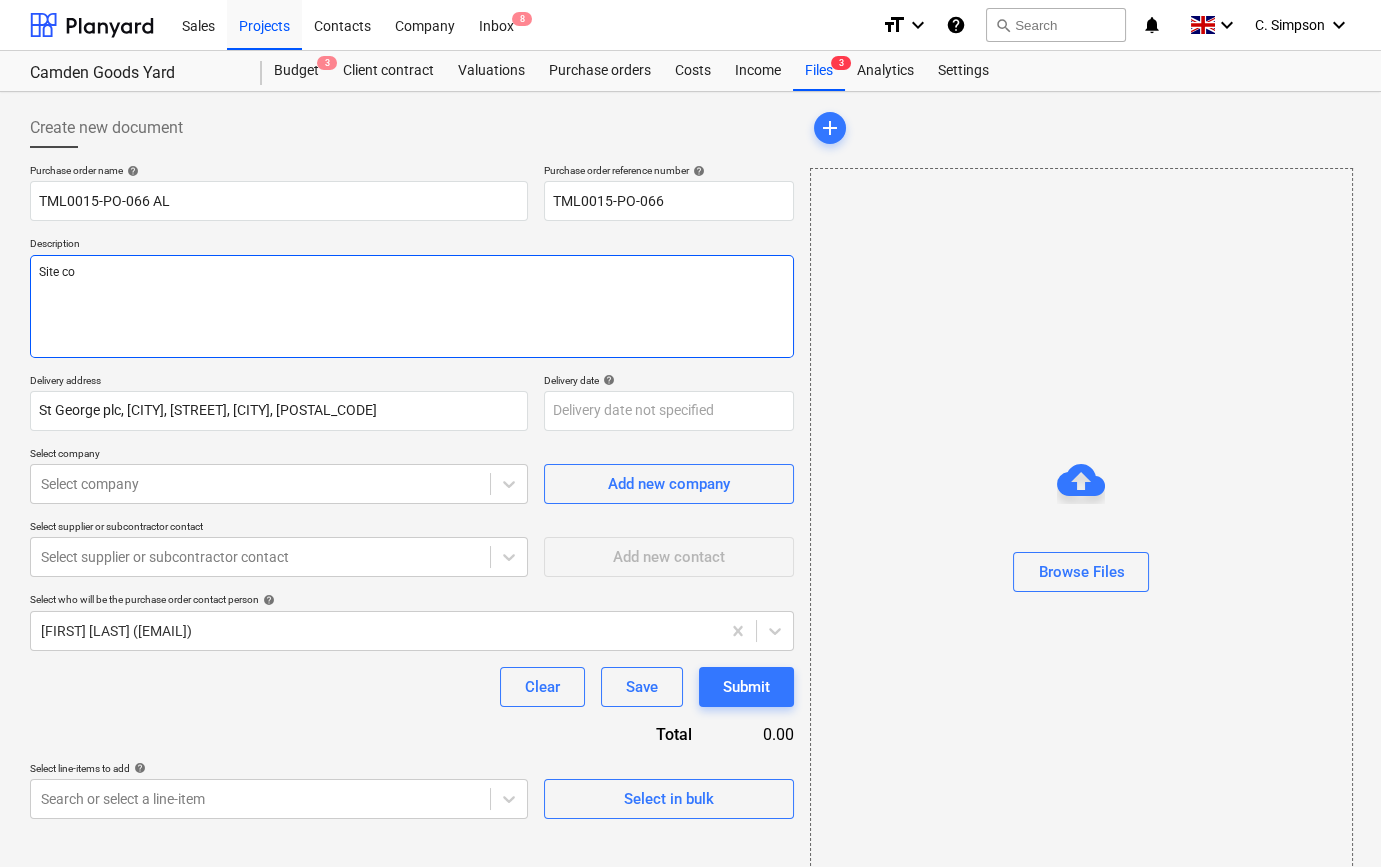 type on "x" 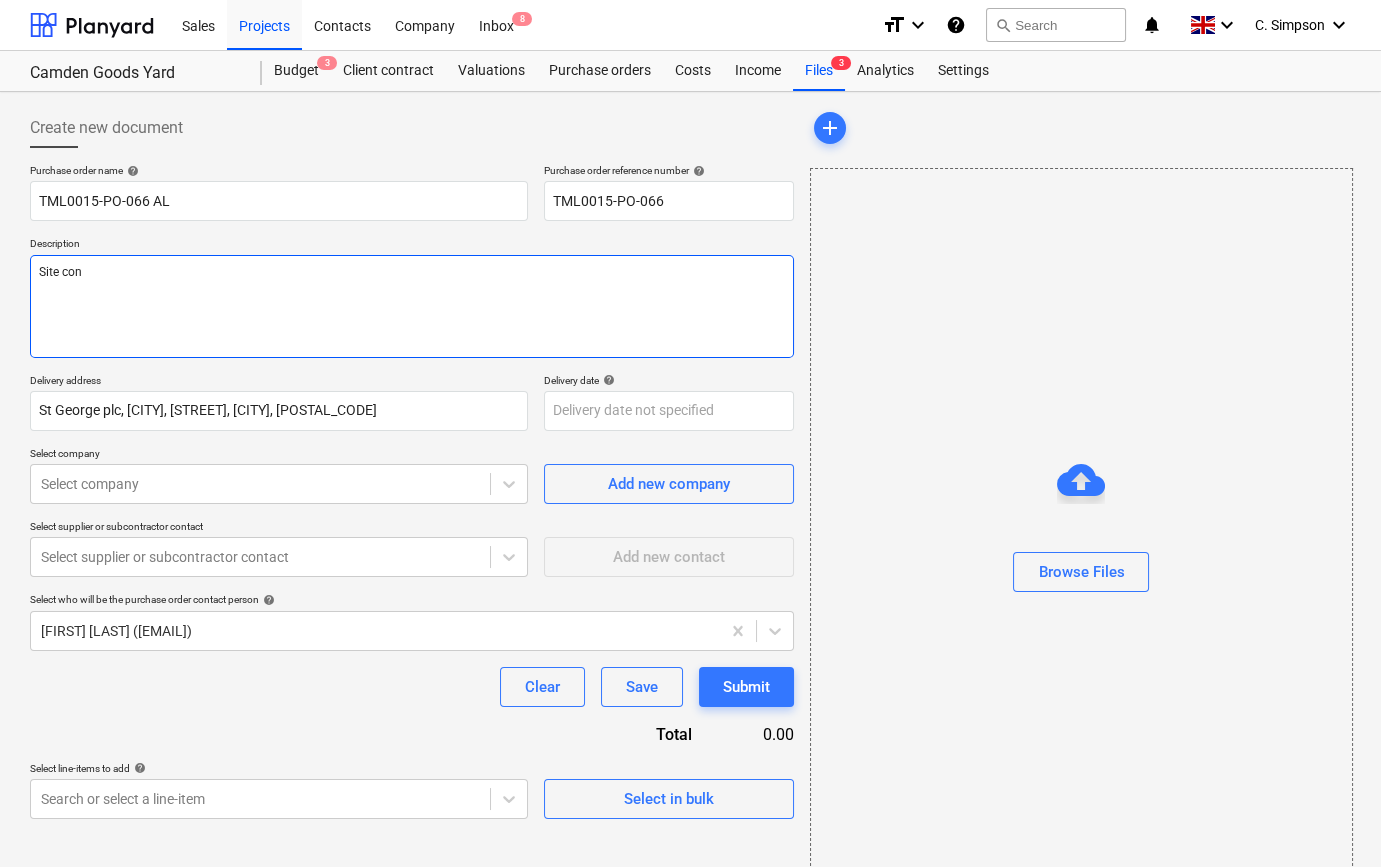 type on "x" 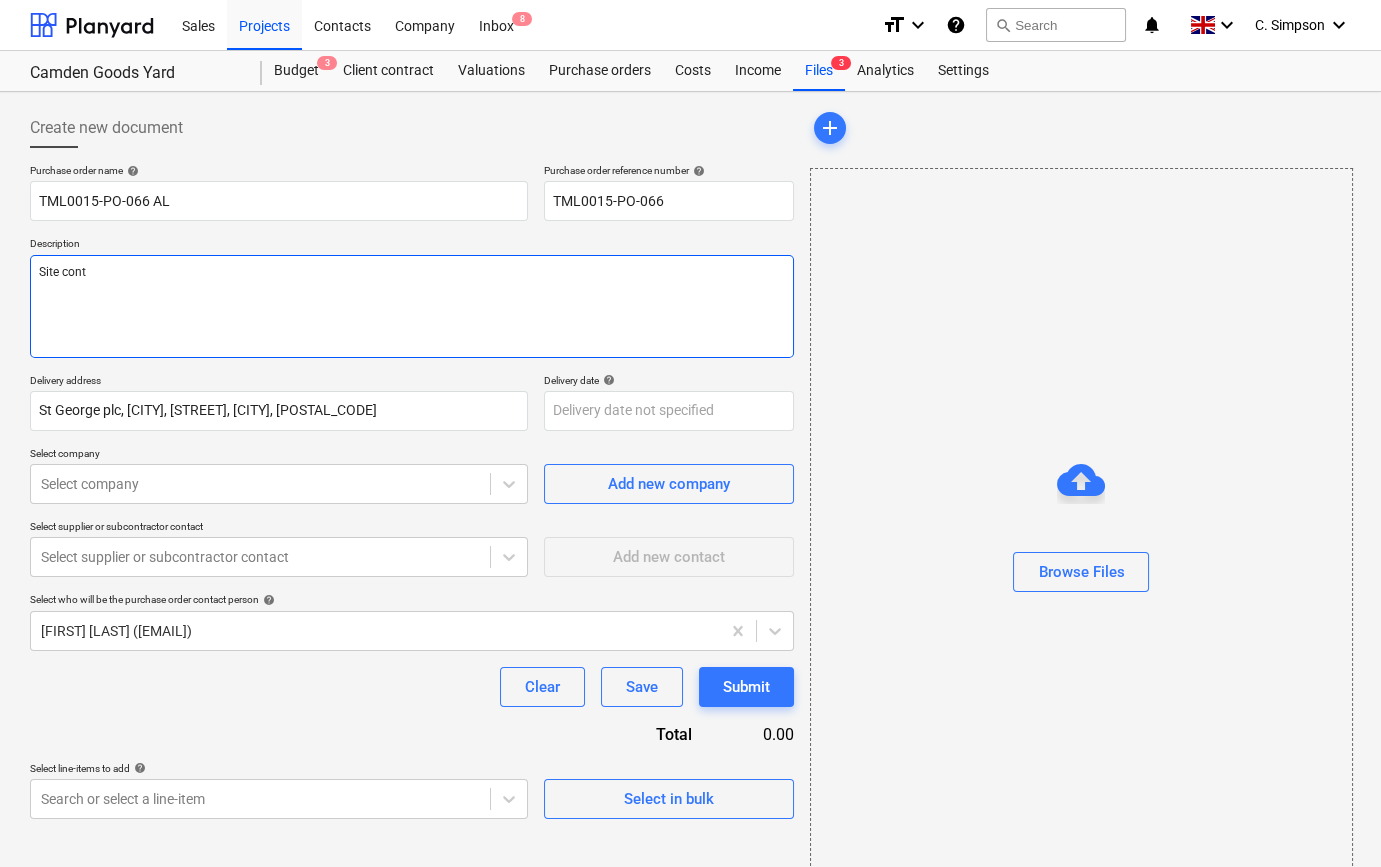 type on "x" 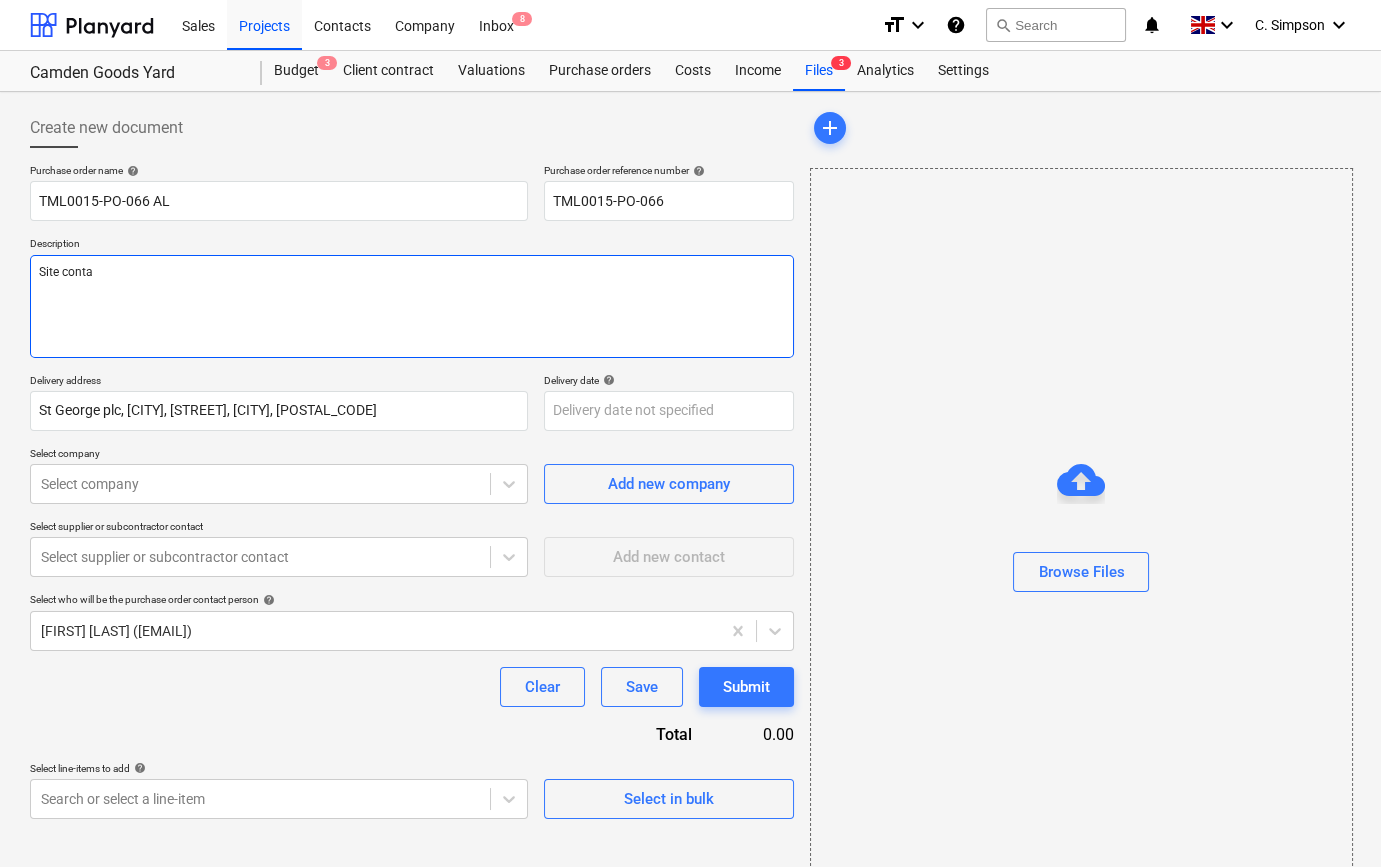 type on "x" 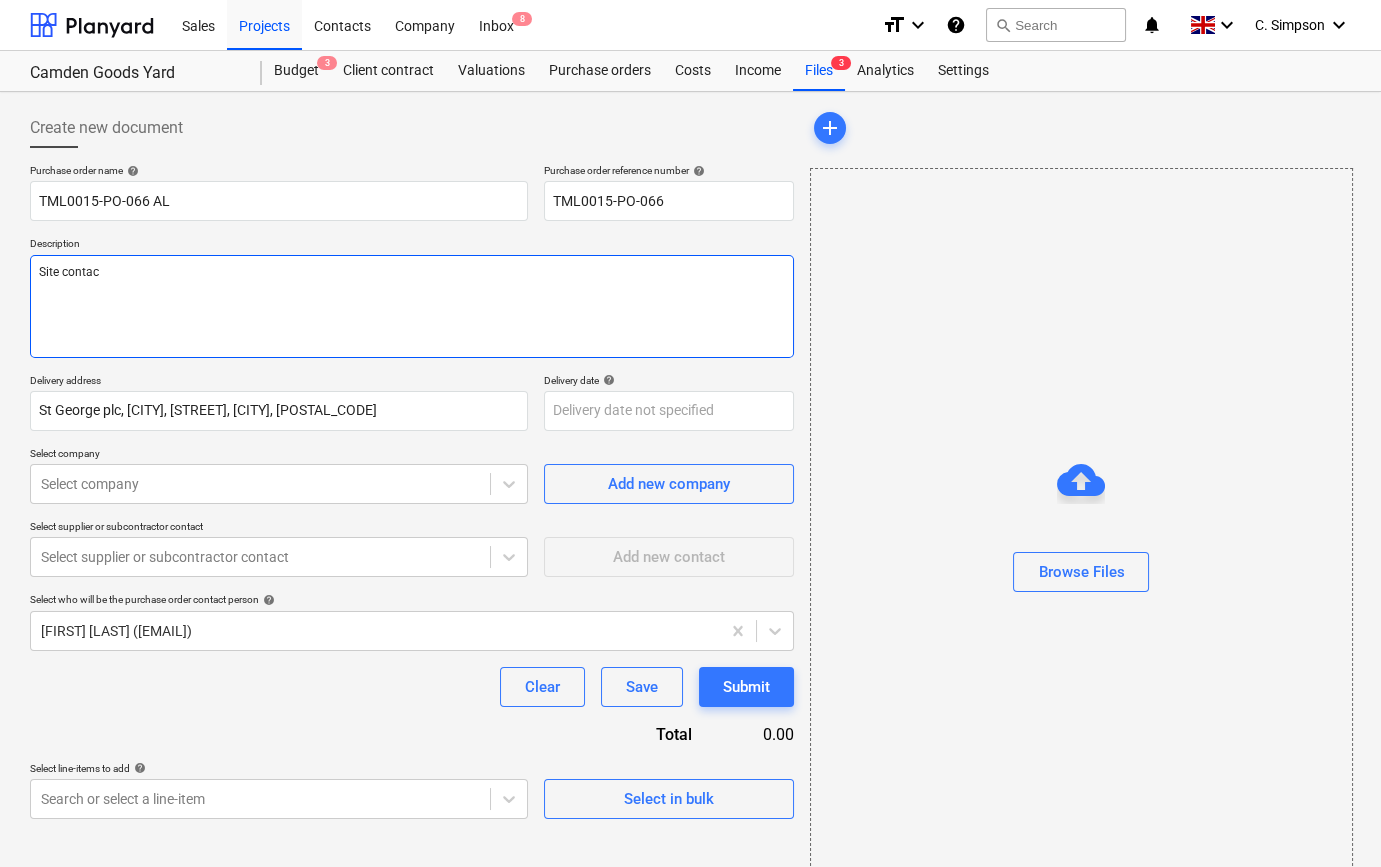 type on "x" 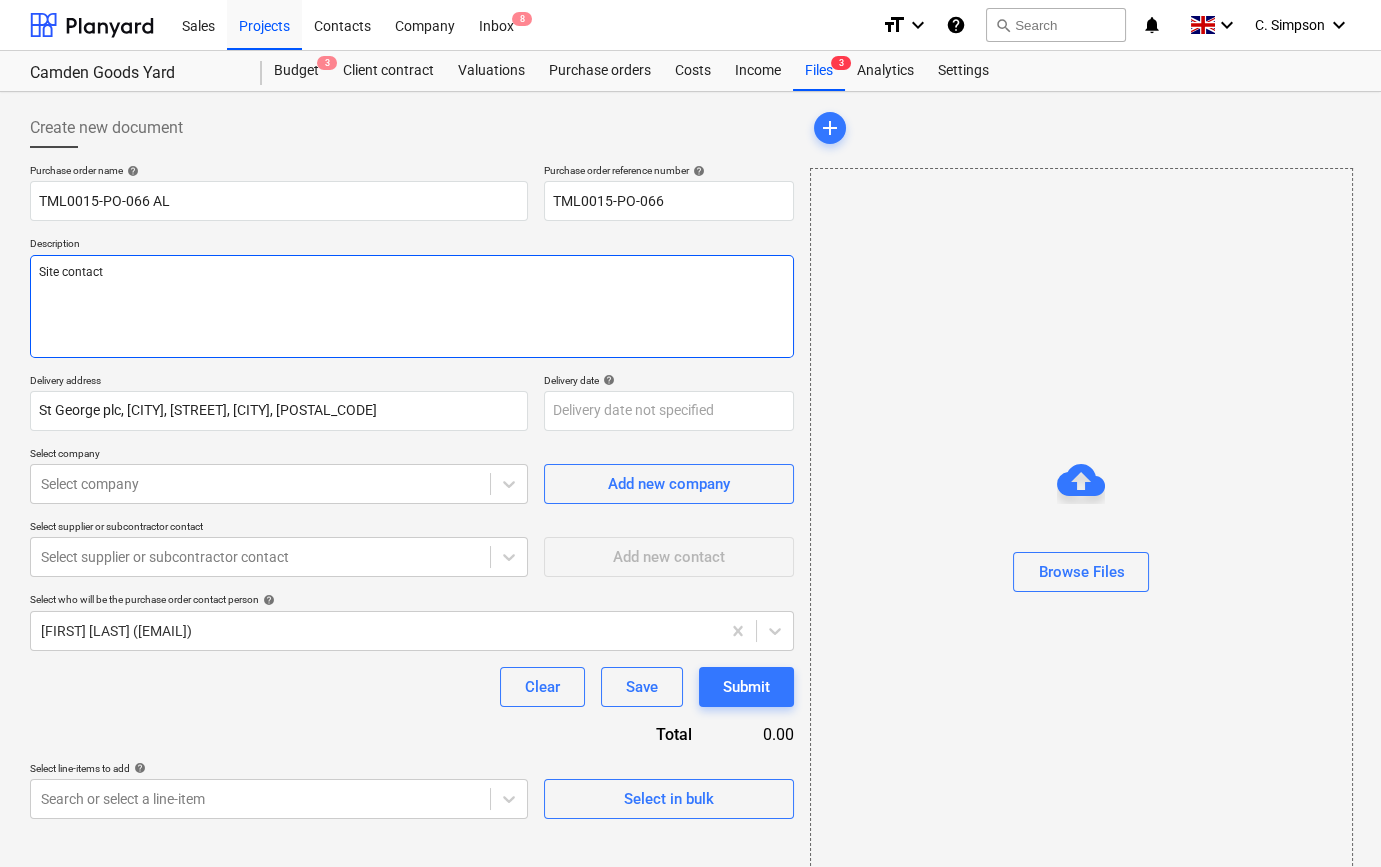 type on "x" 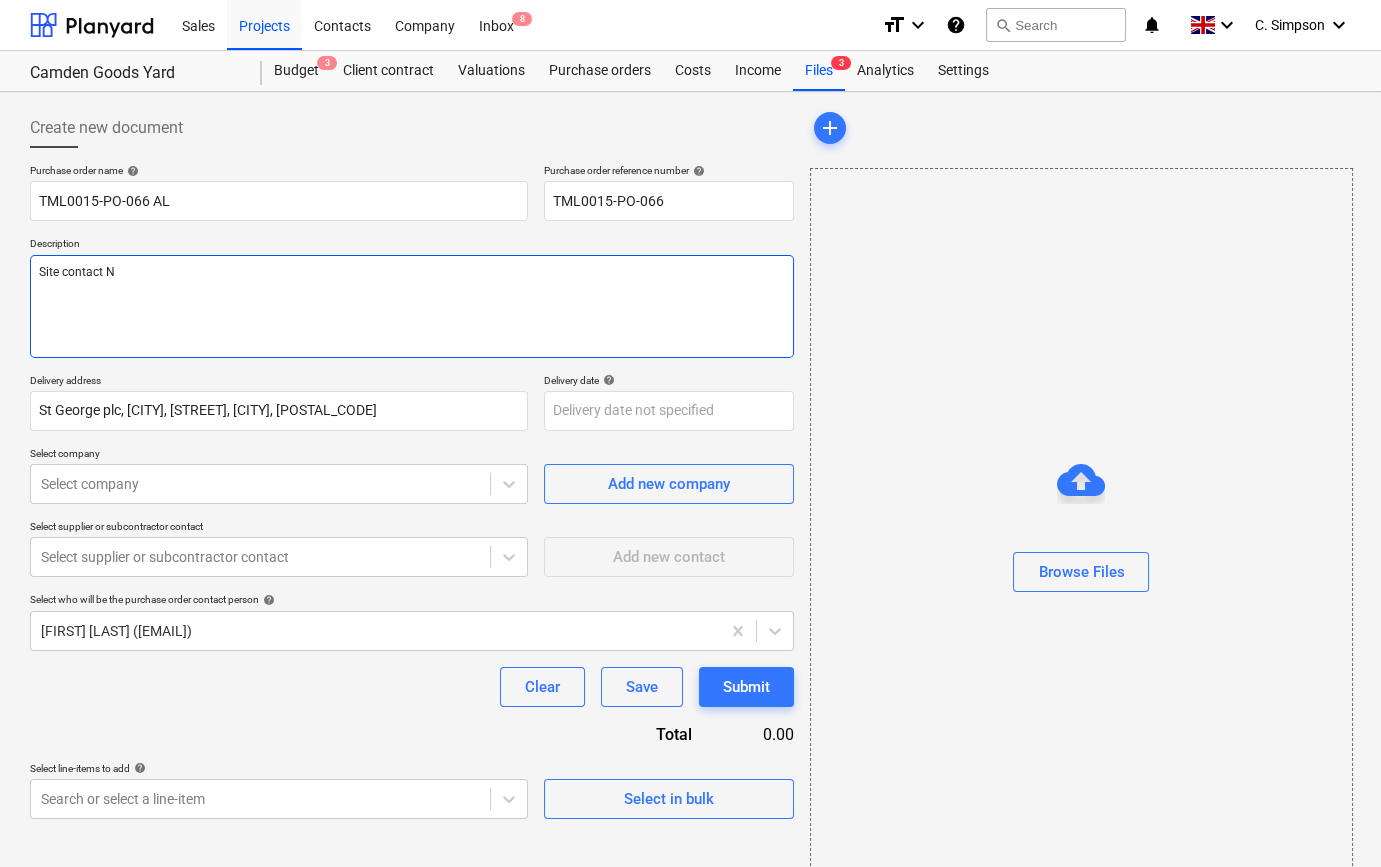 type on "x" 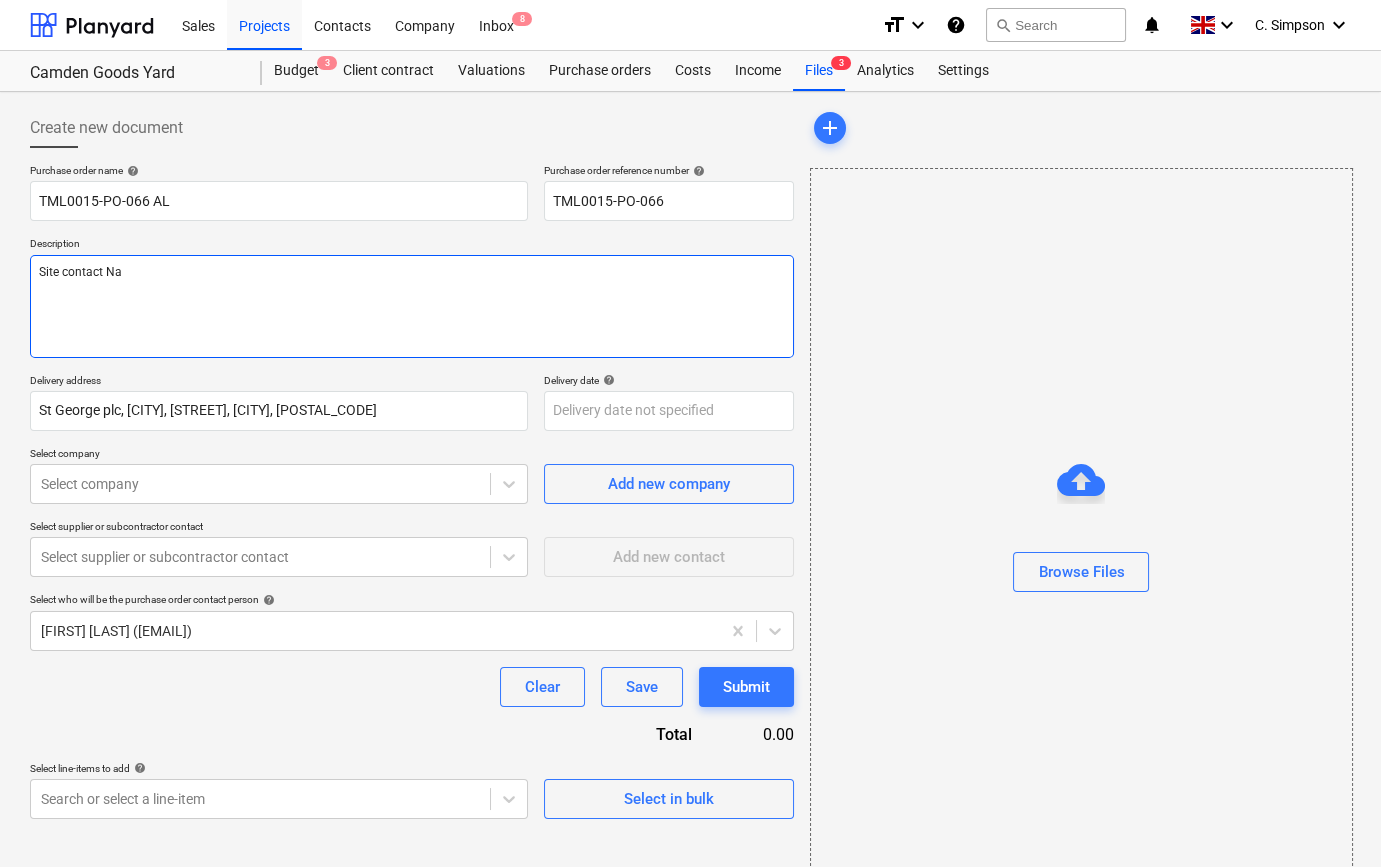 type on "x" 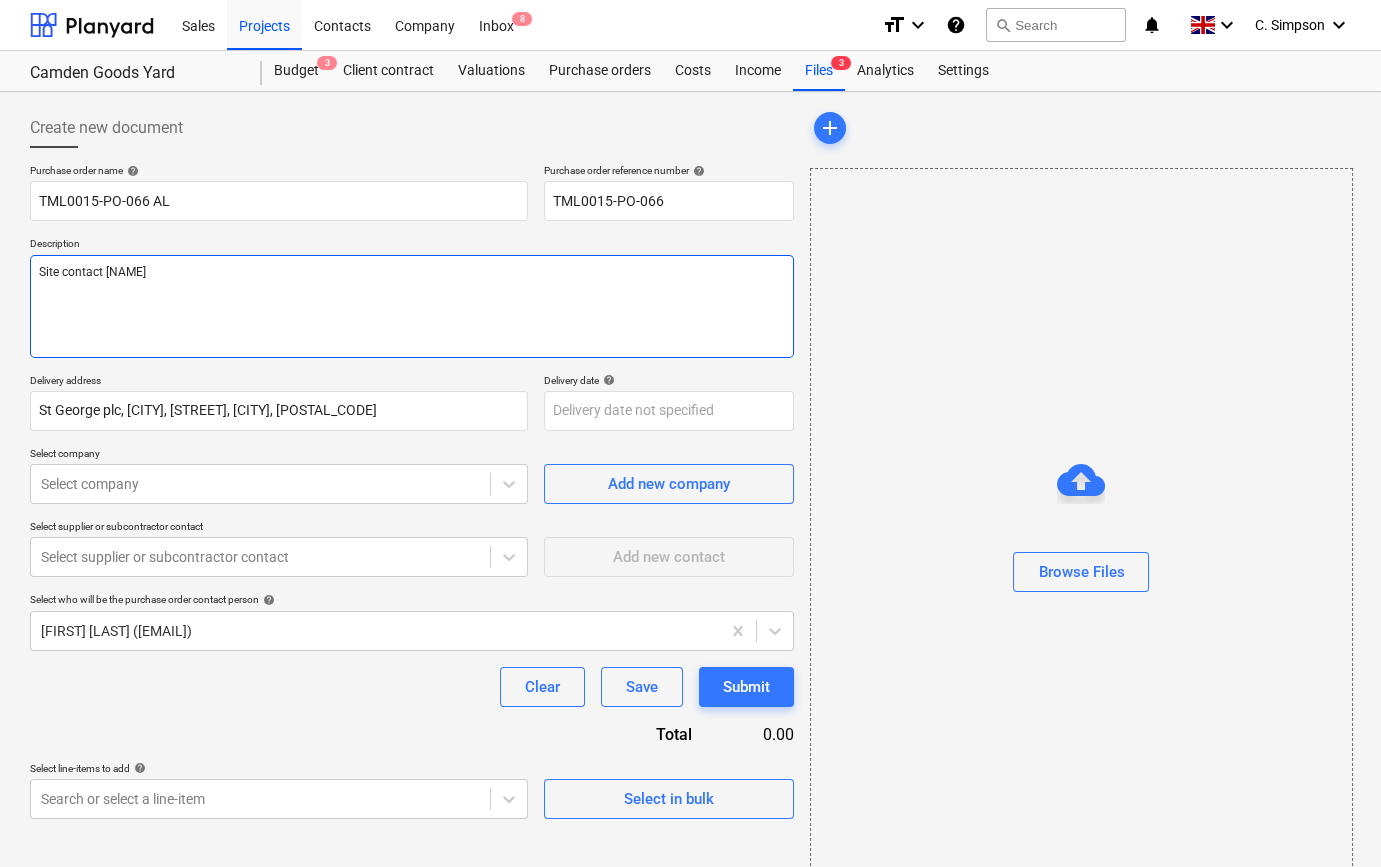 type on "x" 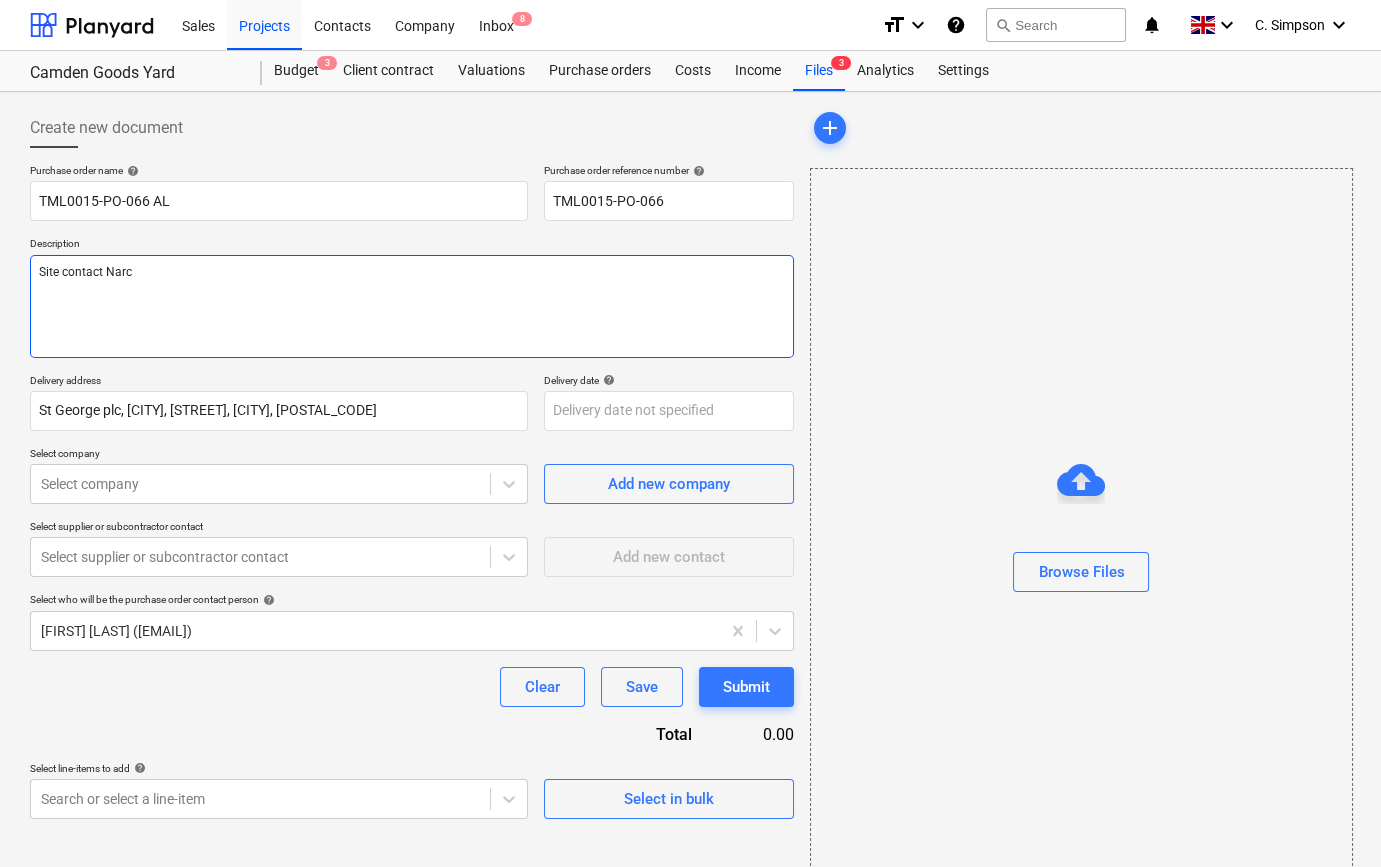 type on "x" 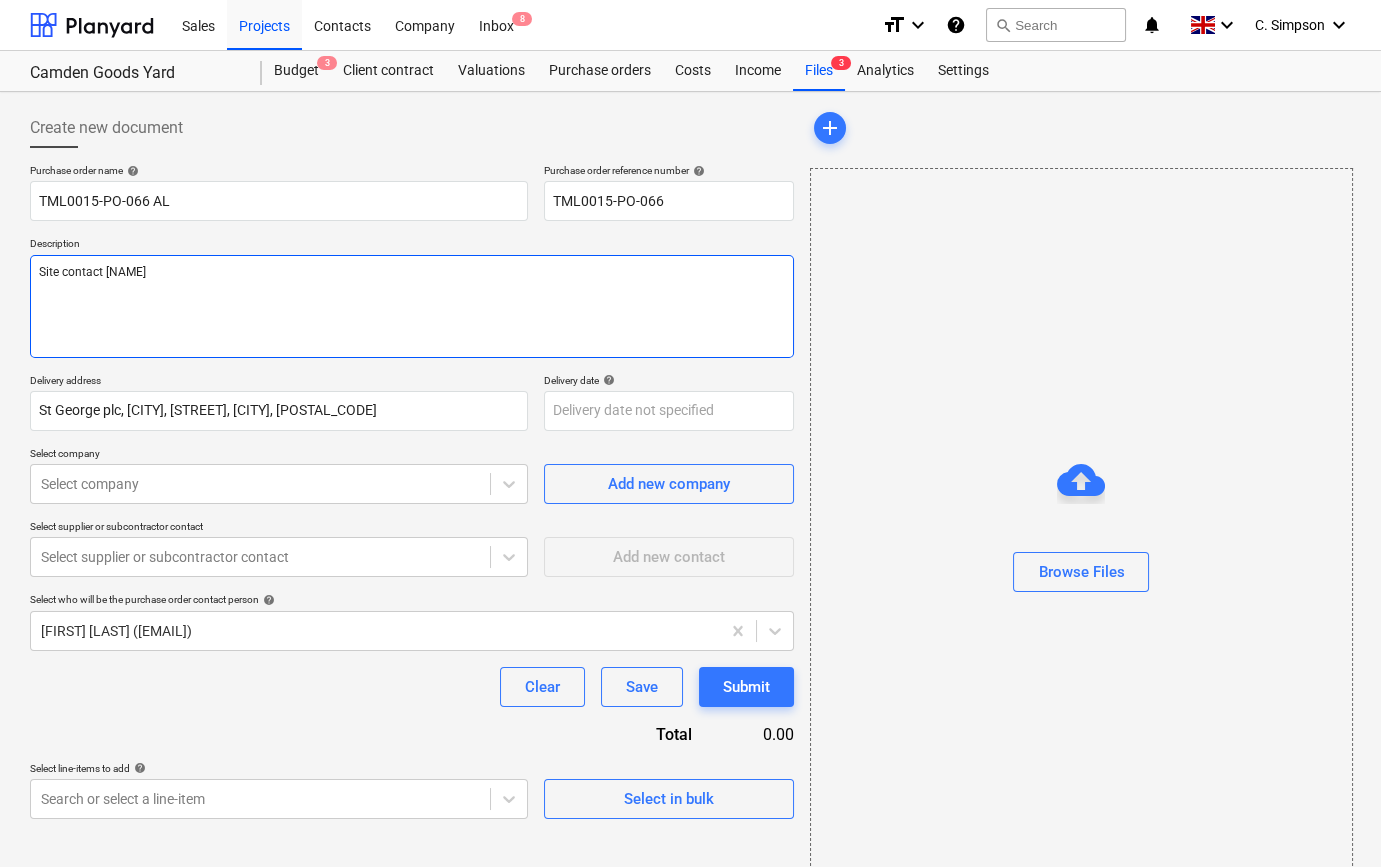 type on "x" 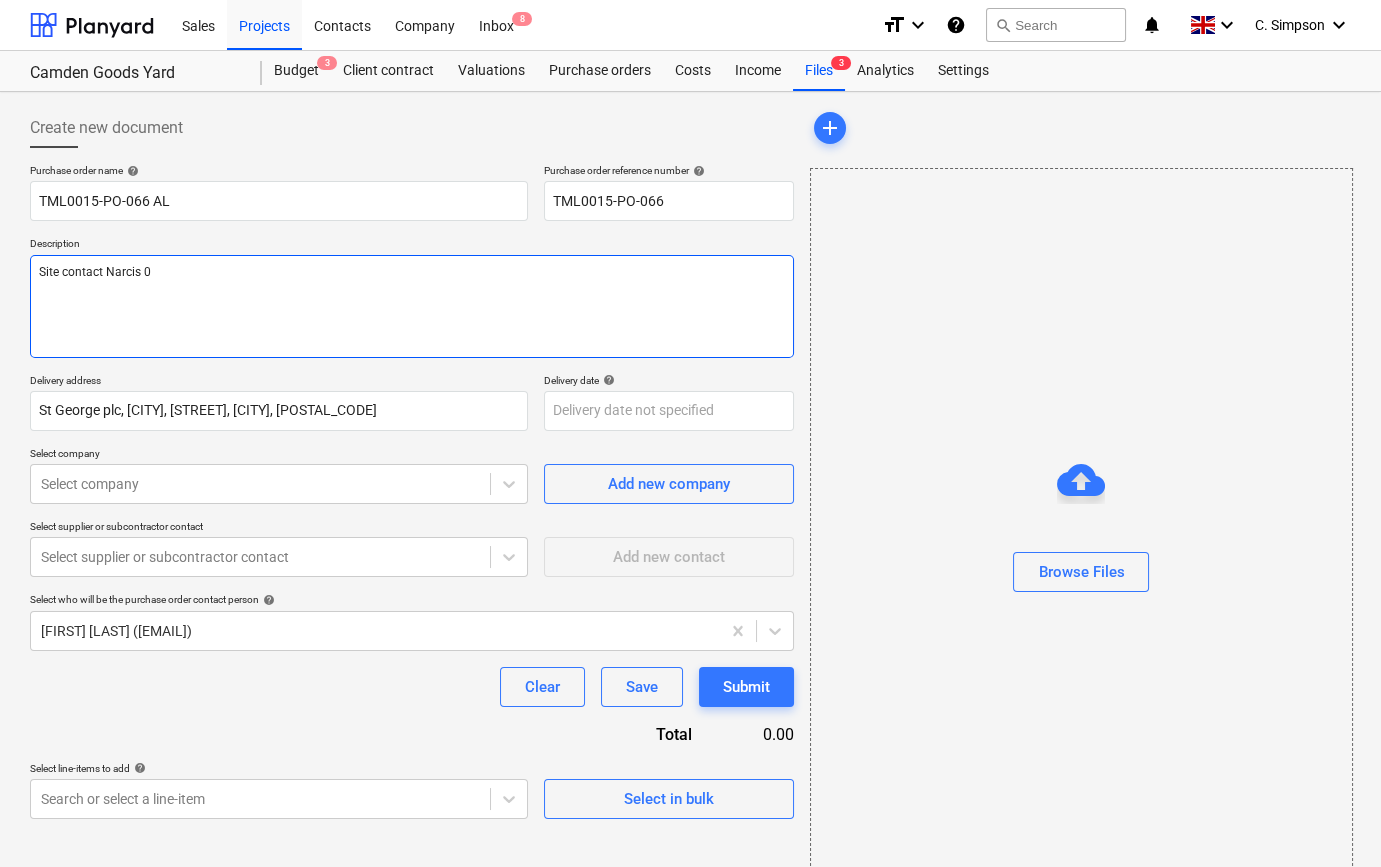 type on "x" 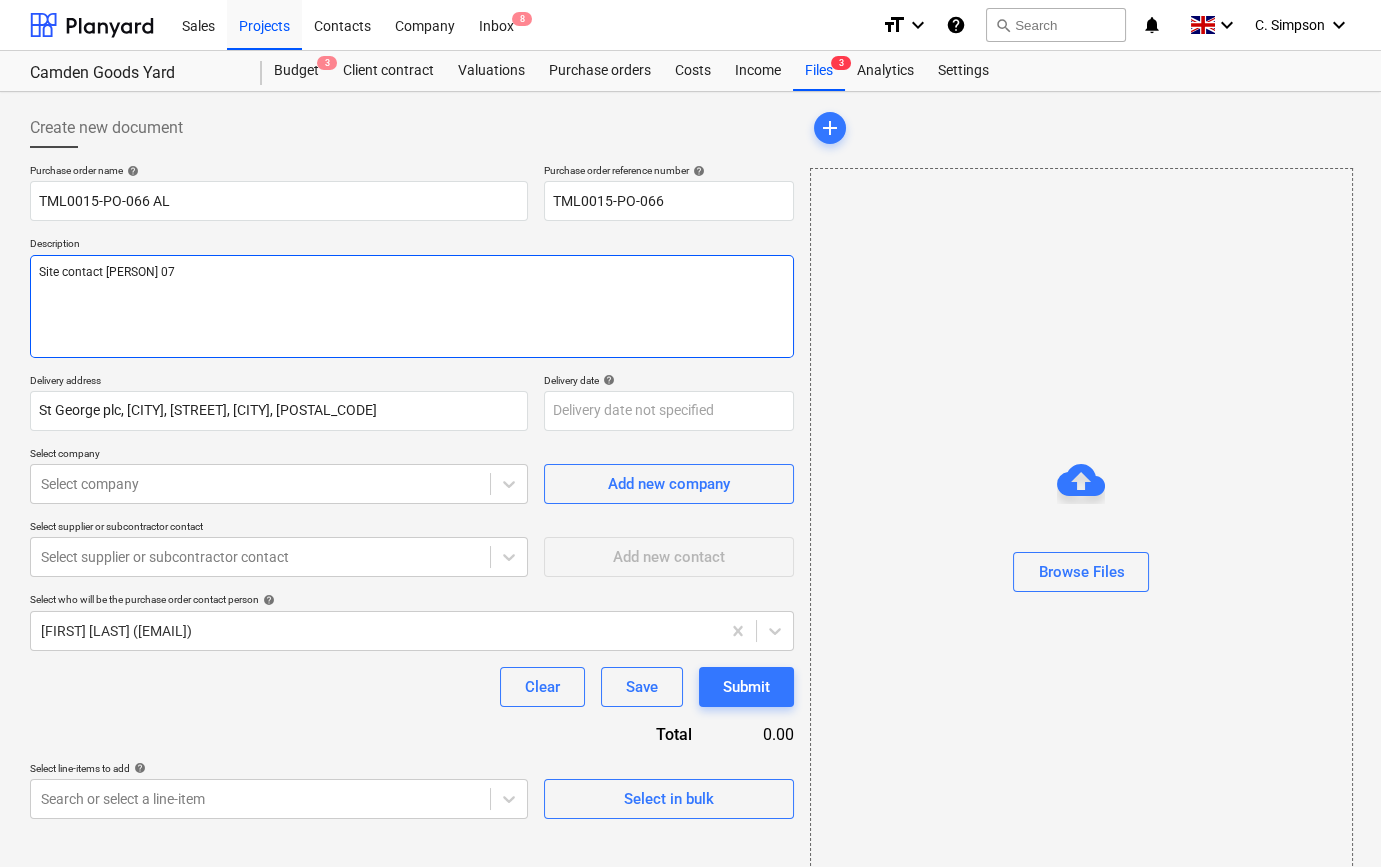 type on "x" 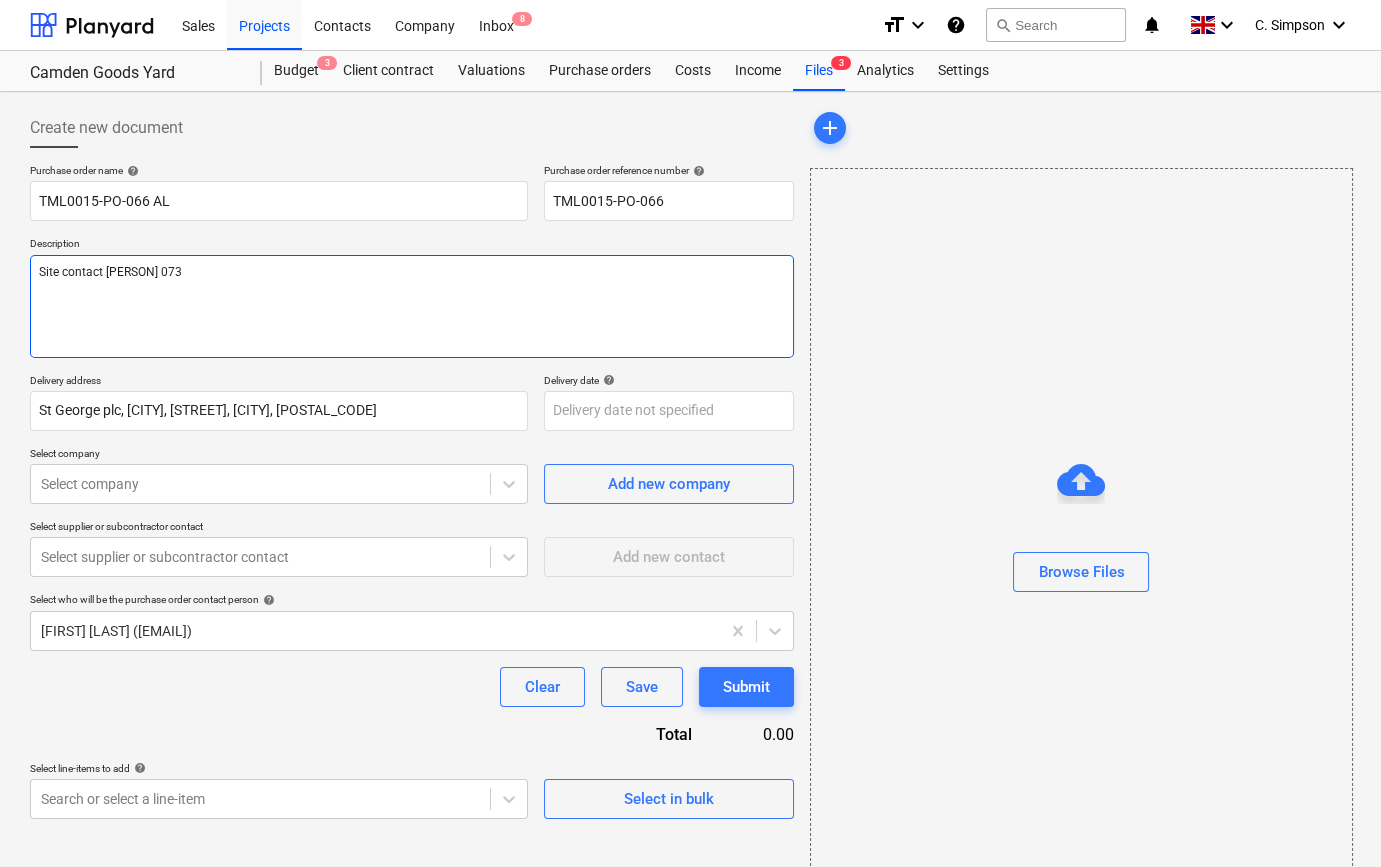 type on "x" 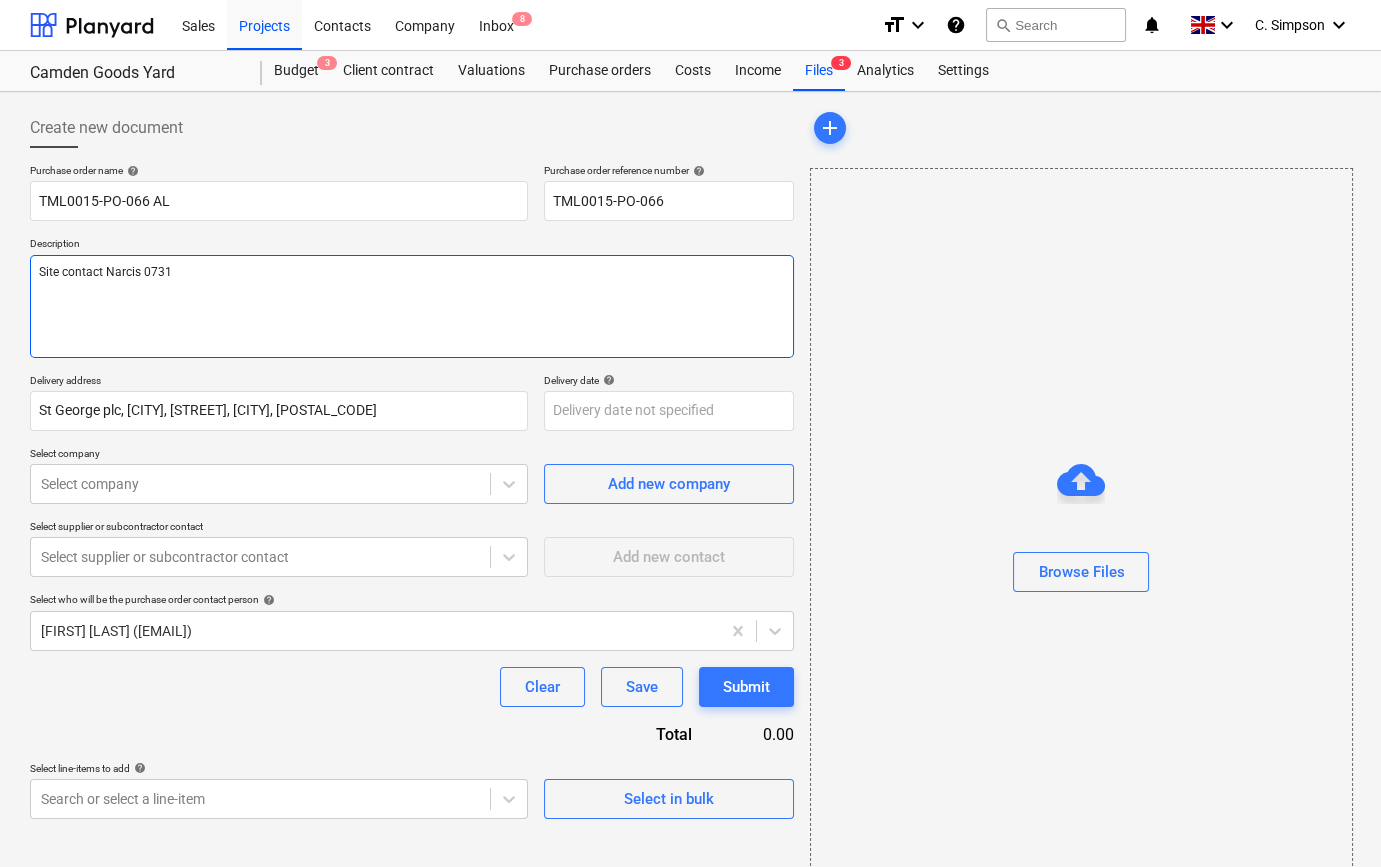 type on "x" 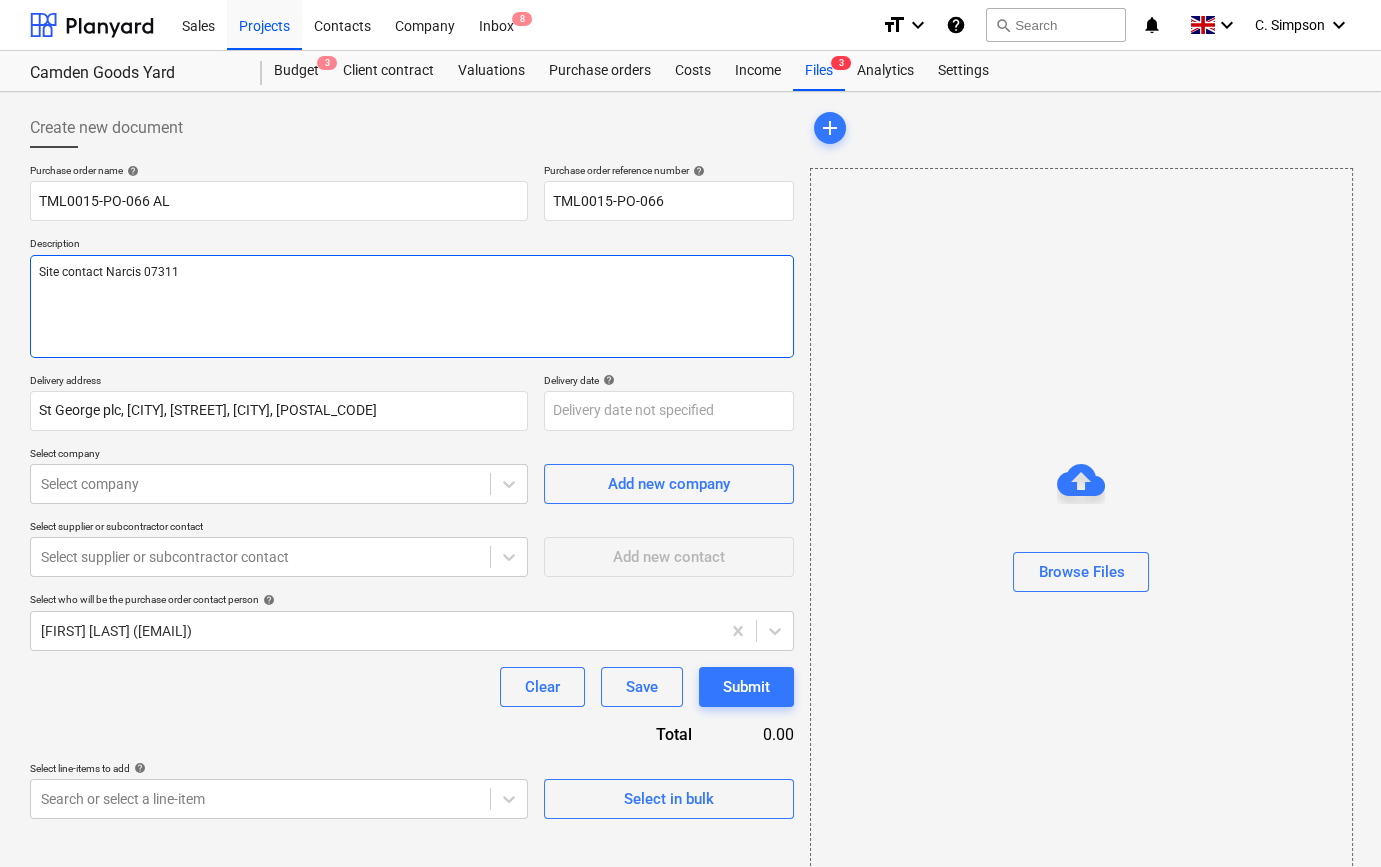 type on "x" 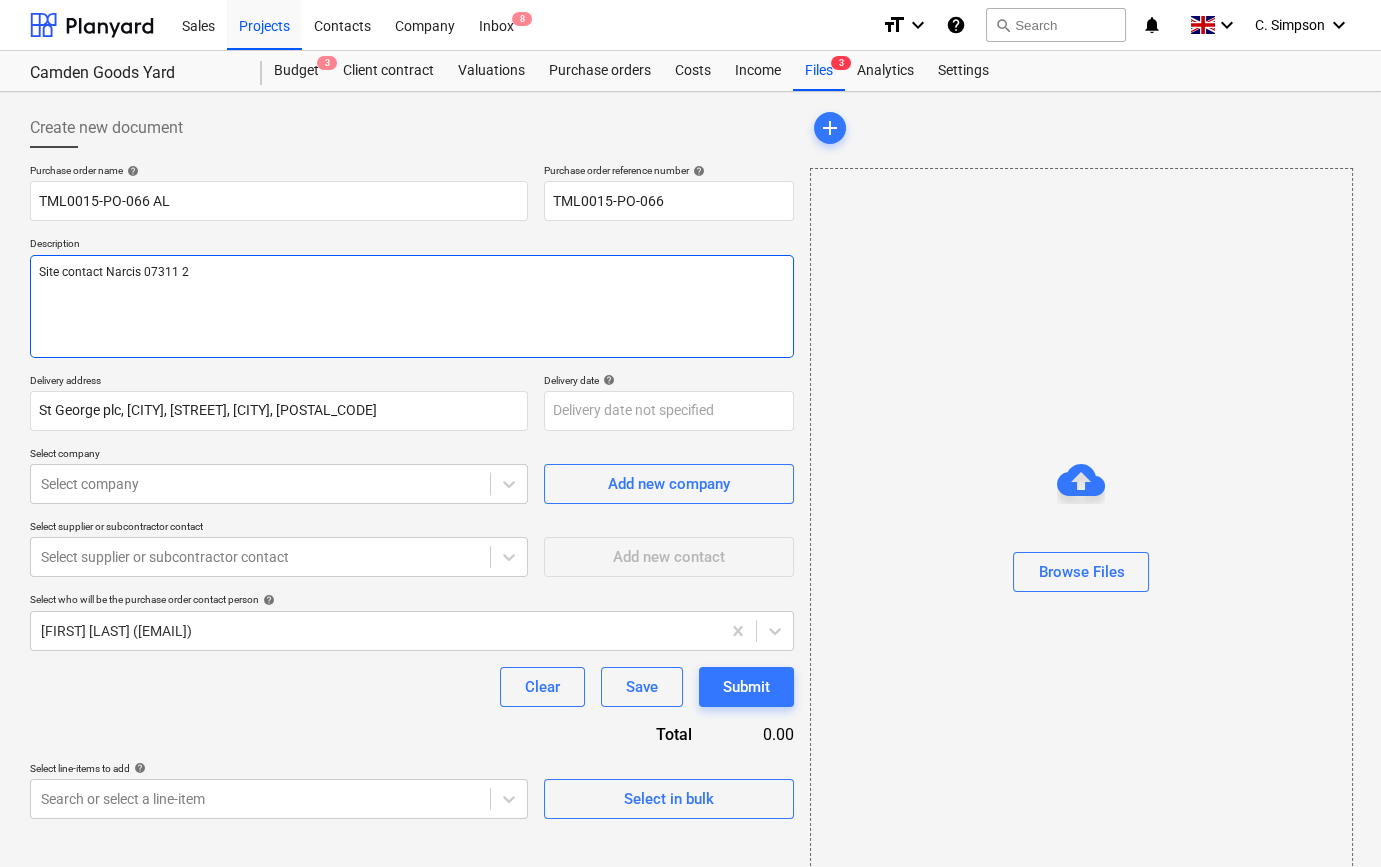 type on "x" 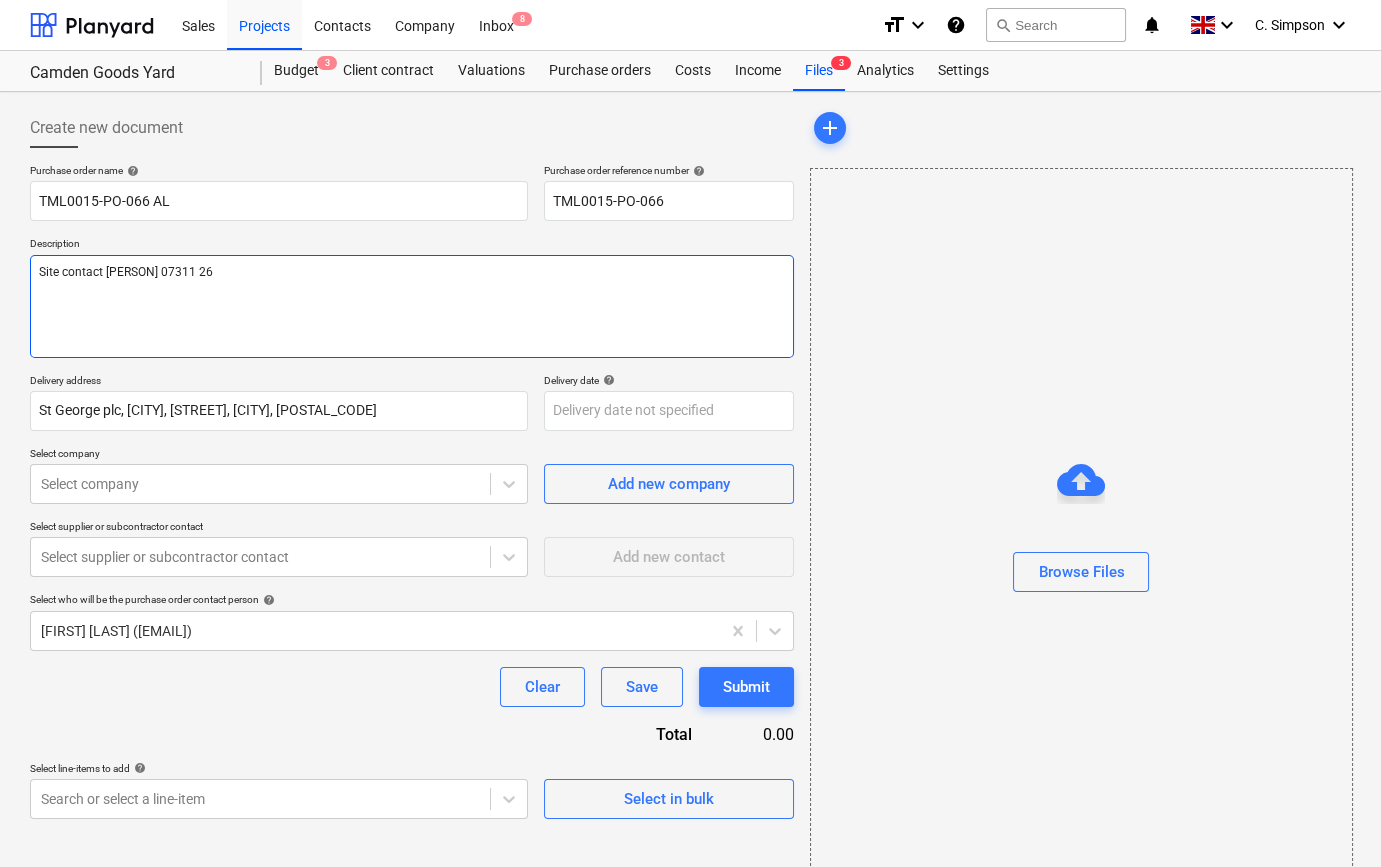 type on "x" 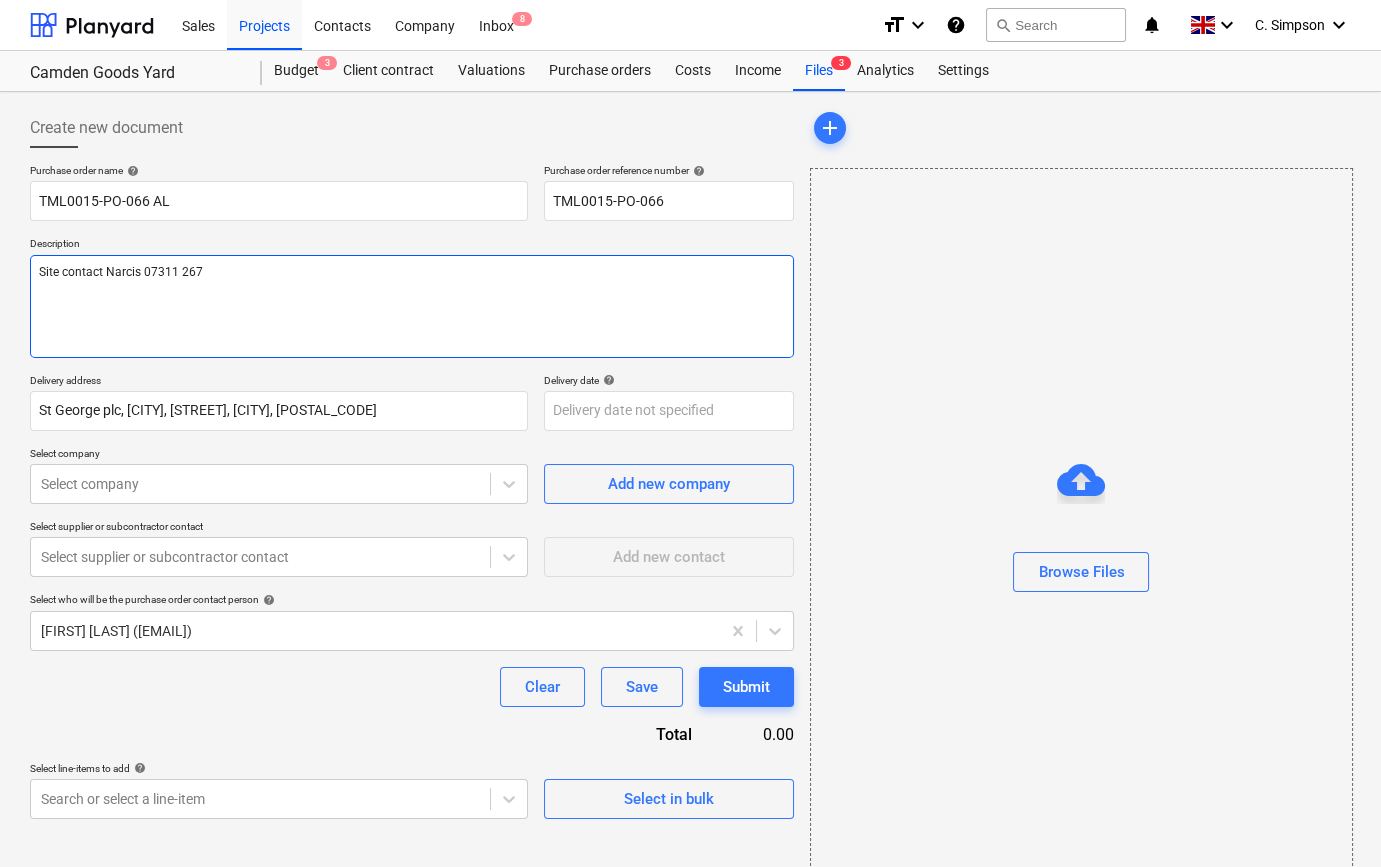 type on "x" 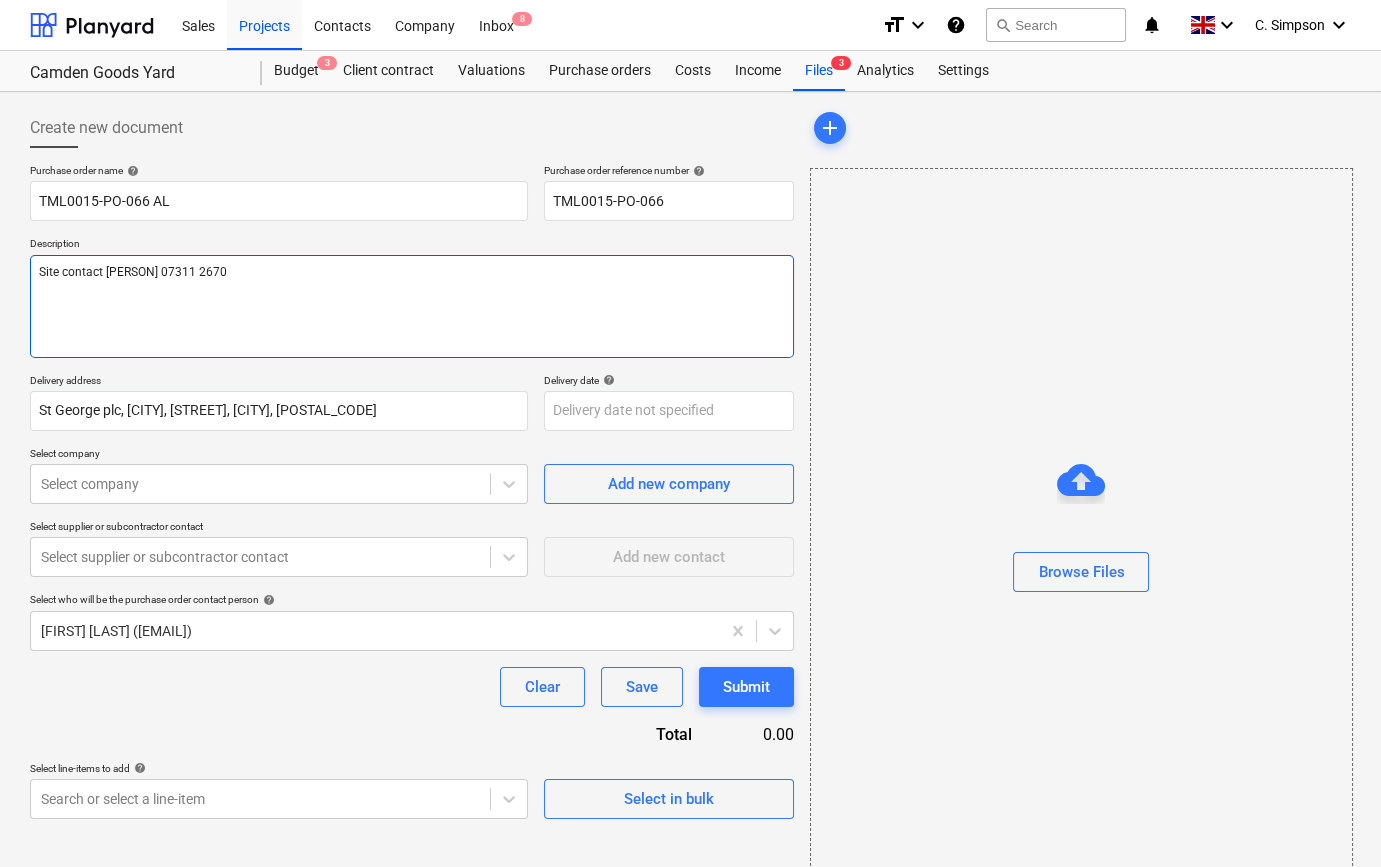type on "x" 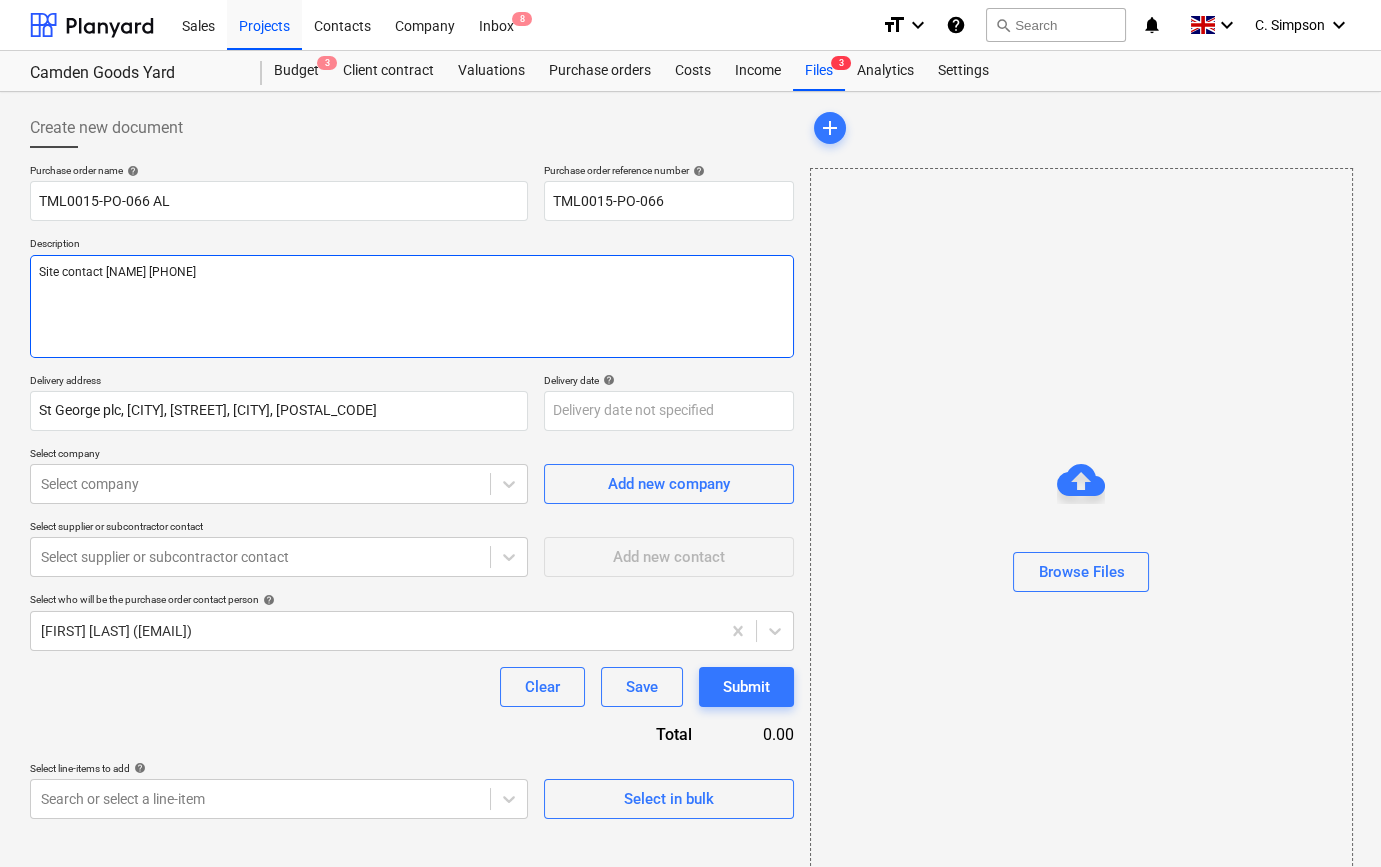 type on "x" 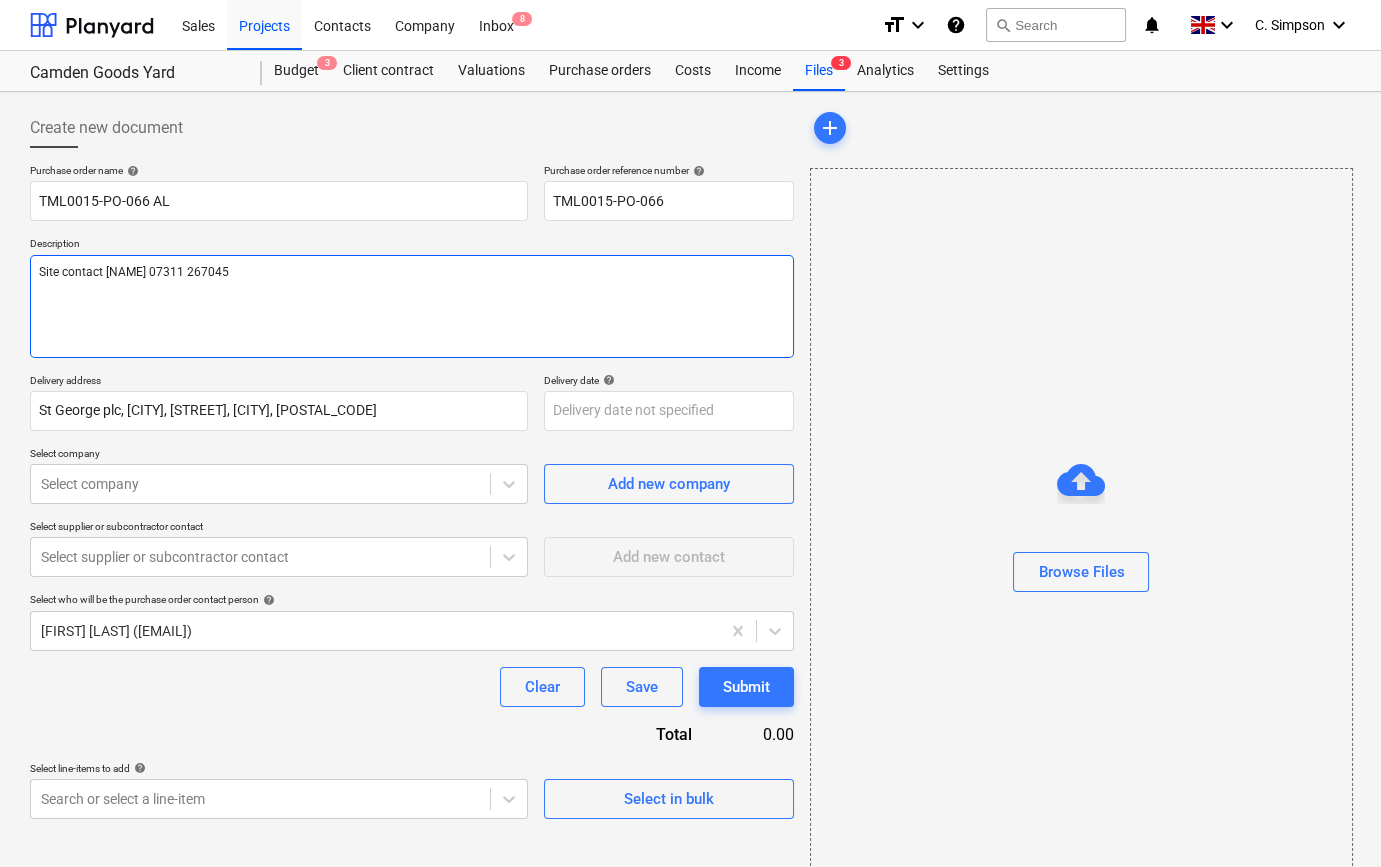 type on "Site contact [NAME] 07311 267045" 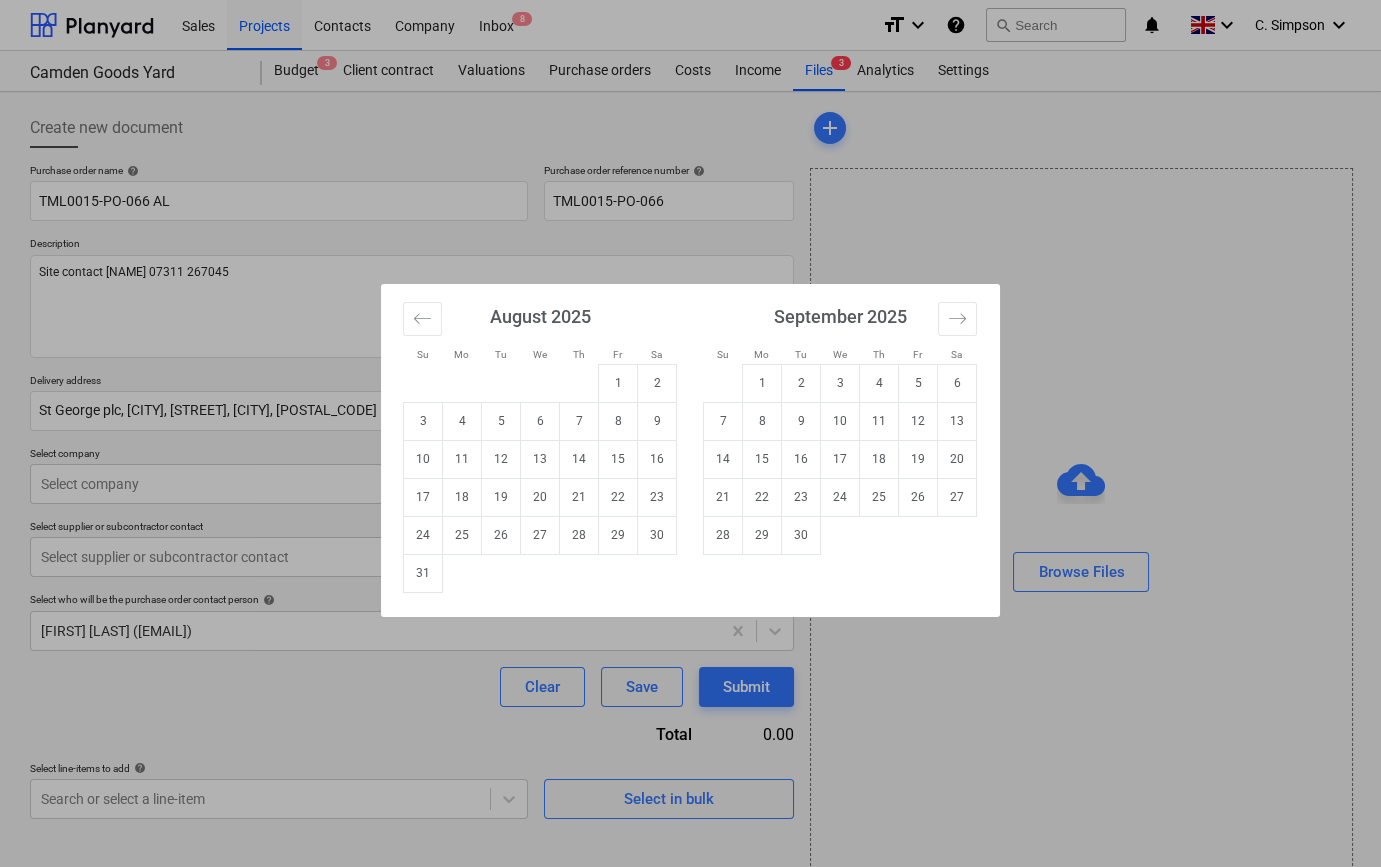 click on "Sales Projects Contacts Company Inbox 8 format_size keyboard_arrow_down help search Search notifications 0 keyboard_arrow_down C. Simpson keyboard_arrow_down Camden Goods Yard Budget 3 Client contract Valuations Purchase orders Costs Income Files 3 Analytics Settings Create new document Purchase order name help TML0015-PO-066 AL Purchase order reference number help TML0015-PO-066 Description Site contact [NAME] [PHONE] Delivery address St George plc, [CITY], [STREET], [CITY], [POSTAL_CODE] Delivery date help Press the down arrow key to interact with the calendar and
select a date. Press the question mark key to get the keyboard shortcuts for changing dates. Select company Select company Add new company Select supplier or subcontractor contact Select supplier or subcontractor contact Add new contact Select who will be the purchase order contact person help Colin Simpson (colin.simpson@example.com) Clear Save Submit Total 0.00 Select line-items to add help Search or select a line-item" at bounding box center [690, 433] 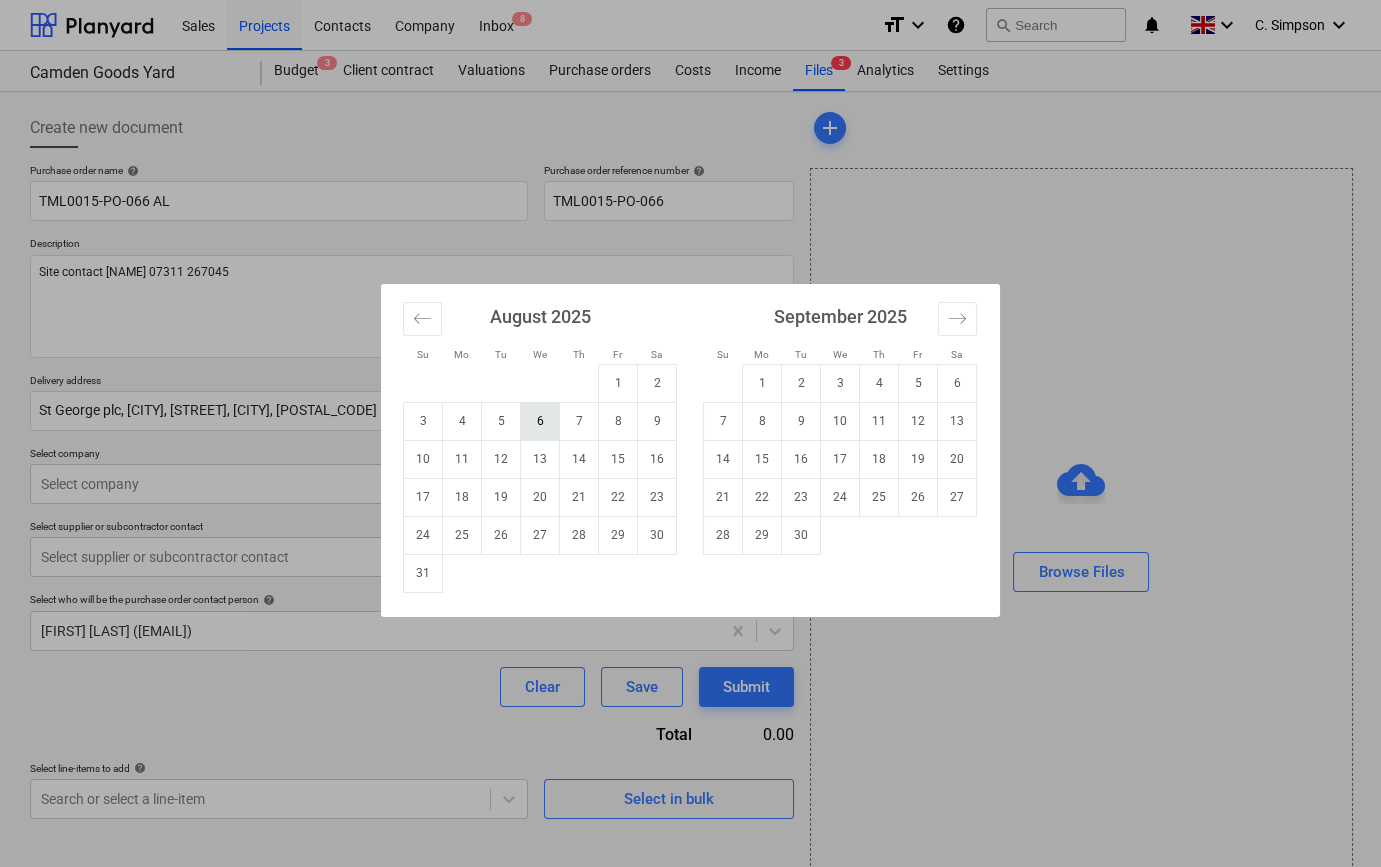 click on "6" at bounding box center [540, 421] 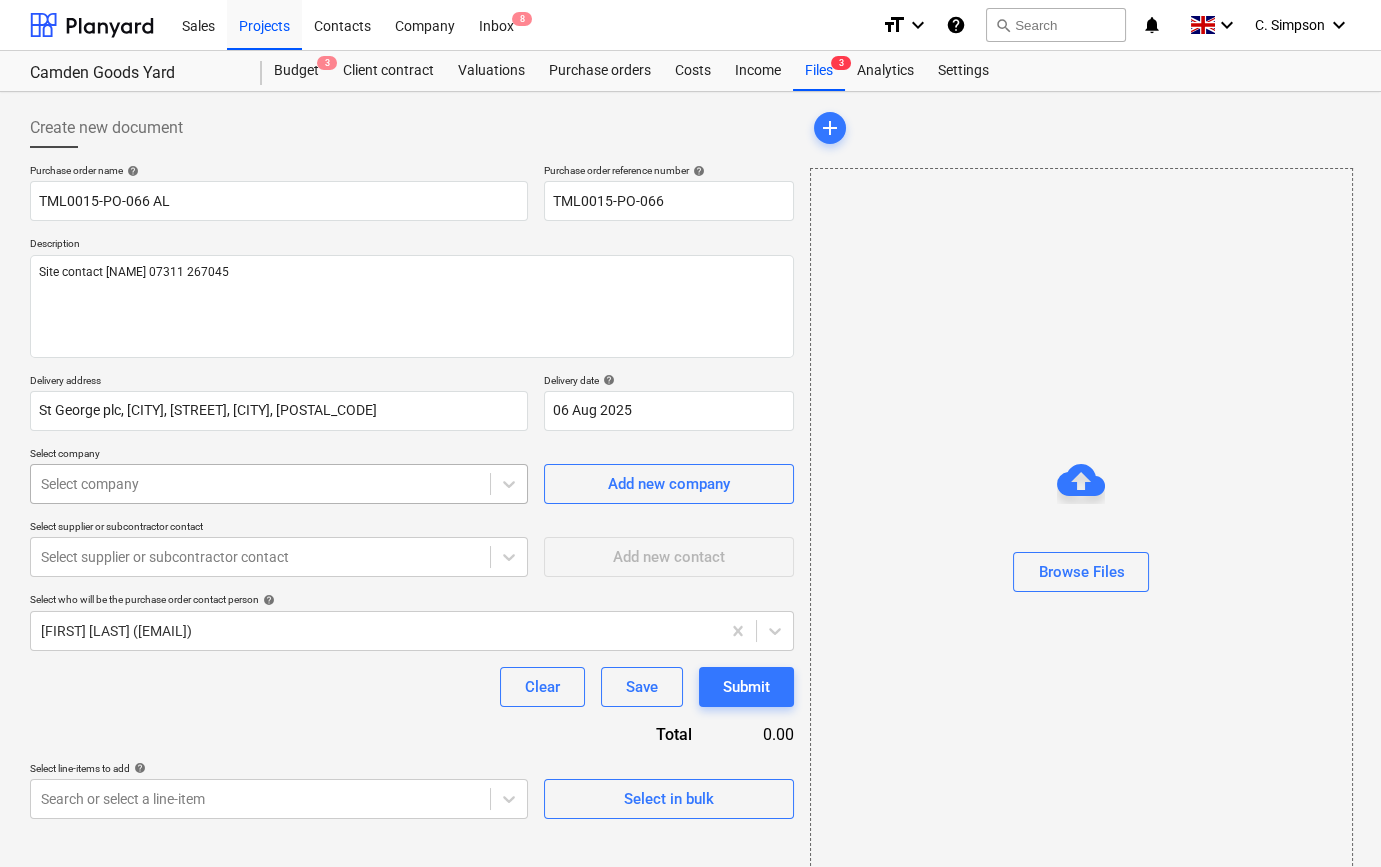 click at bounding box center [260, 484] 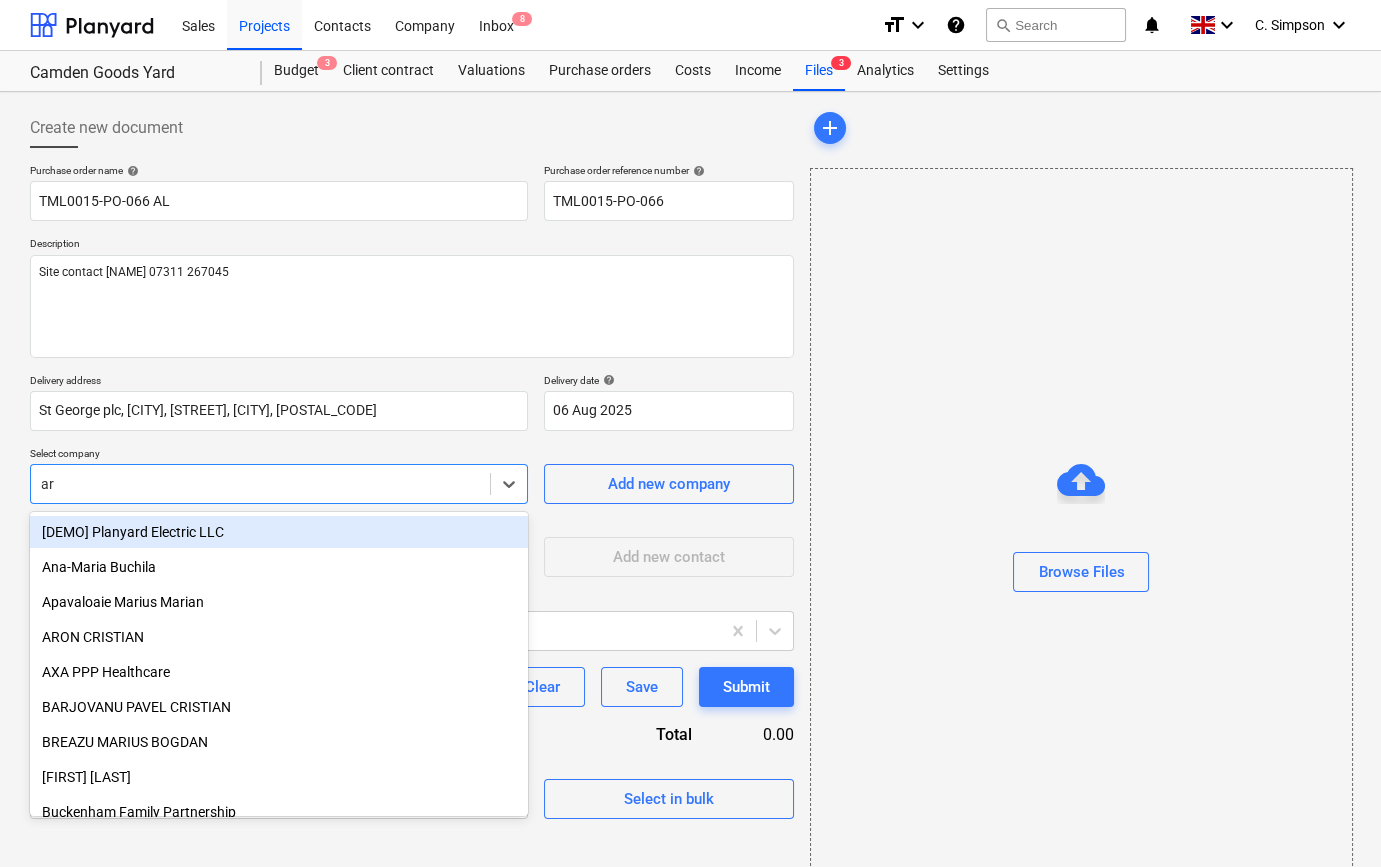 type on "arn" 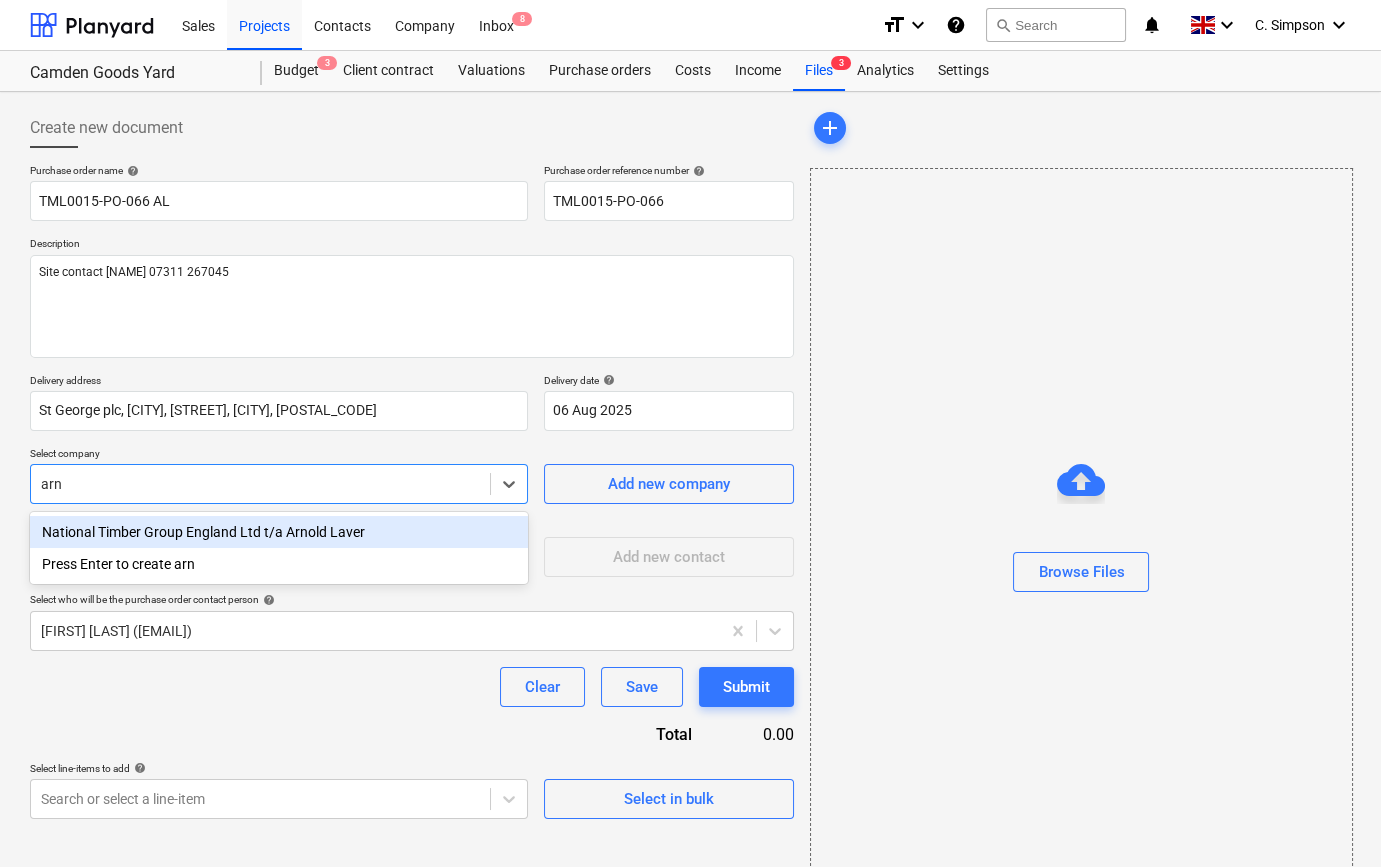 click on "National Timber Group England Ltd t/a Arnold Laver" at bounding box center (279, 532) 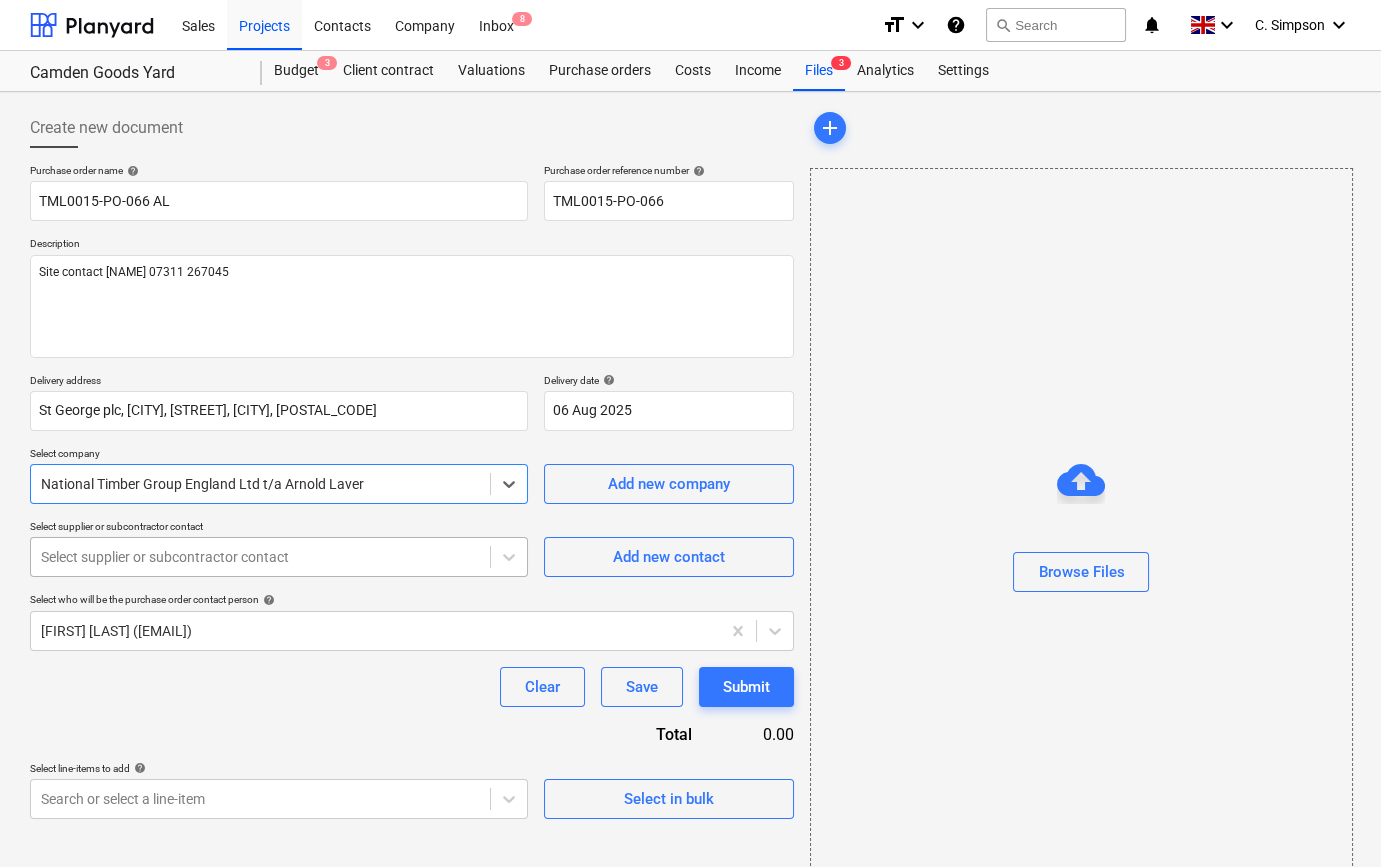 click at bounding box center [260, 557] 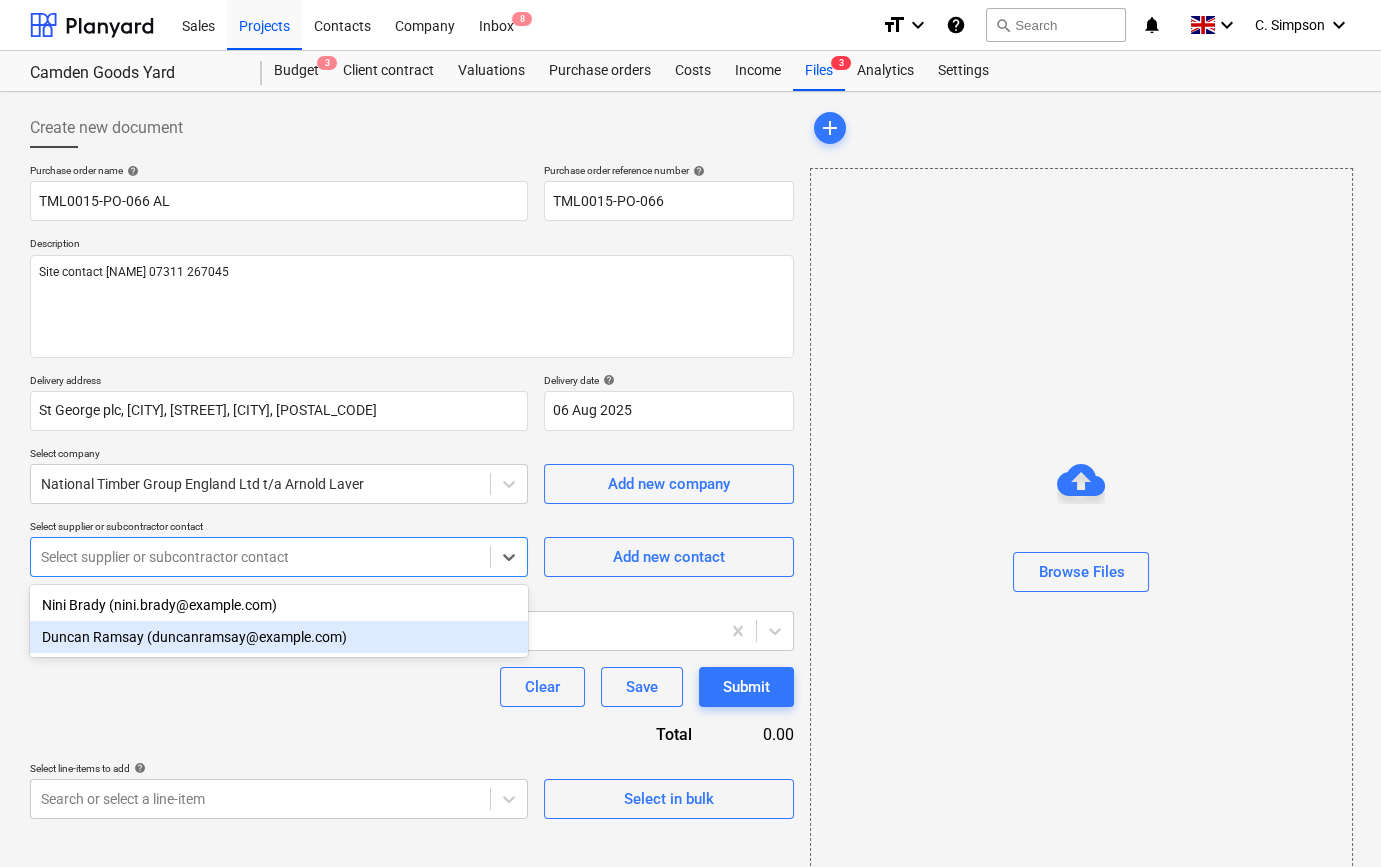 click on "Duncan Ramsay (duncanramsay@example.com)" at bounding box center (279, 637) 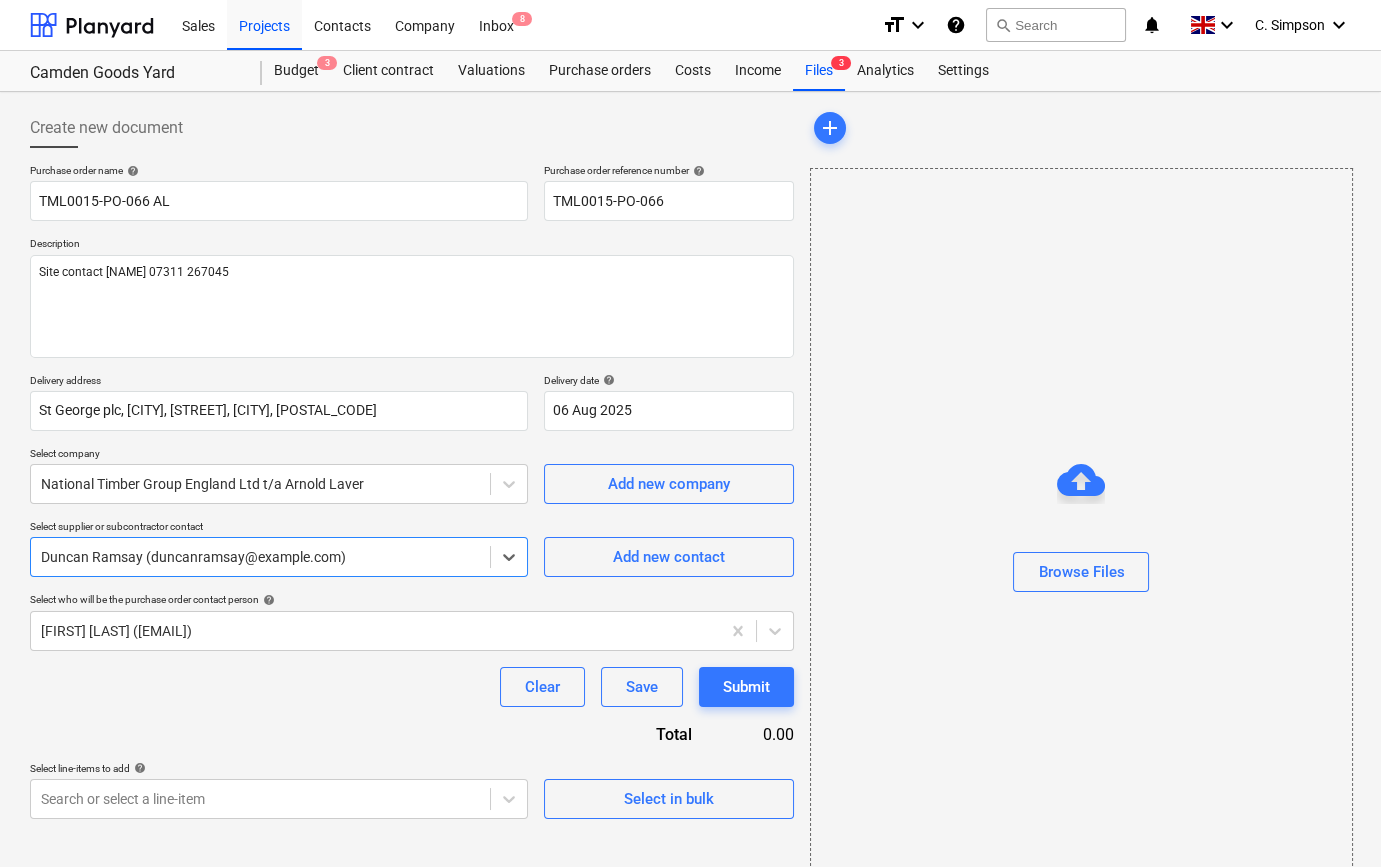 scroll, scrollTop: 43, scrollLeft: 0, axis: vertical 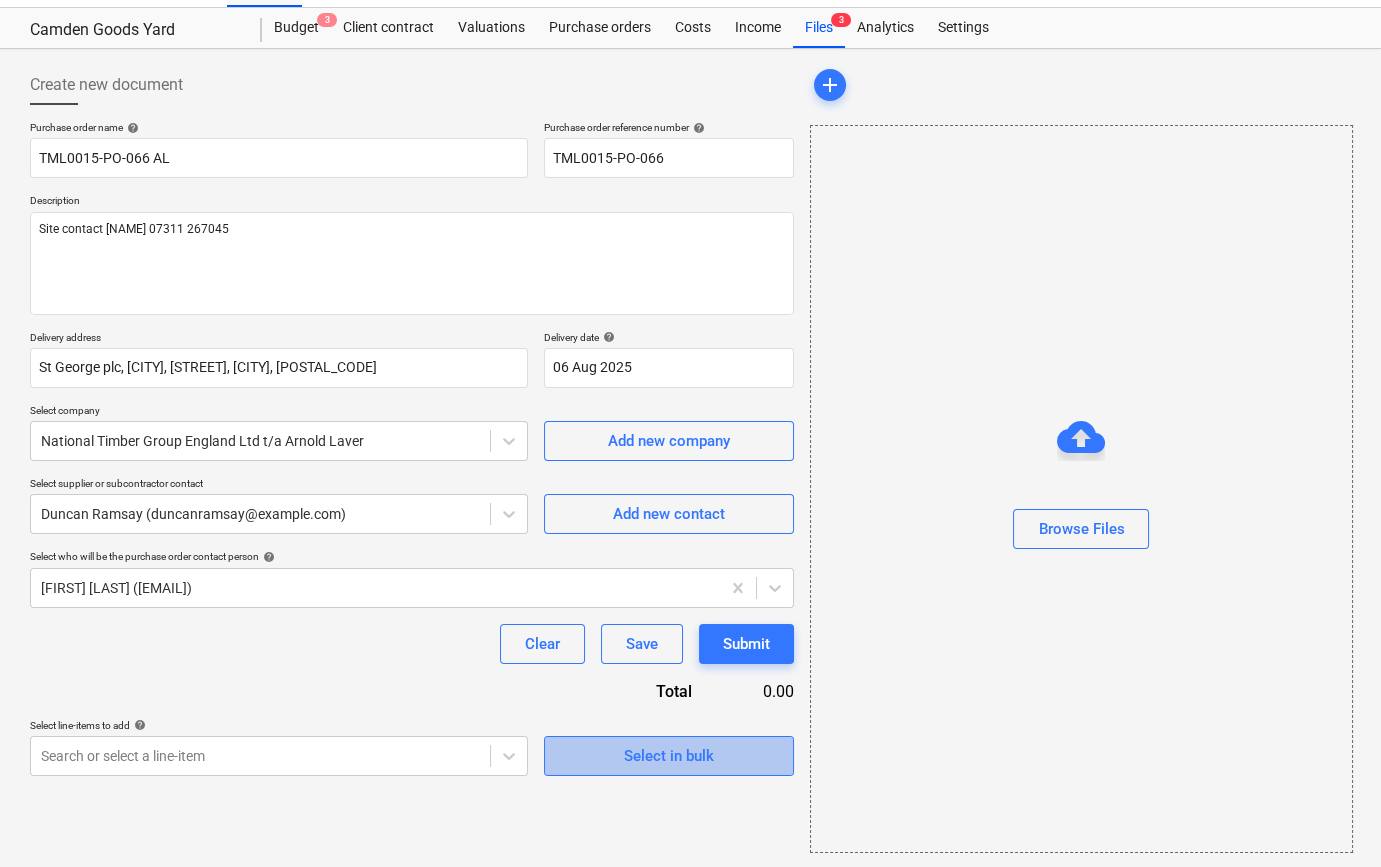 click on "Select in bulk" at bounding box center [669, 756] 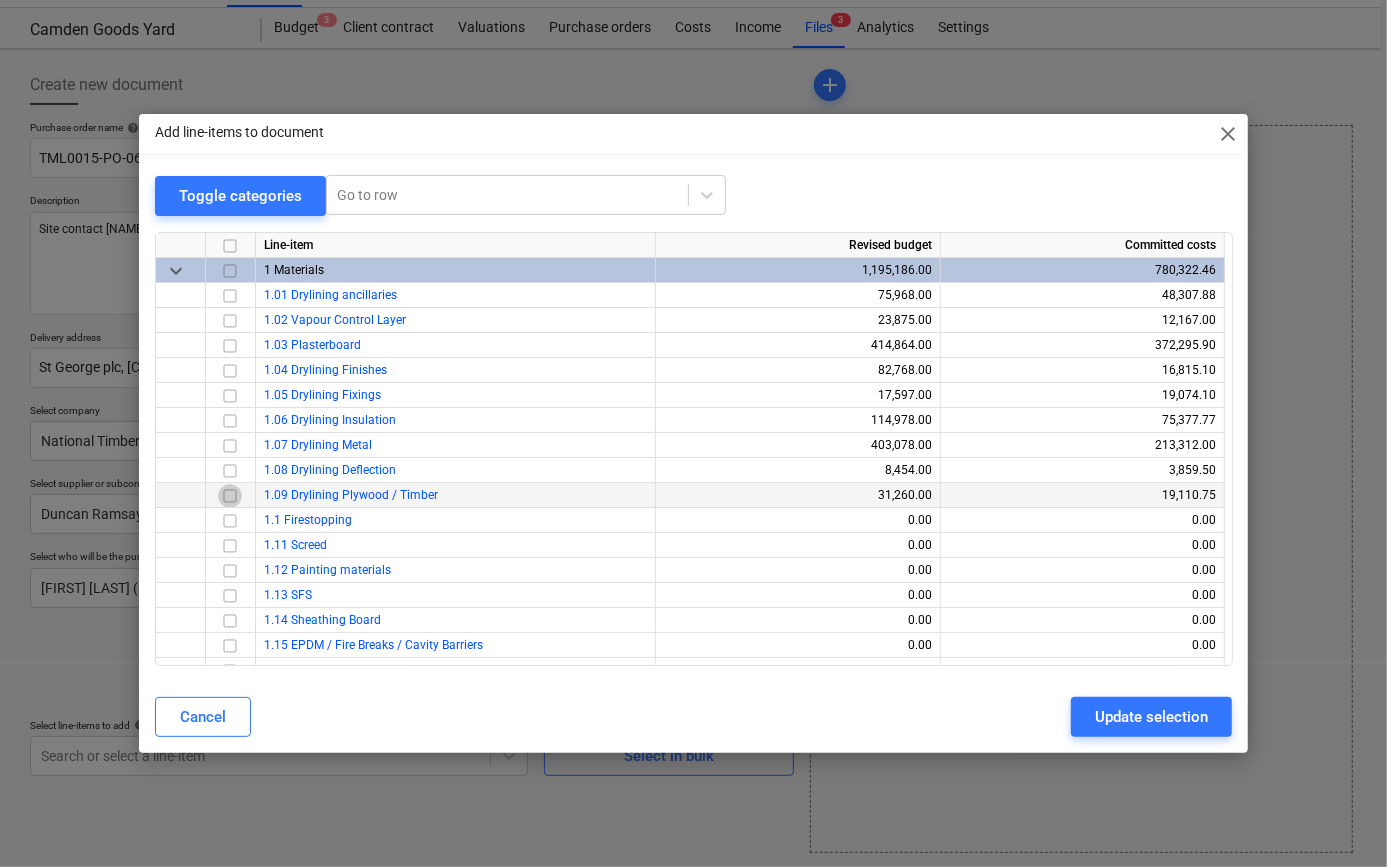 click at bounding box center (230, 495) 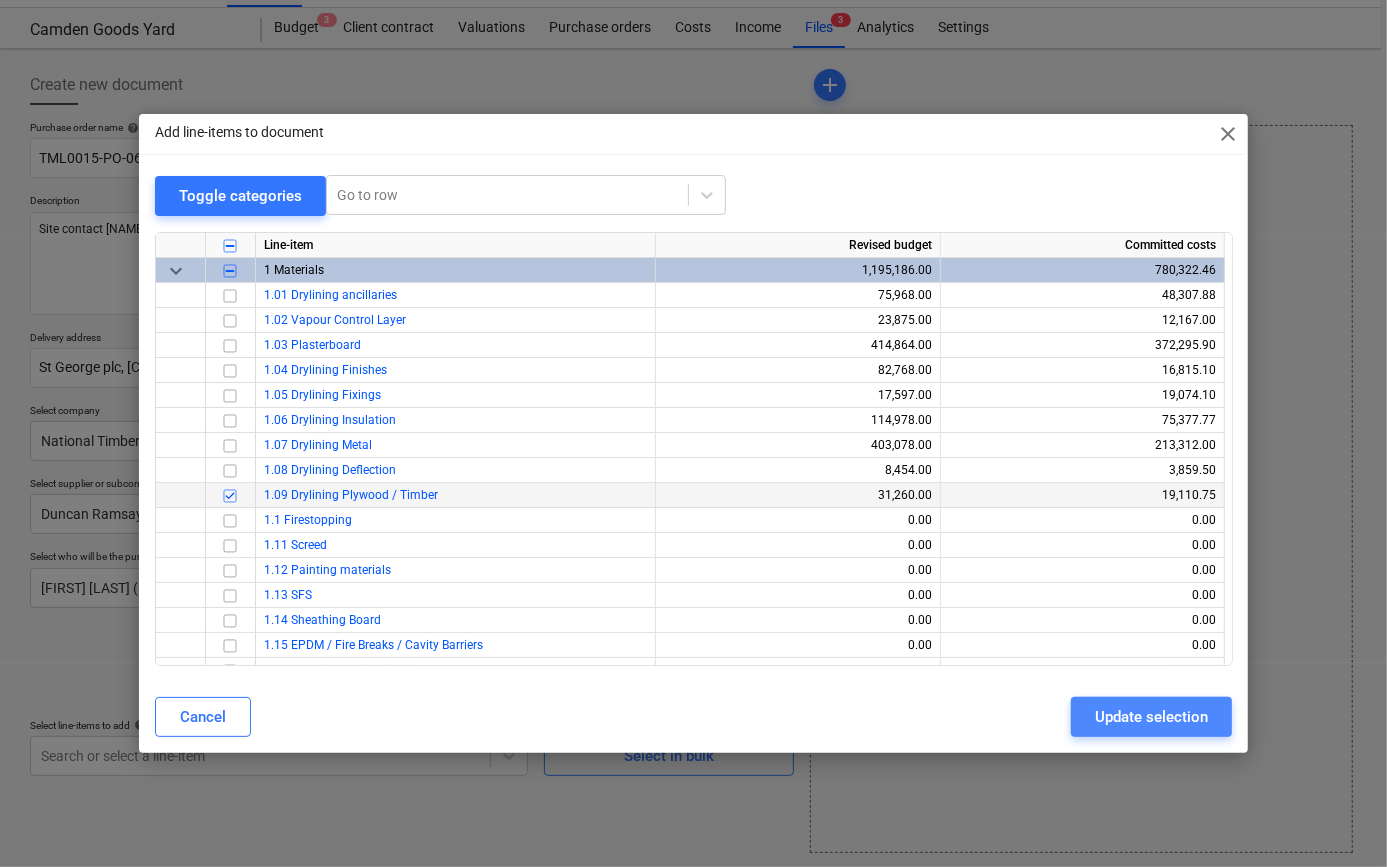 click on "Update selection" at bounding box center (1151, 717) 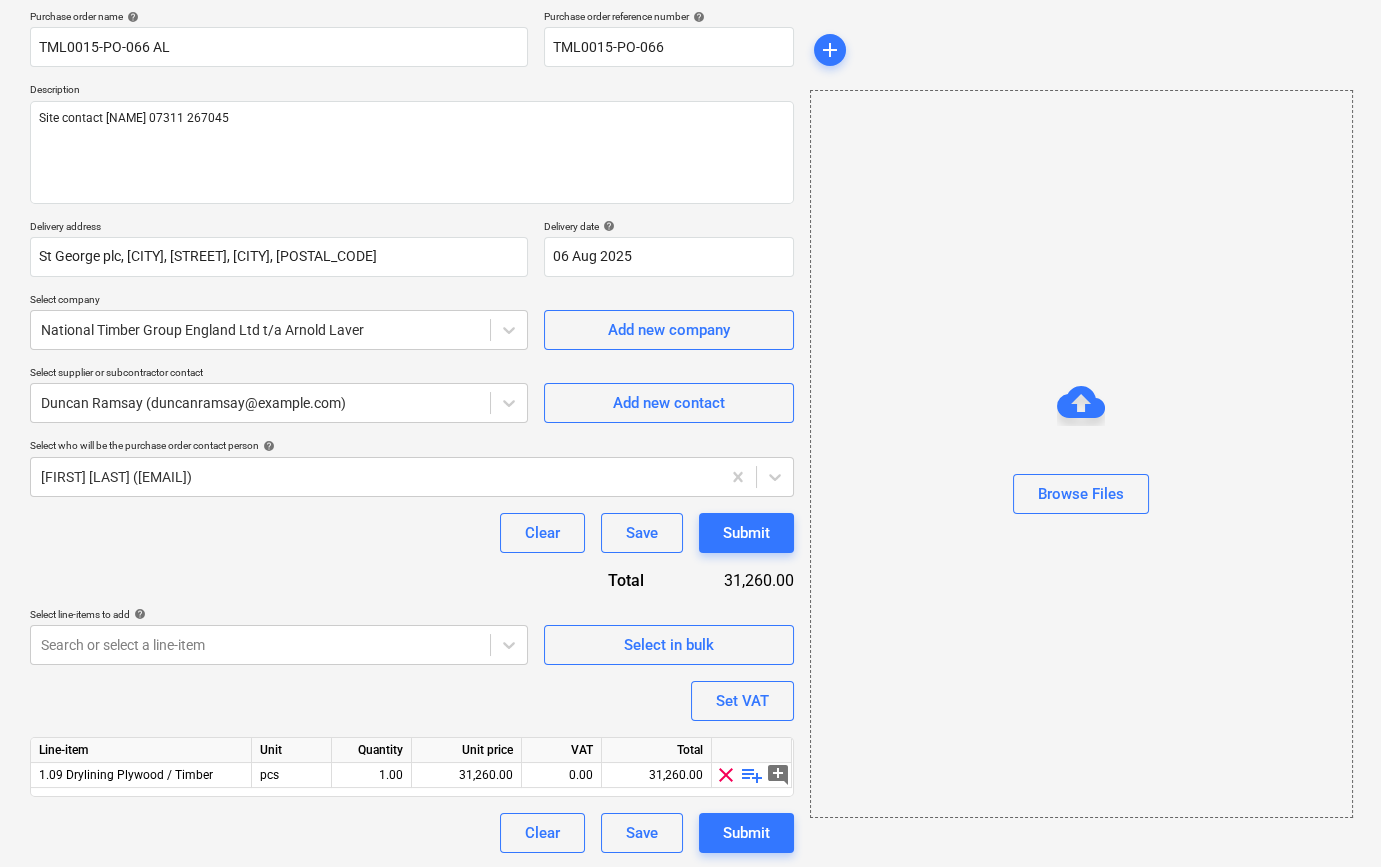 scroll, scrollTop: 155, scrollLeft: 0, axis: vertical 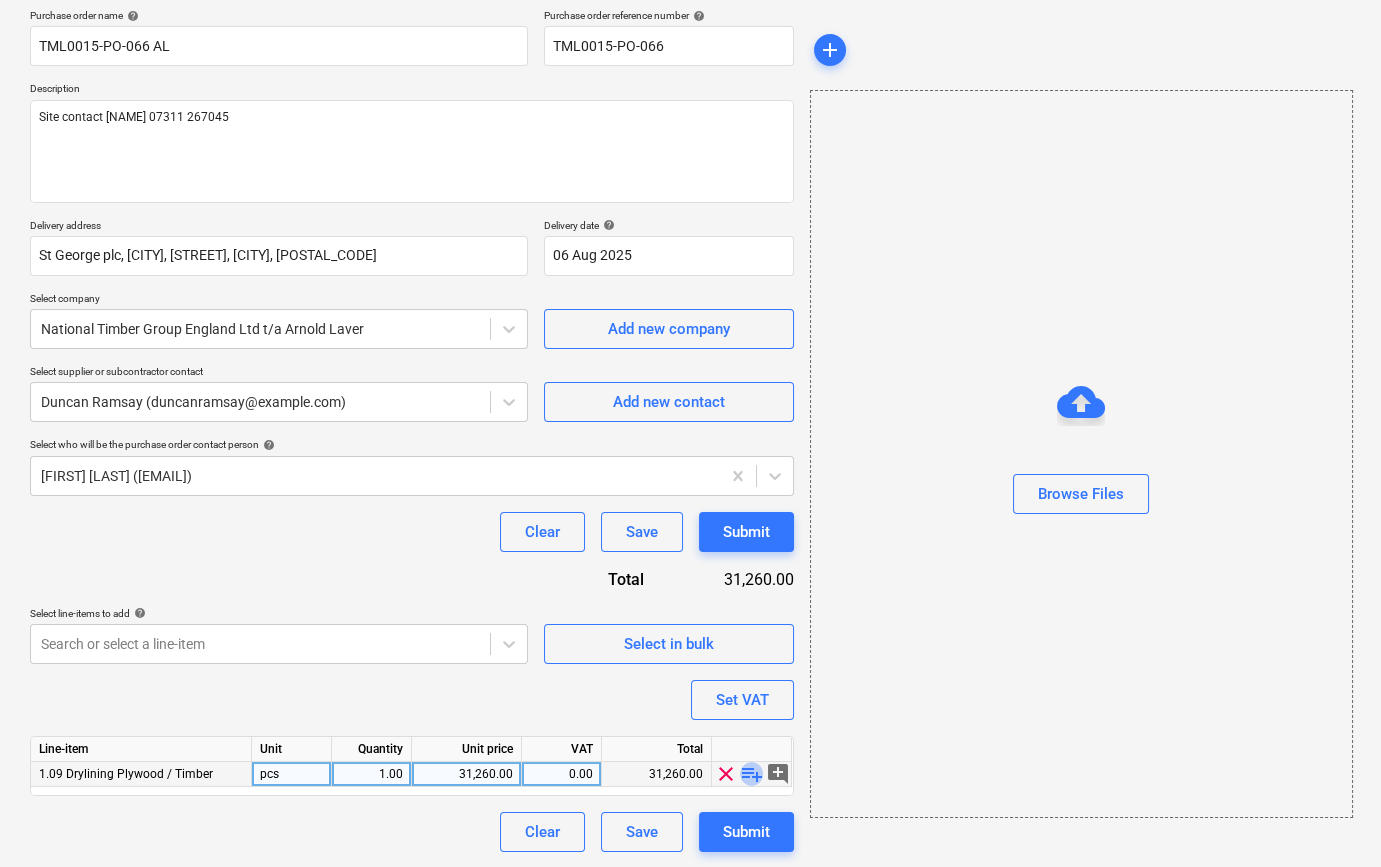 click on "playlist_add" at bounding box center [752, 774] 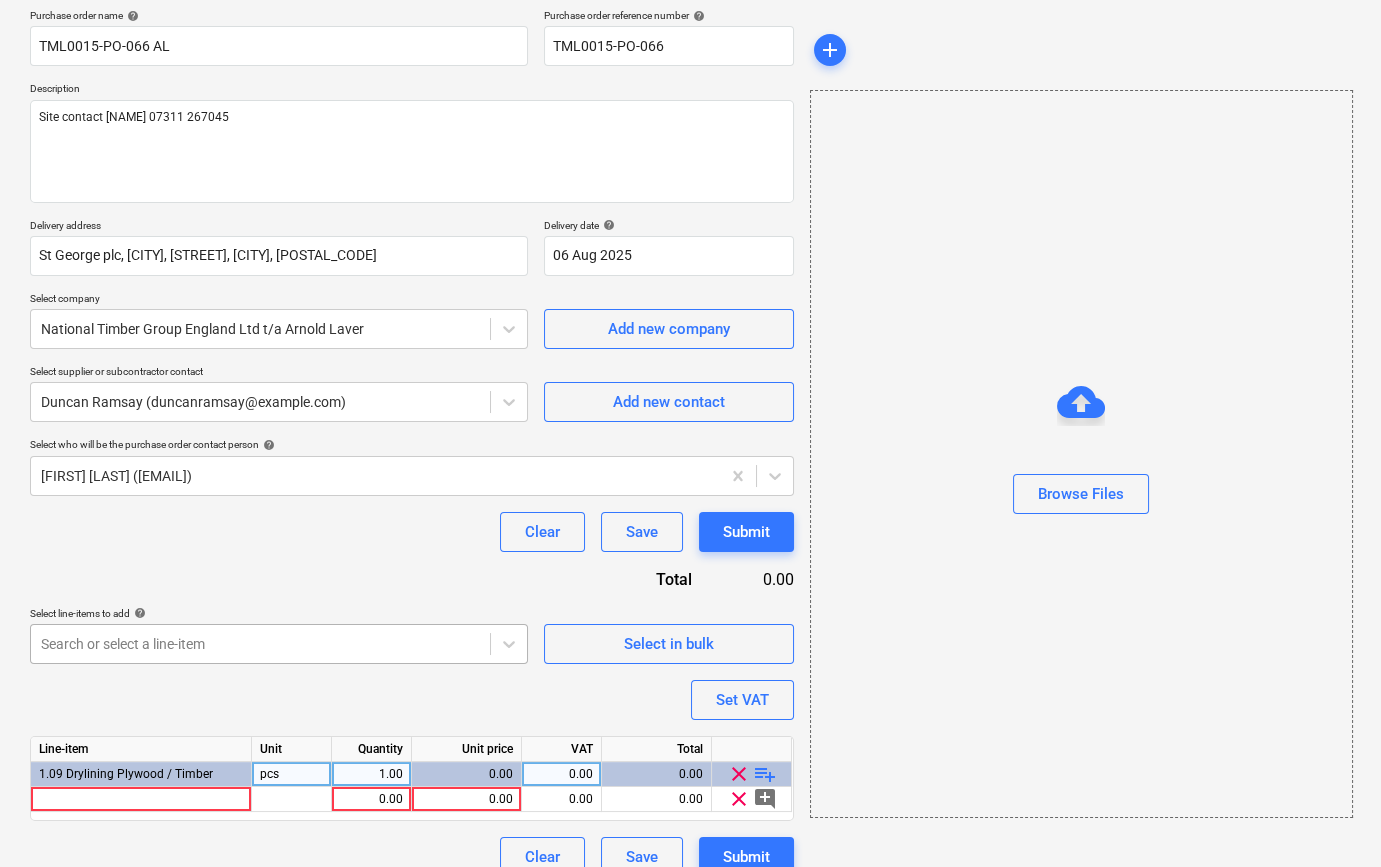 scroll, scrollTop: 180, scrollLeft: 0, axis: vertical 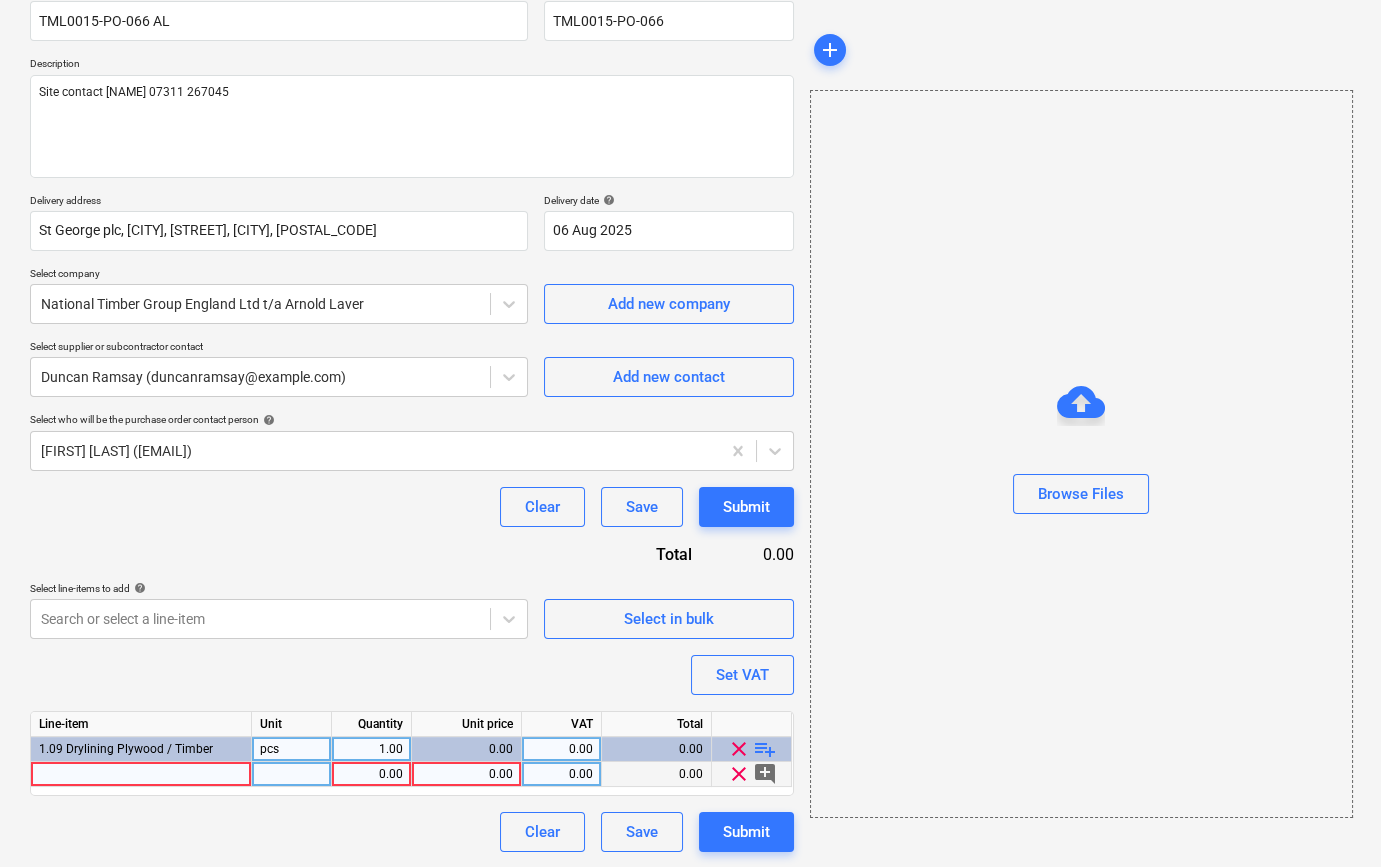 click at bounding box center [141, 774] 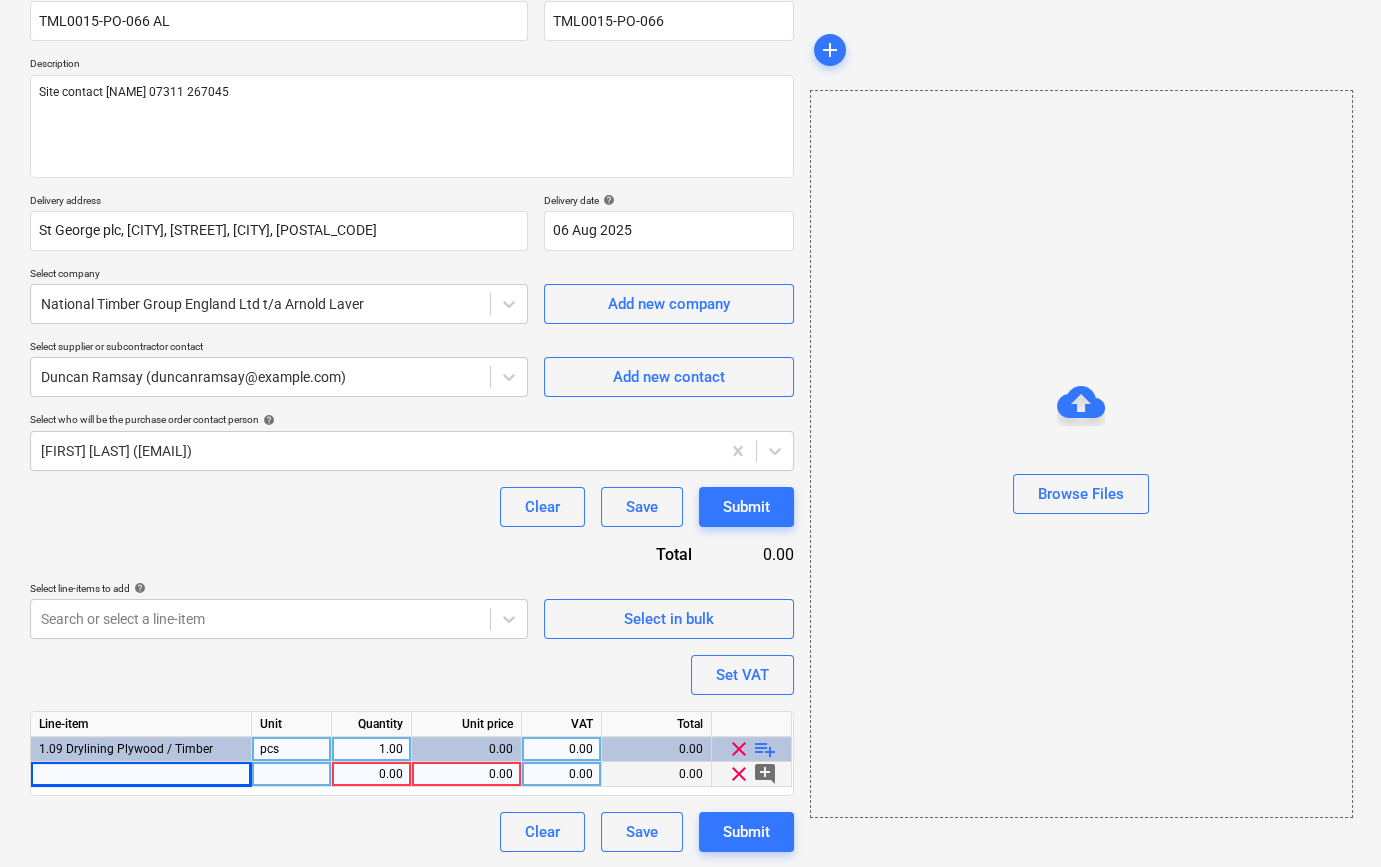 click at bounding box center (141, 774) 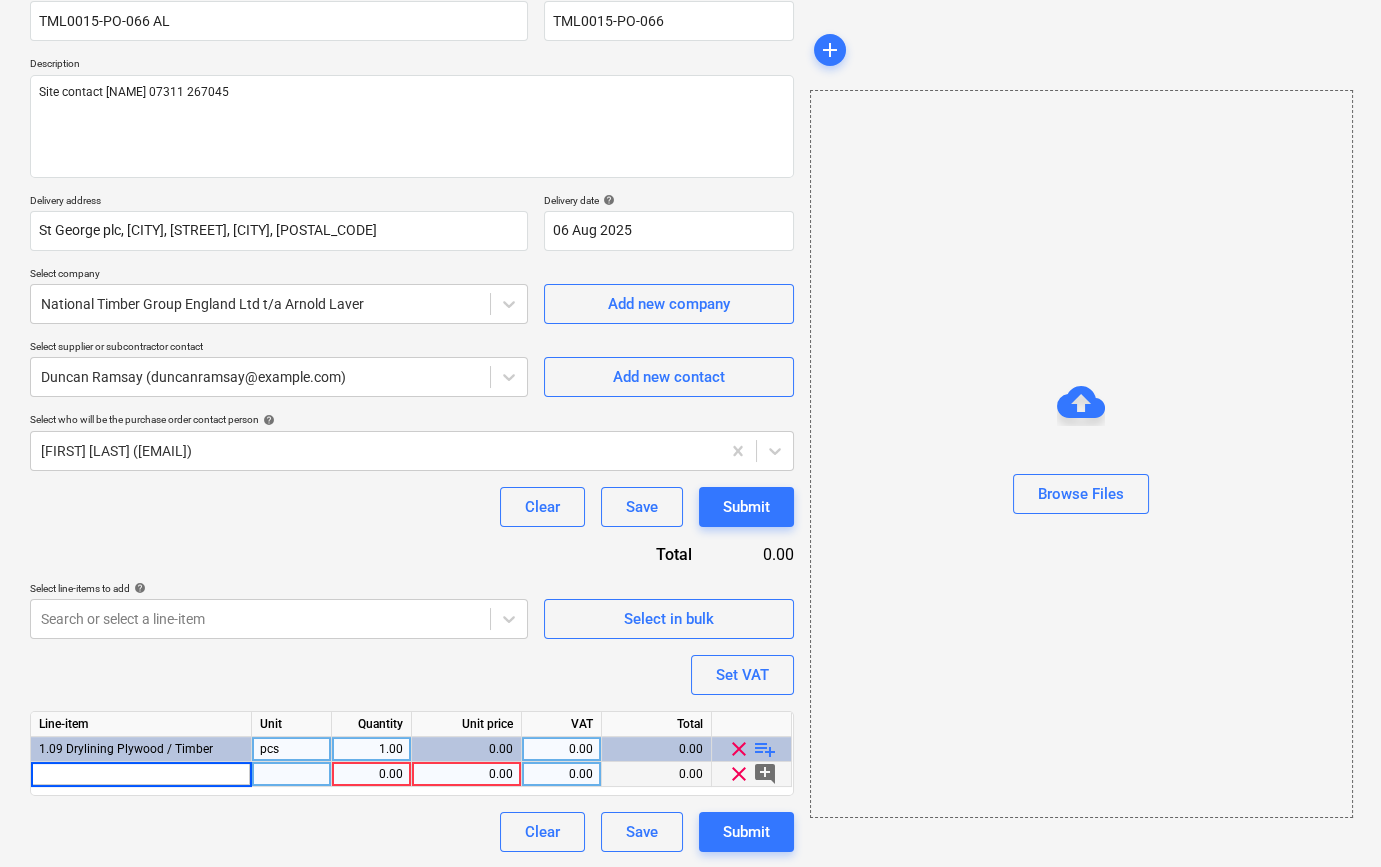 type on "x" 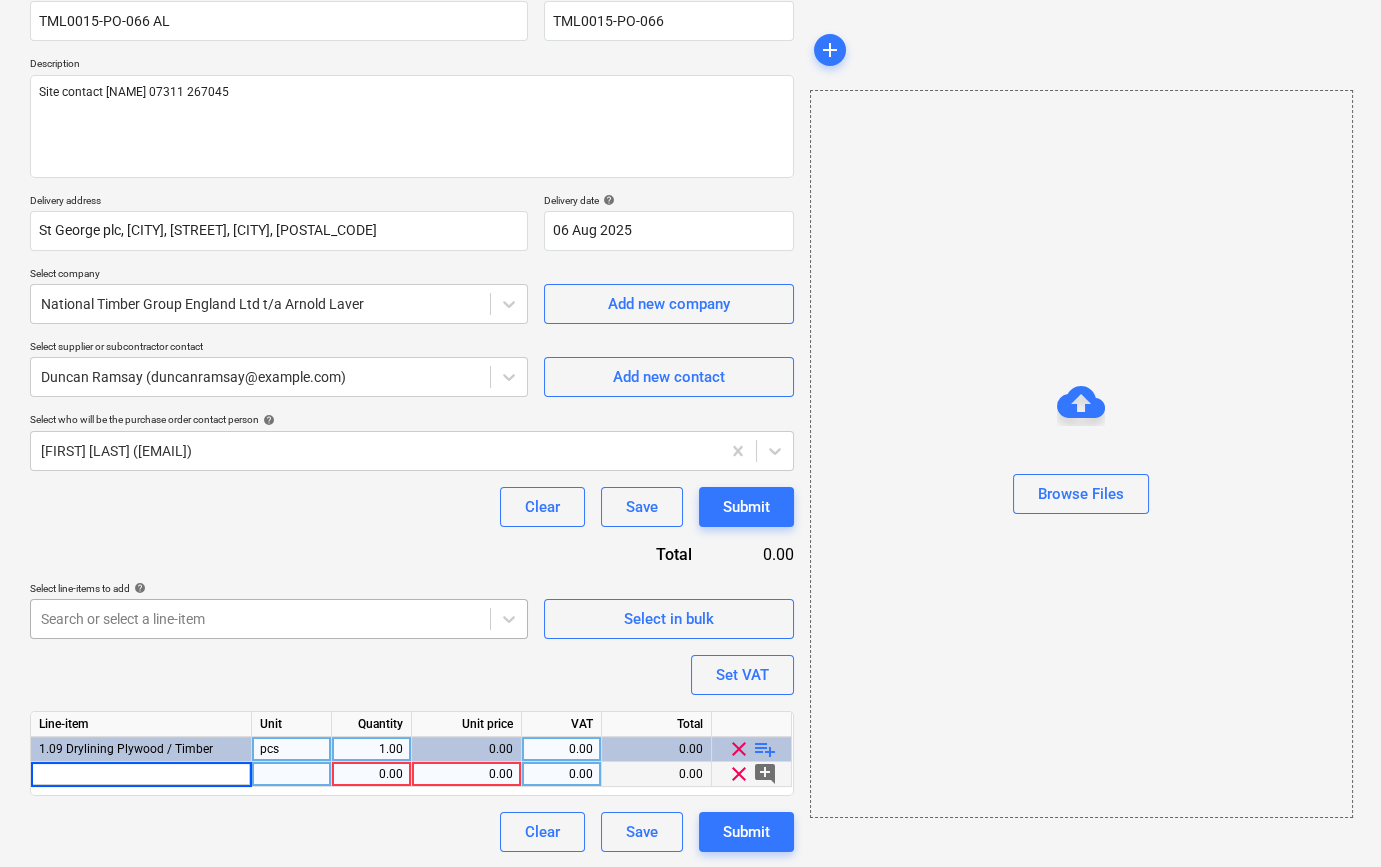 type on "2440 x 1220 x 12mm CE2+ Structural C+/C Elliottis Plywood FSC" 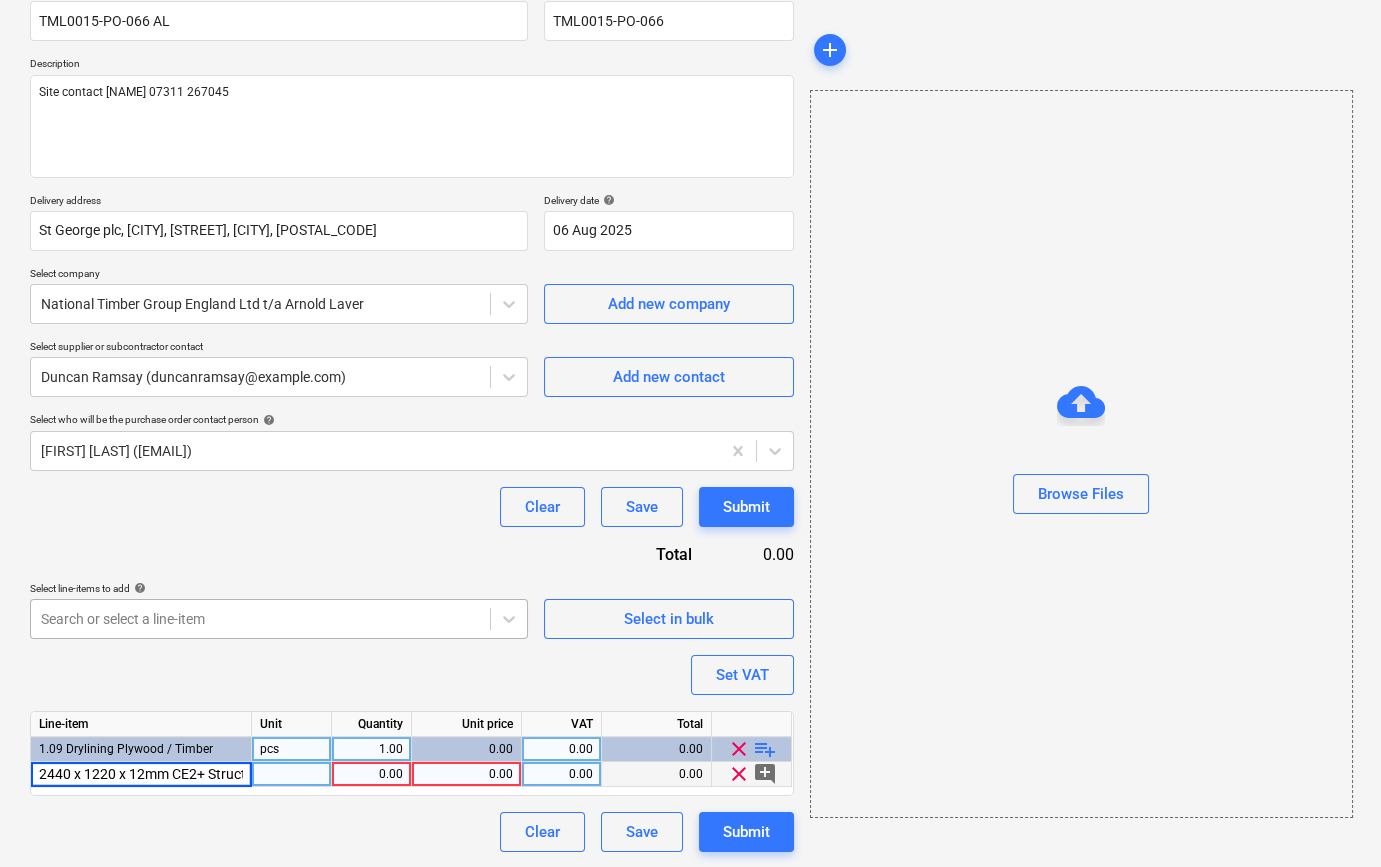 scroll, scrollTop: 0, scrollLeft: 197, axis: horizontal 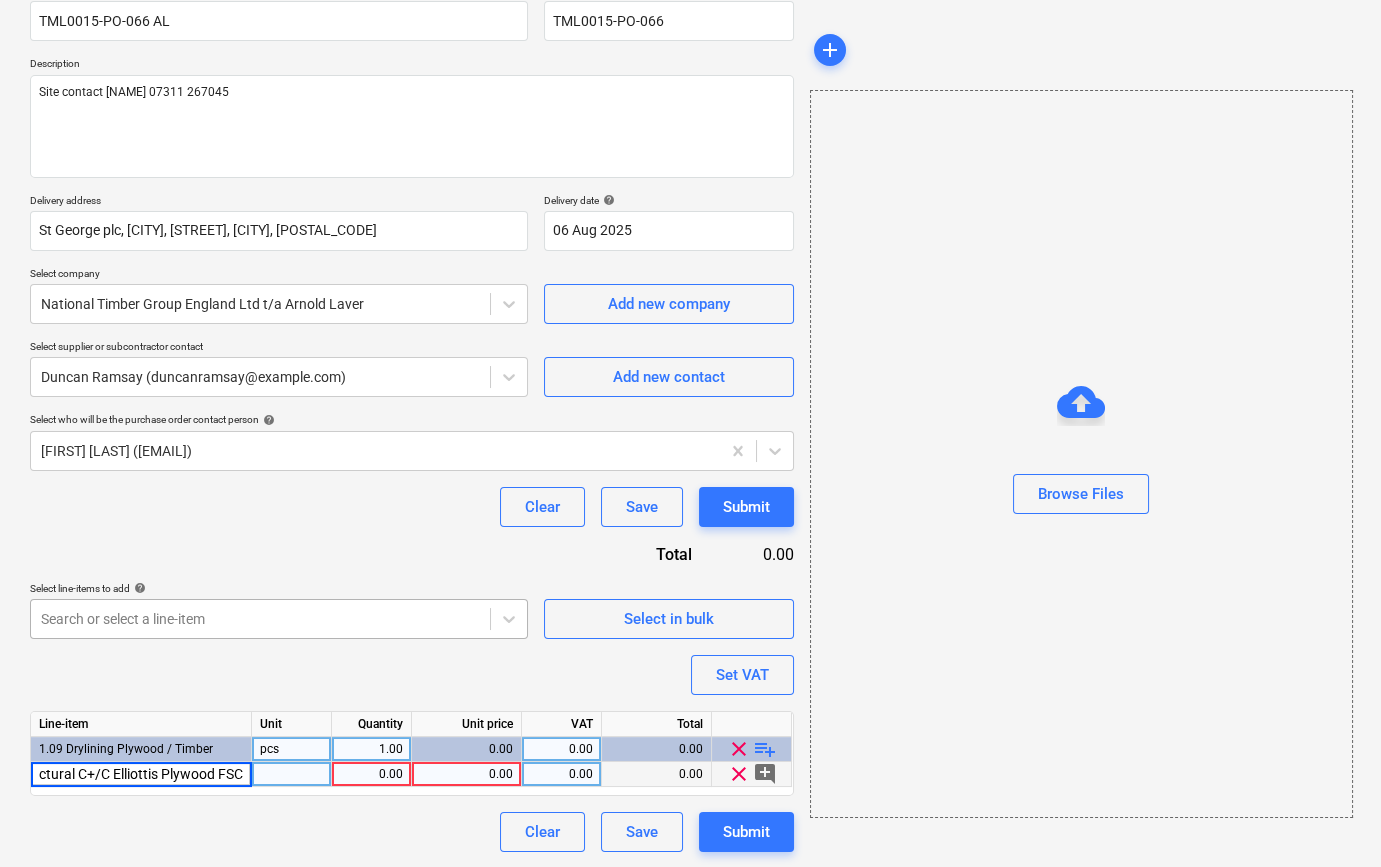 type on "x" 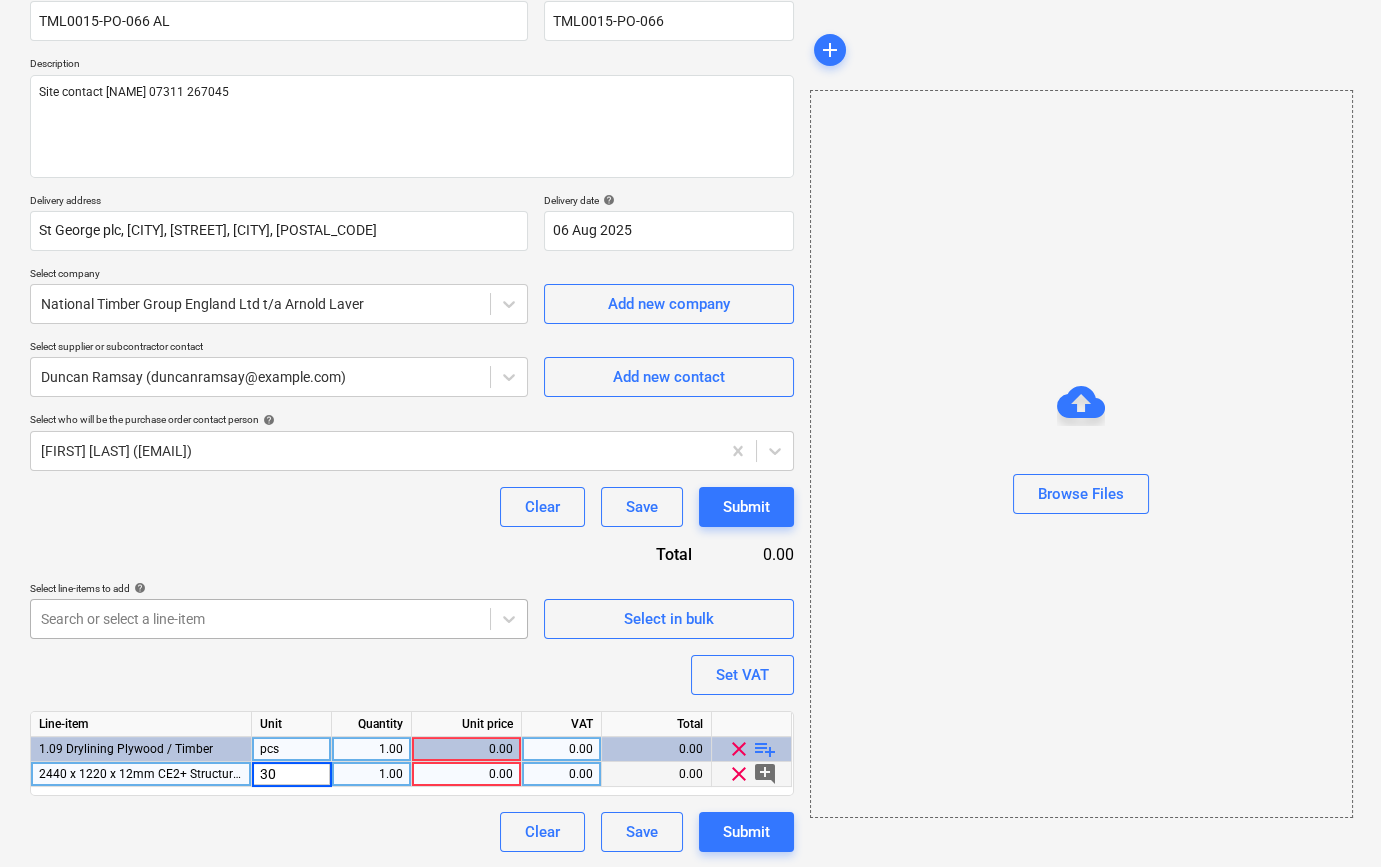 type on "300" 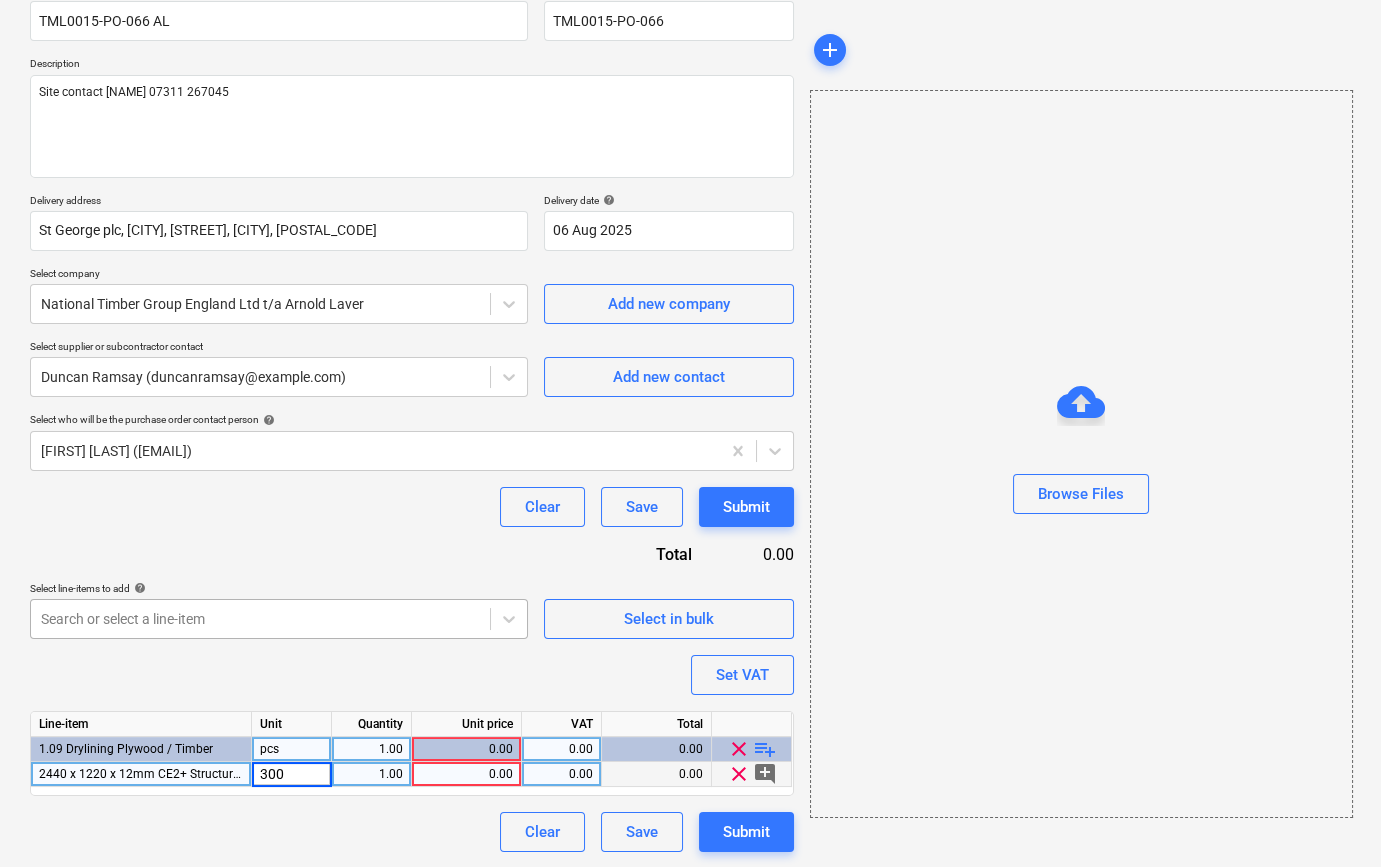 type on "x" 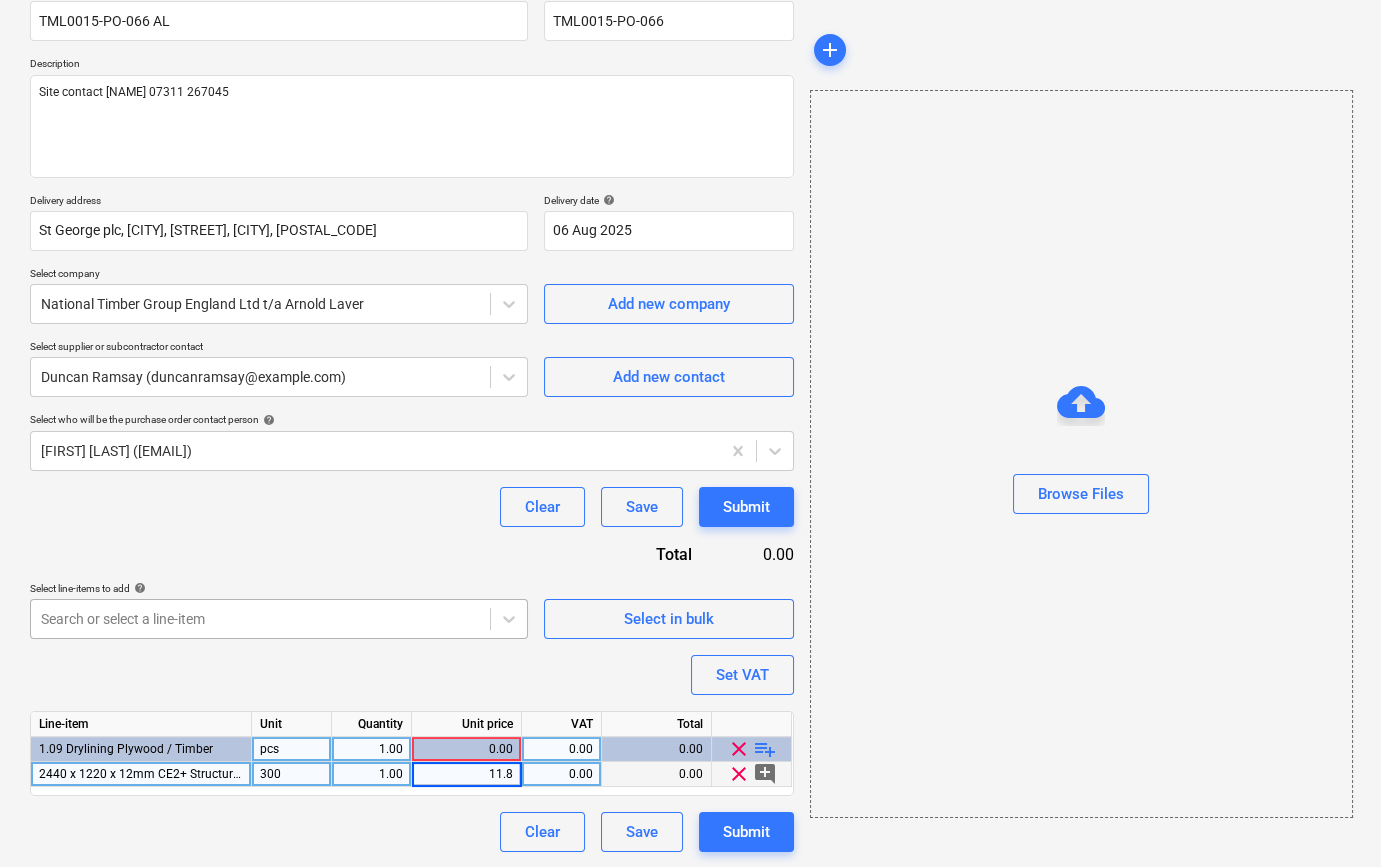 type on "11.85" 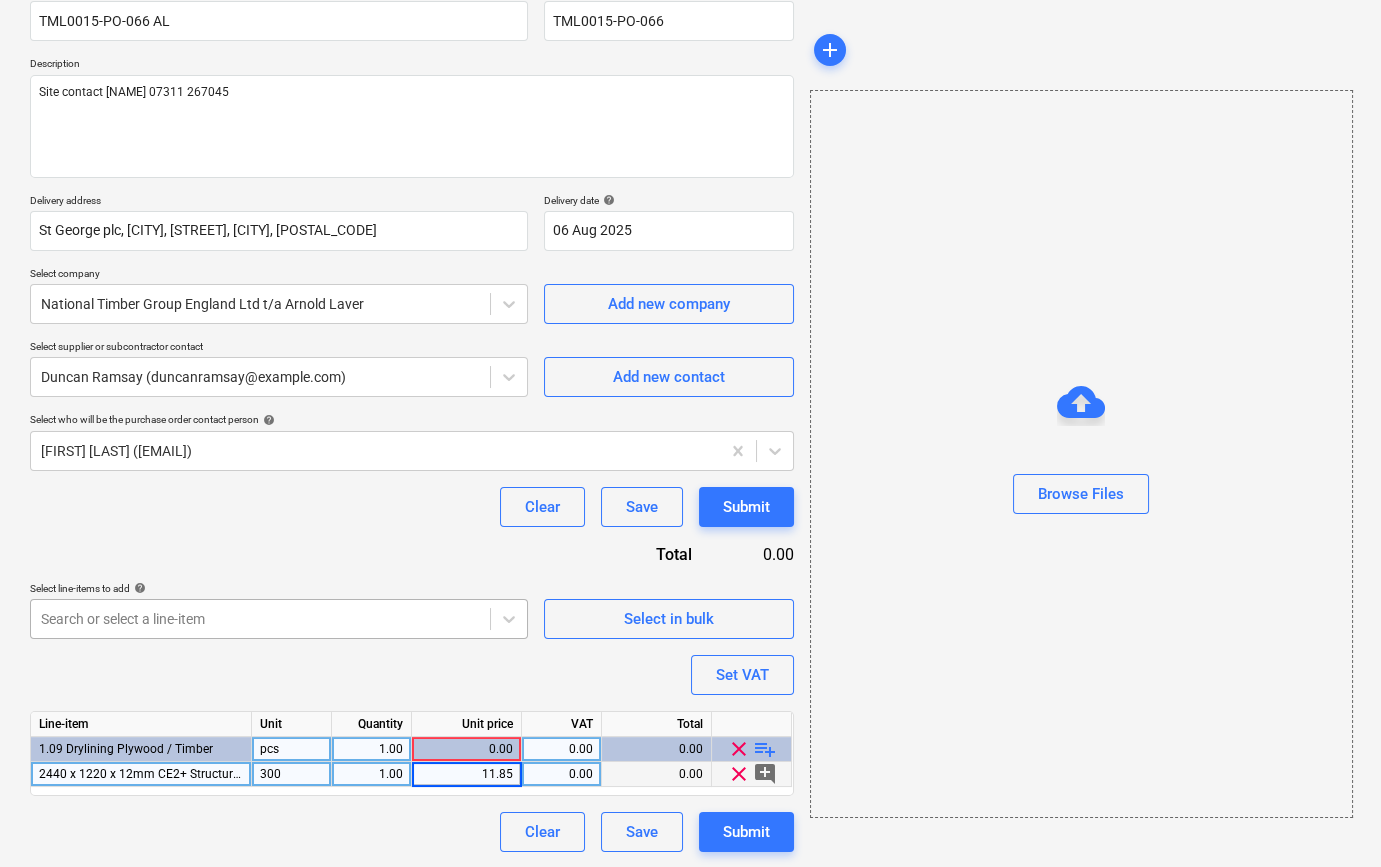 type on "x" 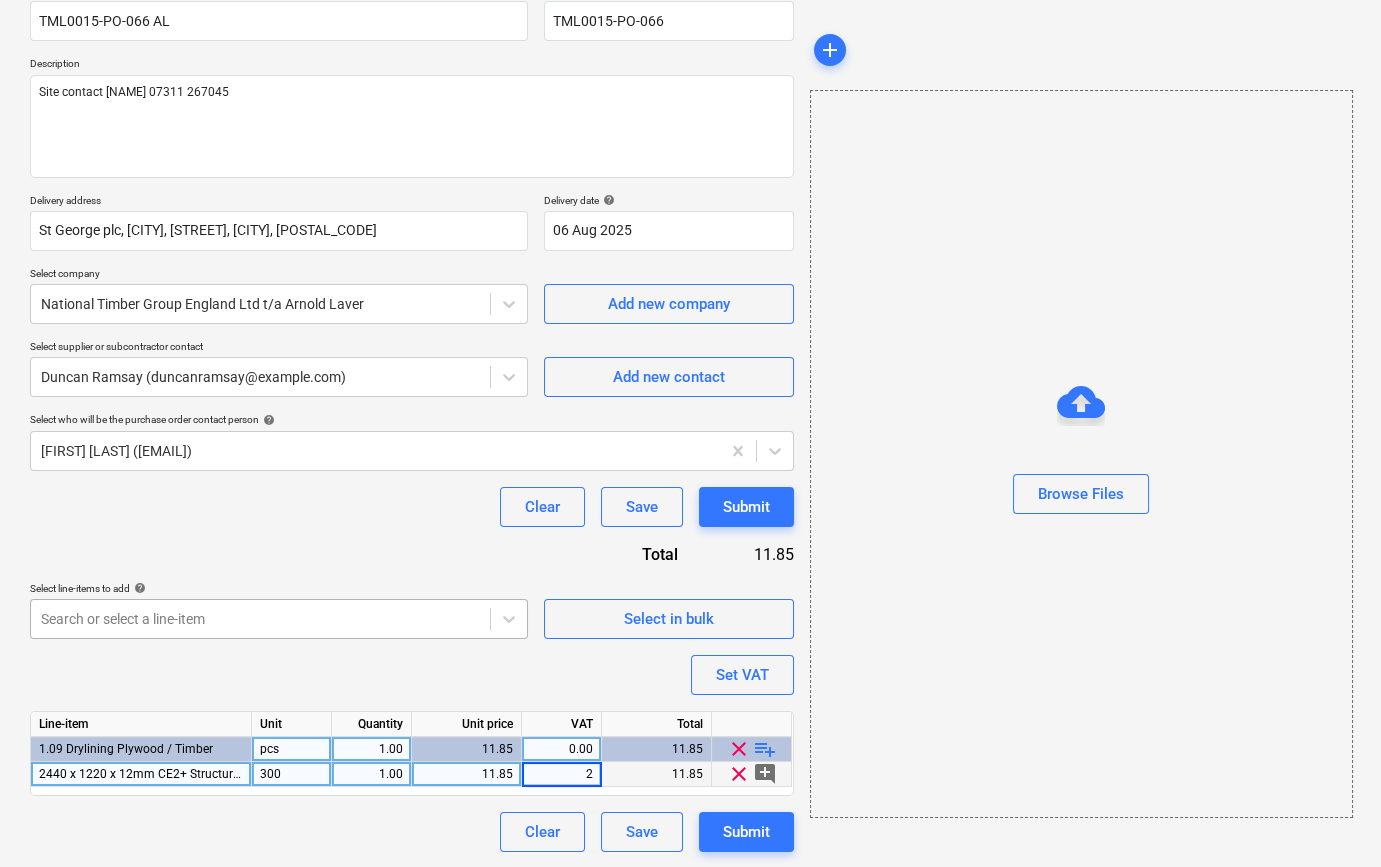 type on "20" 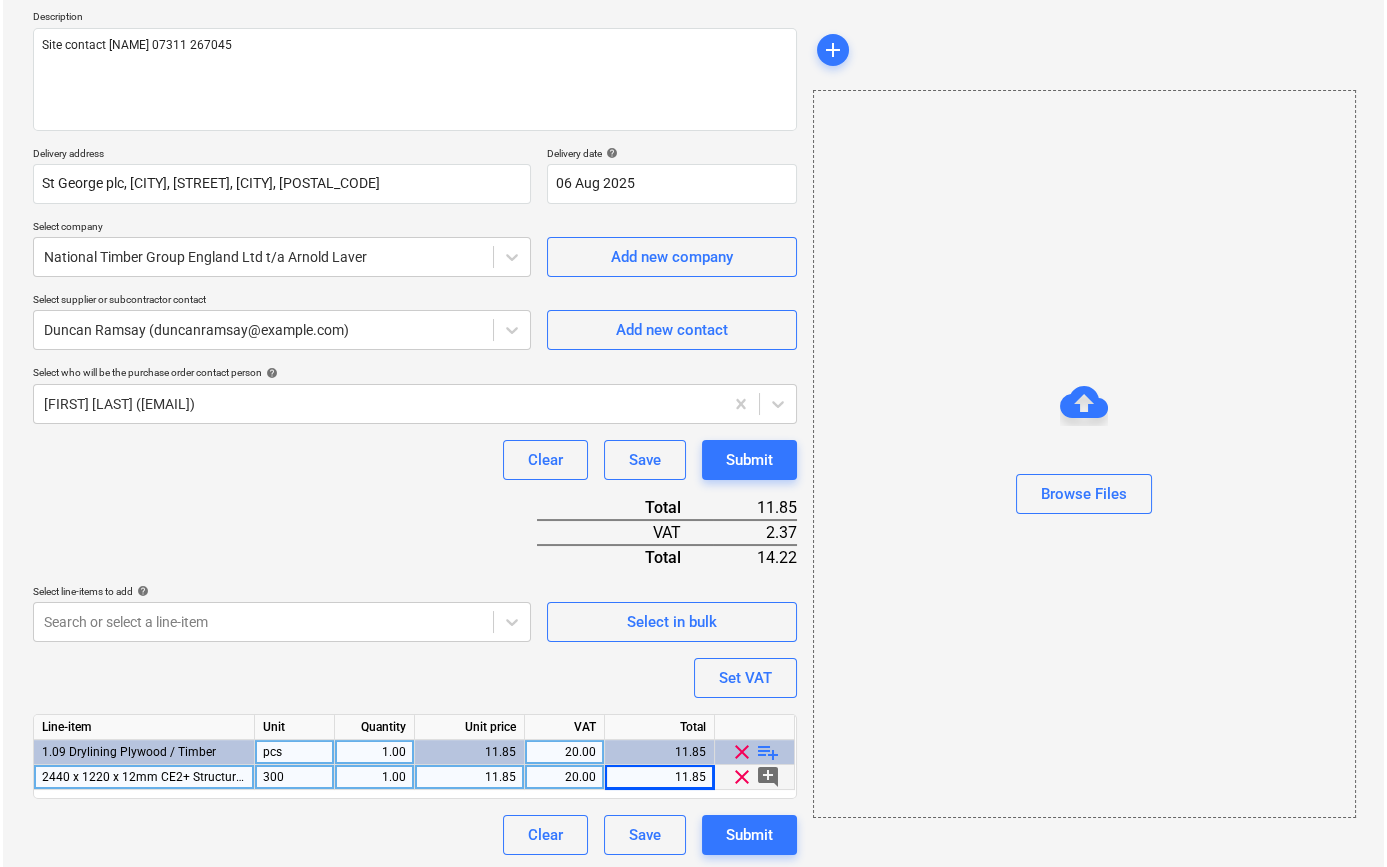 scroll, scrollTop: 230, scrollLeft: 0, axis: vertical 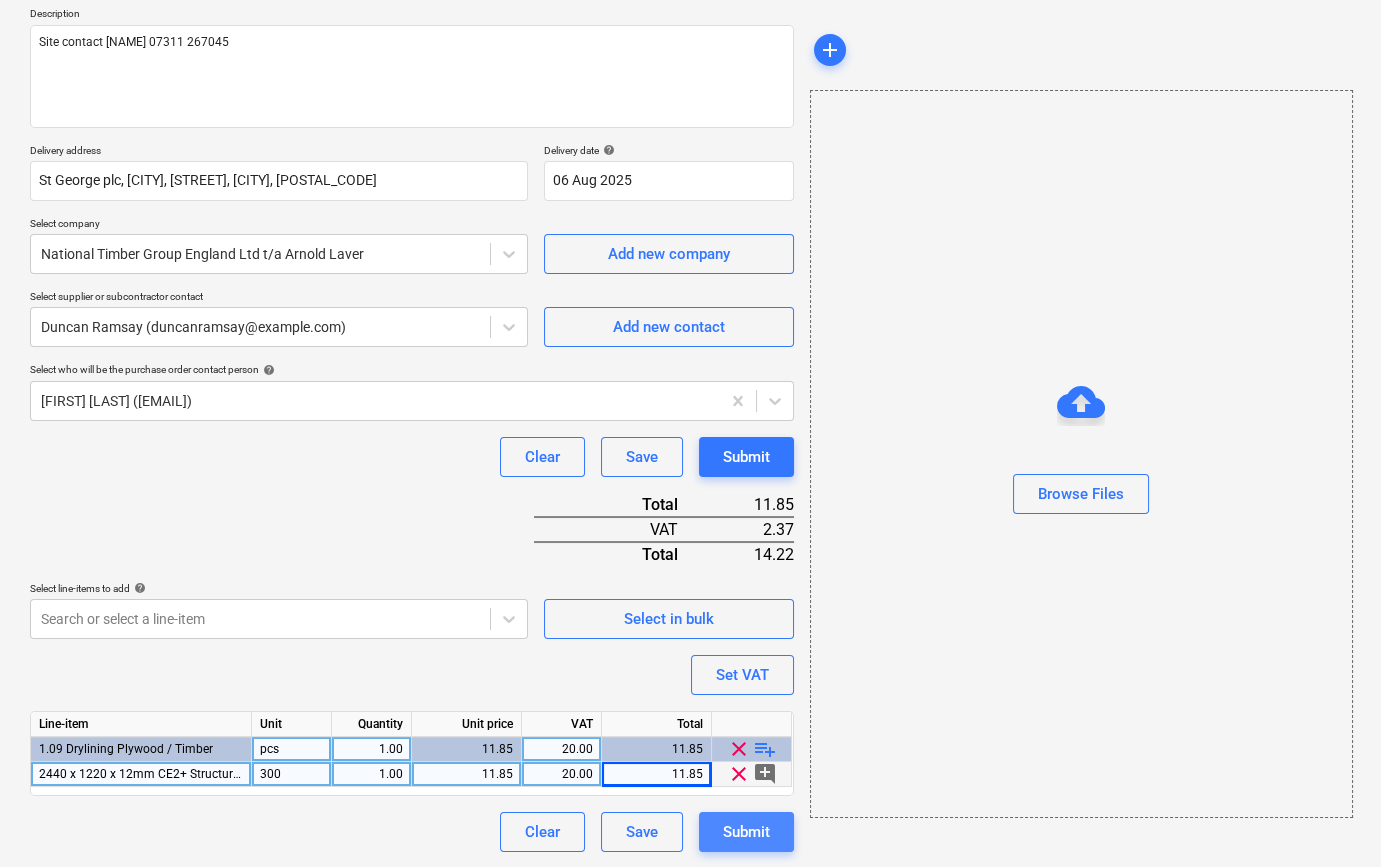click on "Submit" at bounding box center (746, 832) 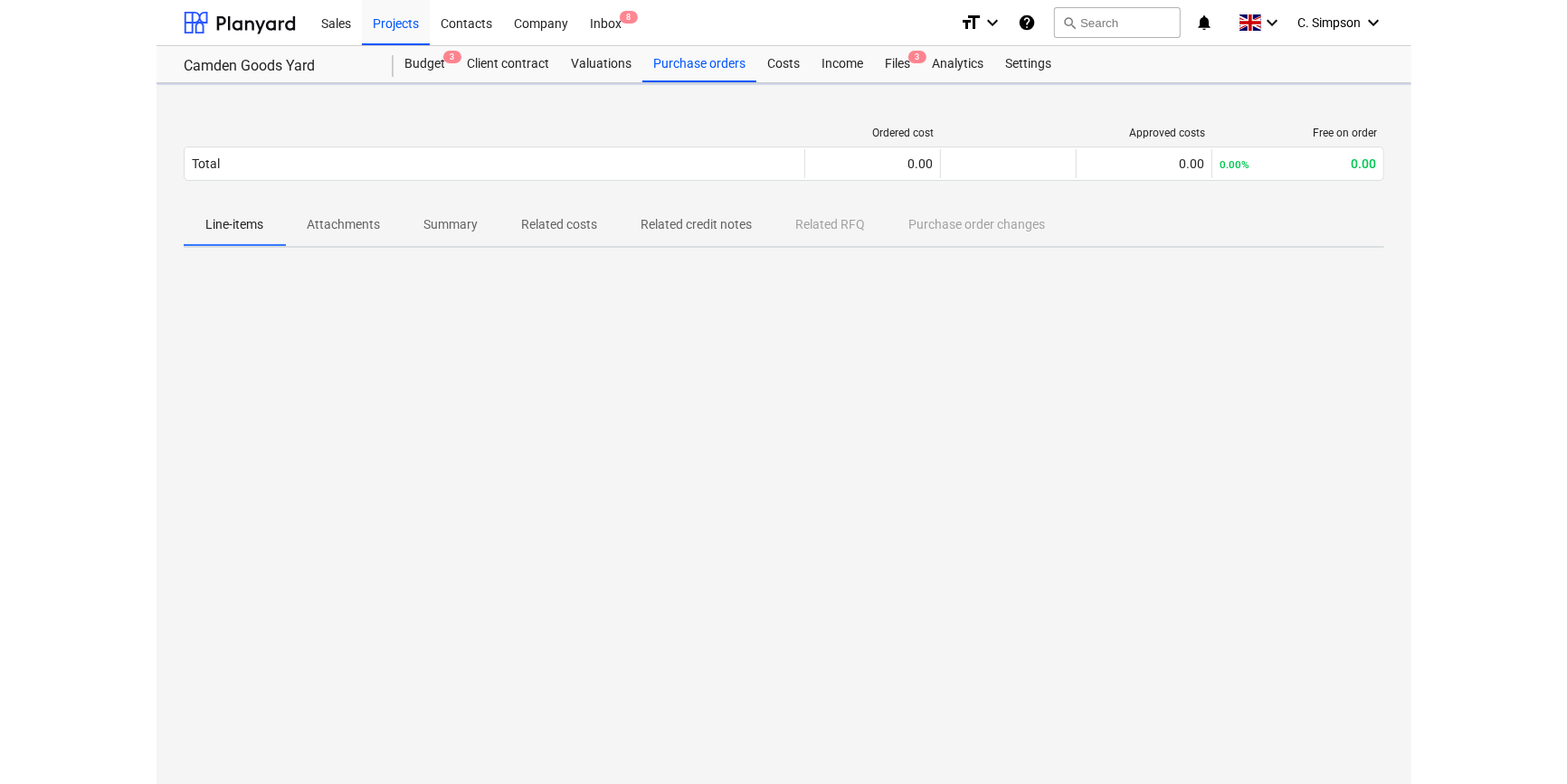 scroll, scrollTop: 0, scrollLeft: 0, axis: both 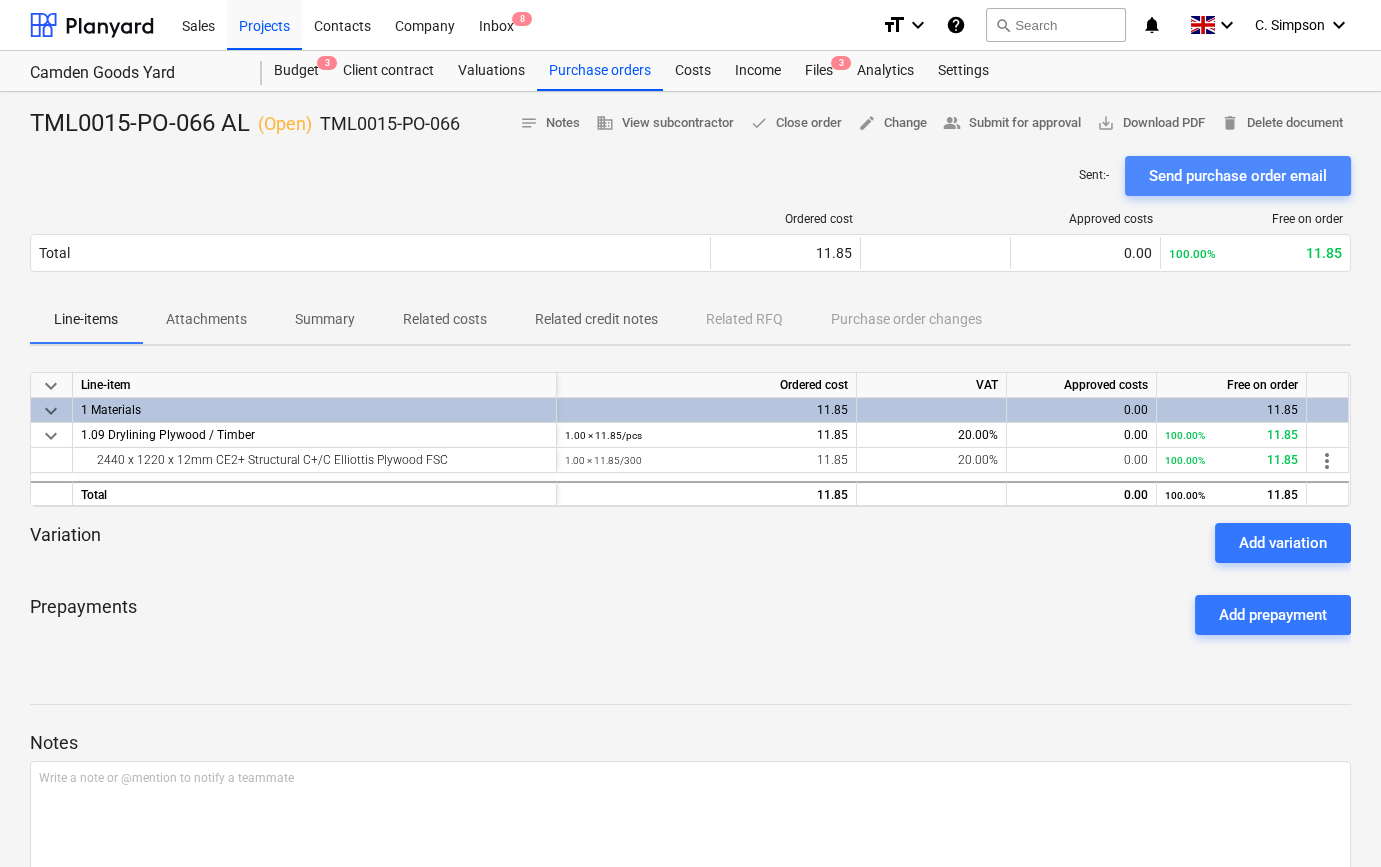 click on "Send purchase order email" at bounding box center [1238, 176] 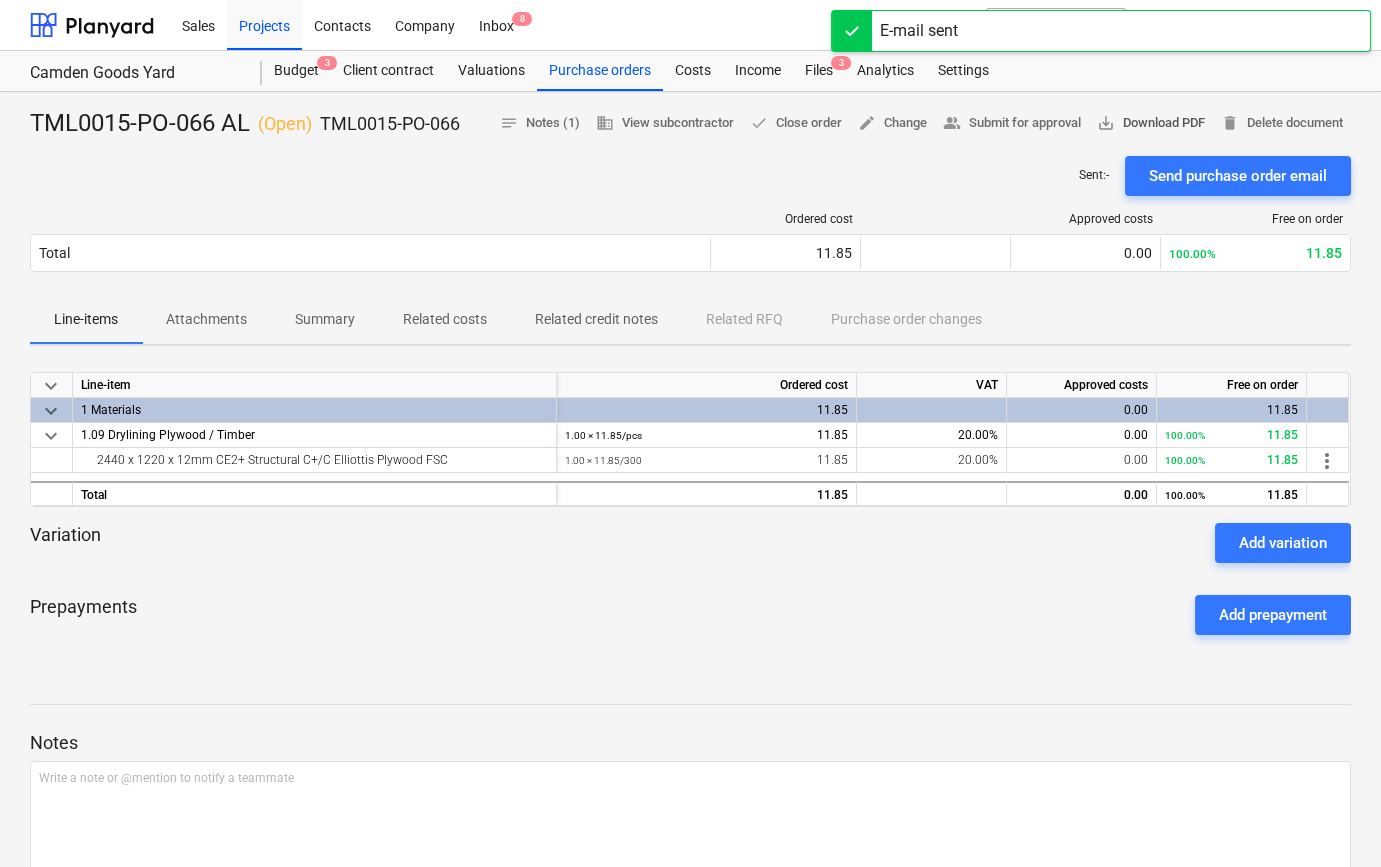 click on "save_alt Download PDF" at bounding box center (1151, 123) 